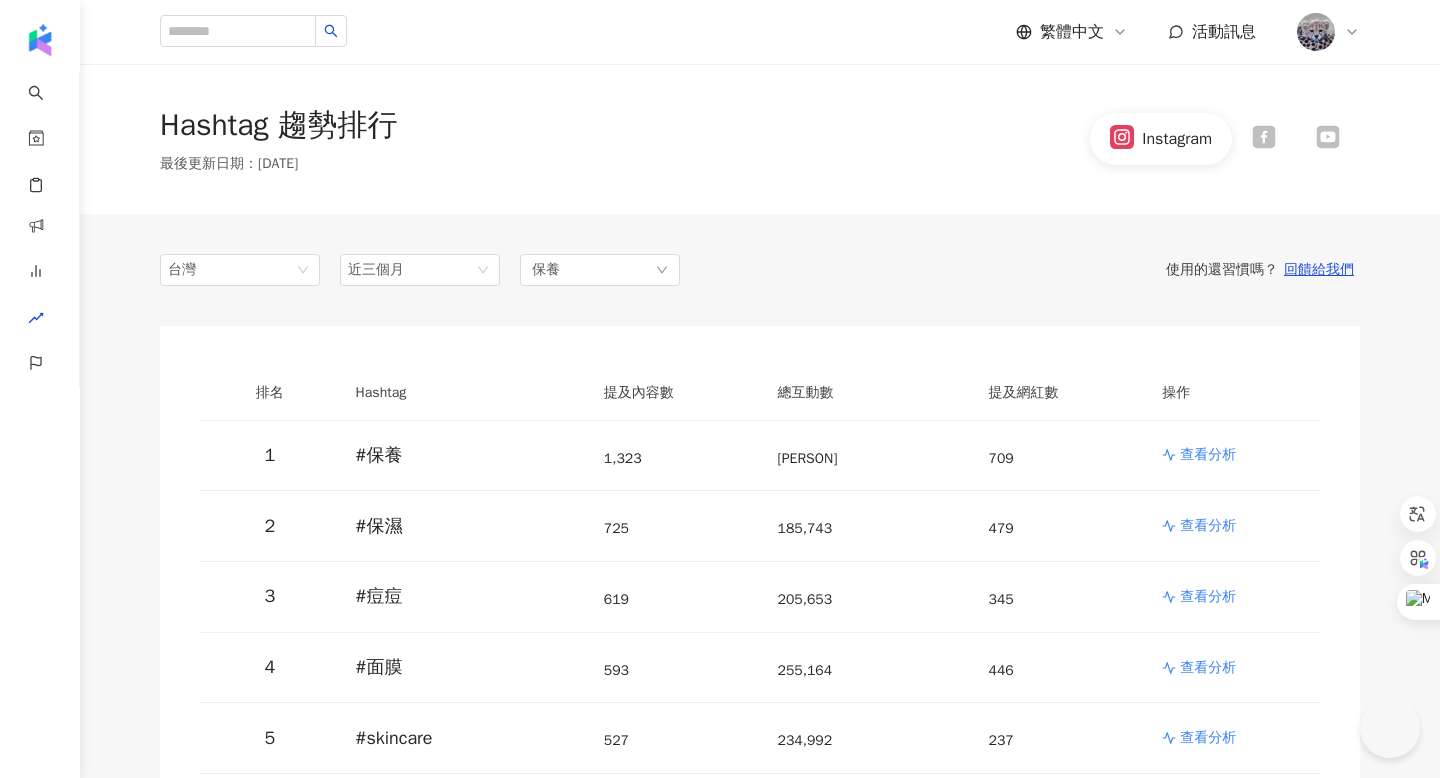scroll, scrollTop: 248, scrollLeft: 0, axis: vertical 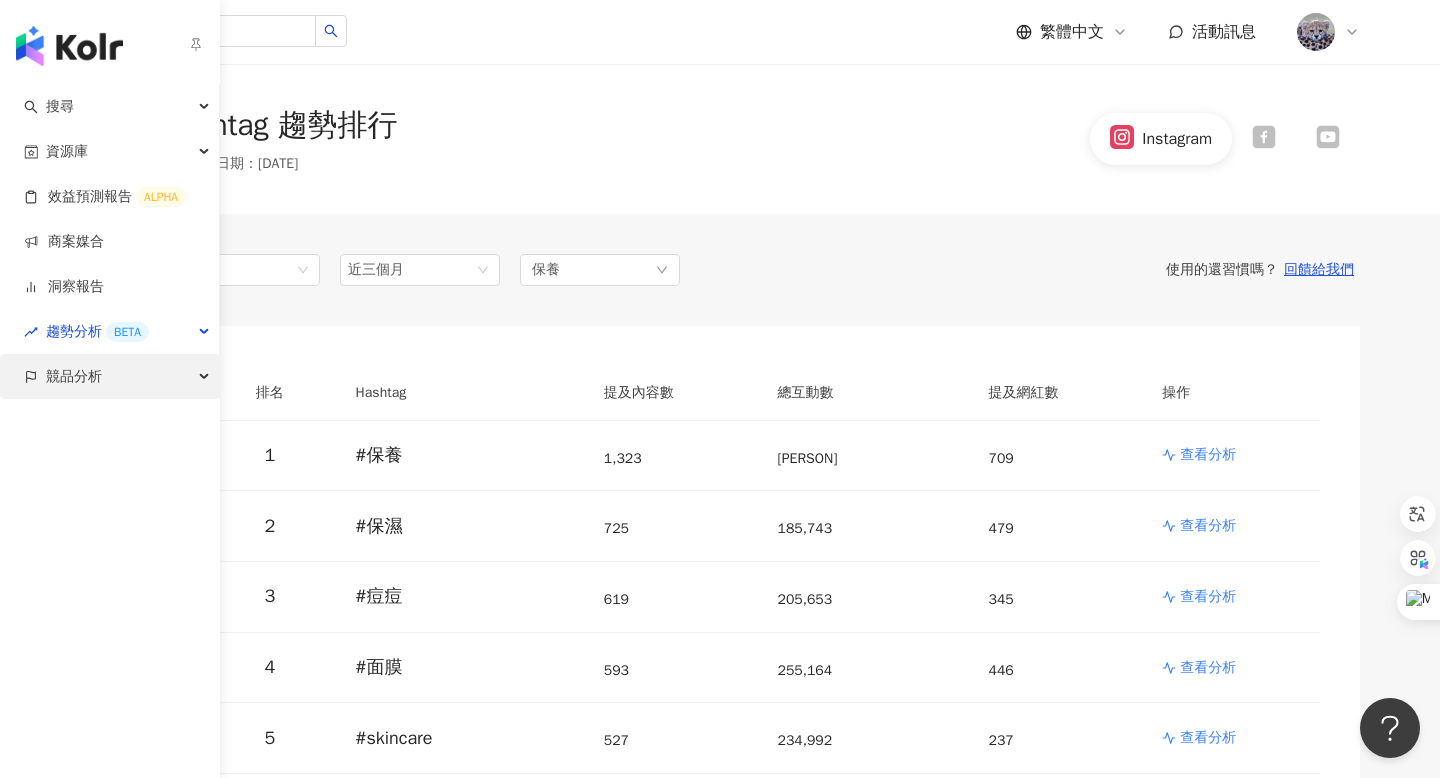 click on "競品分析" at bounding box center [109, 376] 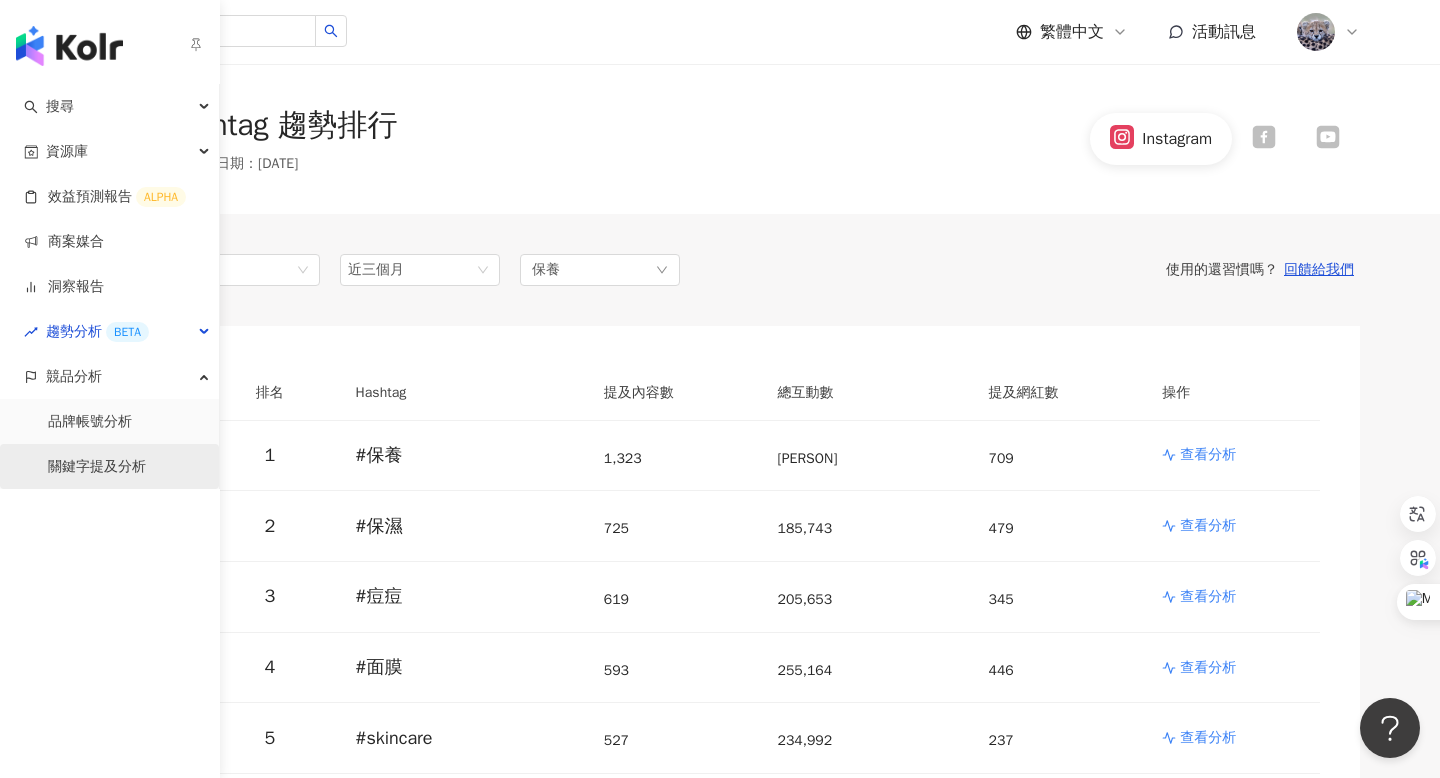 click on "關鍵字提及分析" at bounding box center (97, 467) 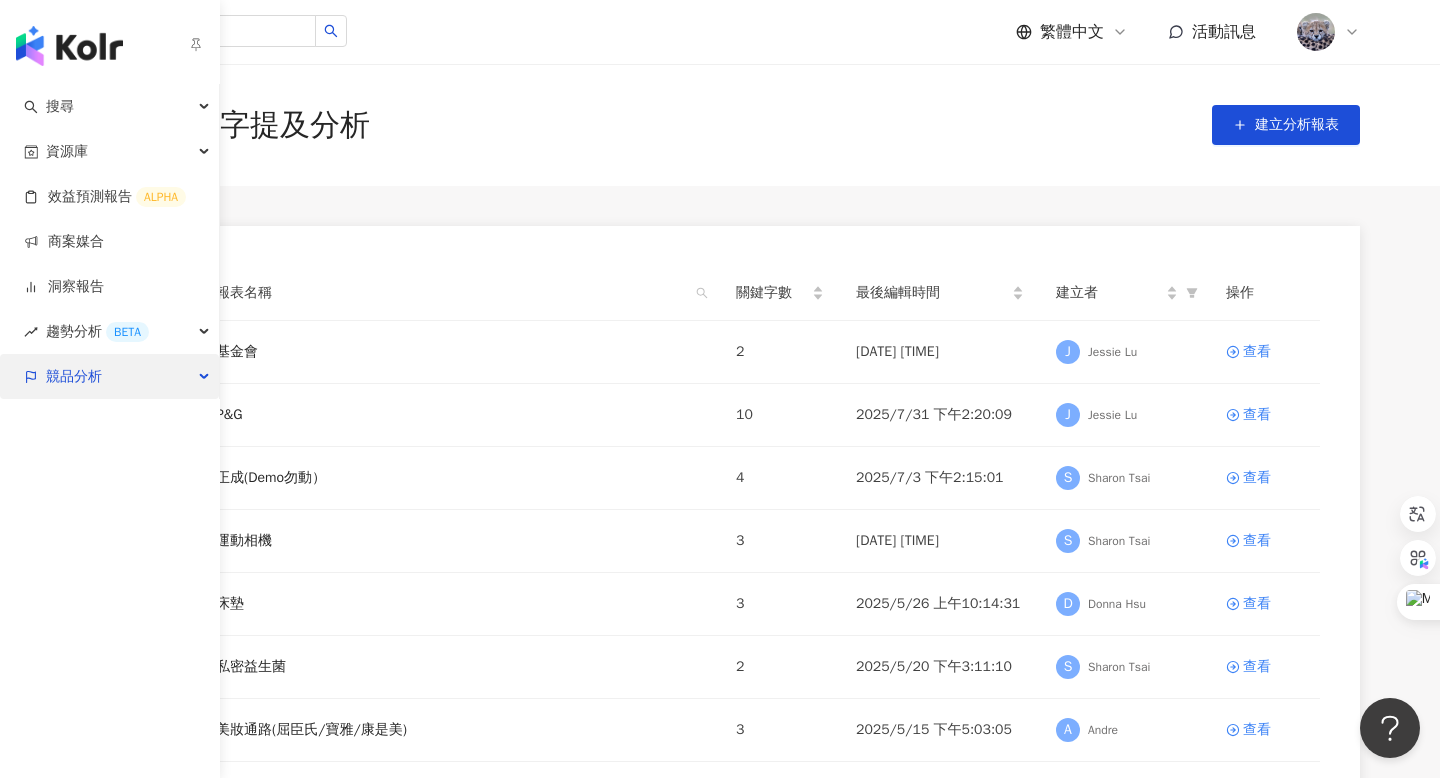 click on "競品分析" at bounding box center (109, 376) 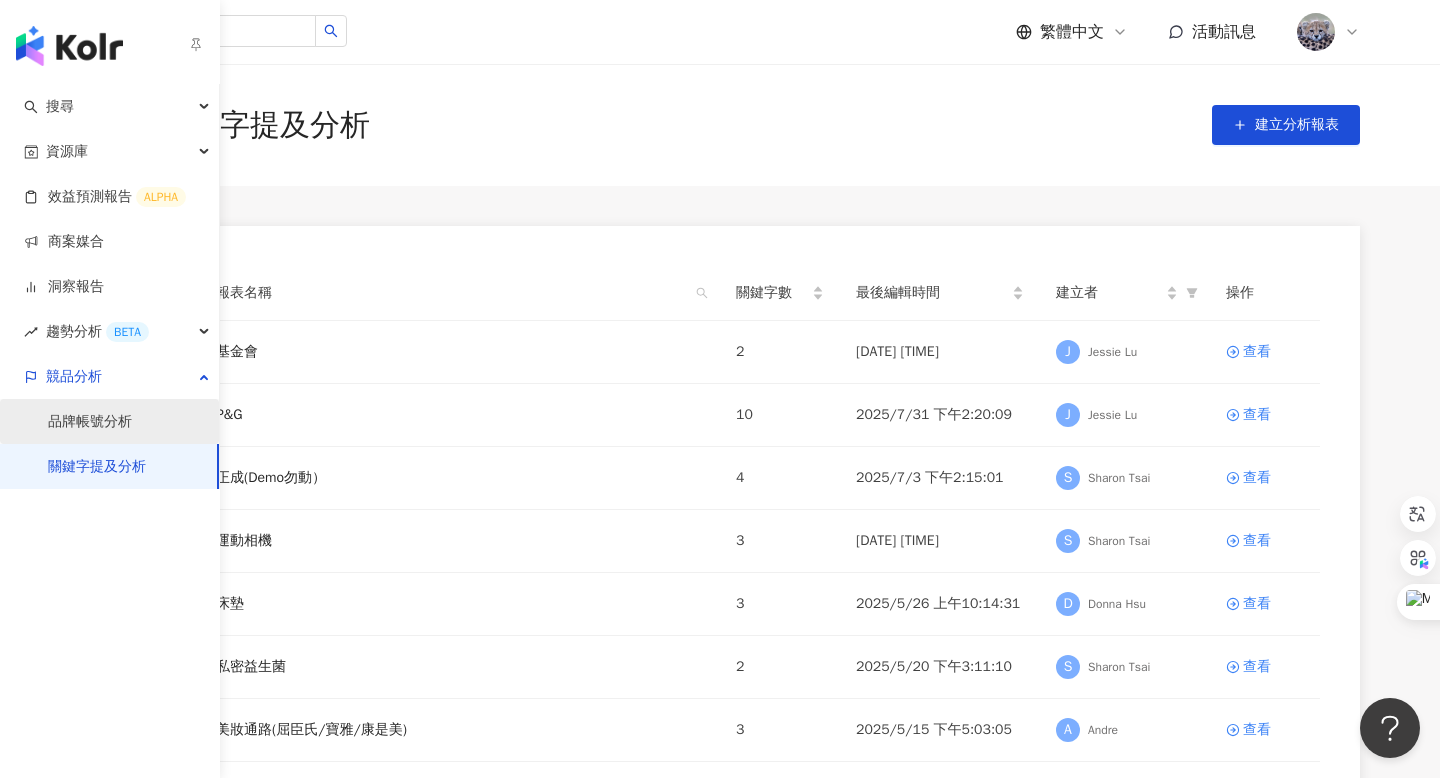 click on "品牌帳號分析" at bounding box center (90, 422) 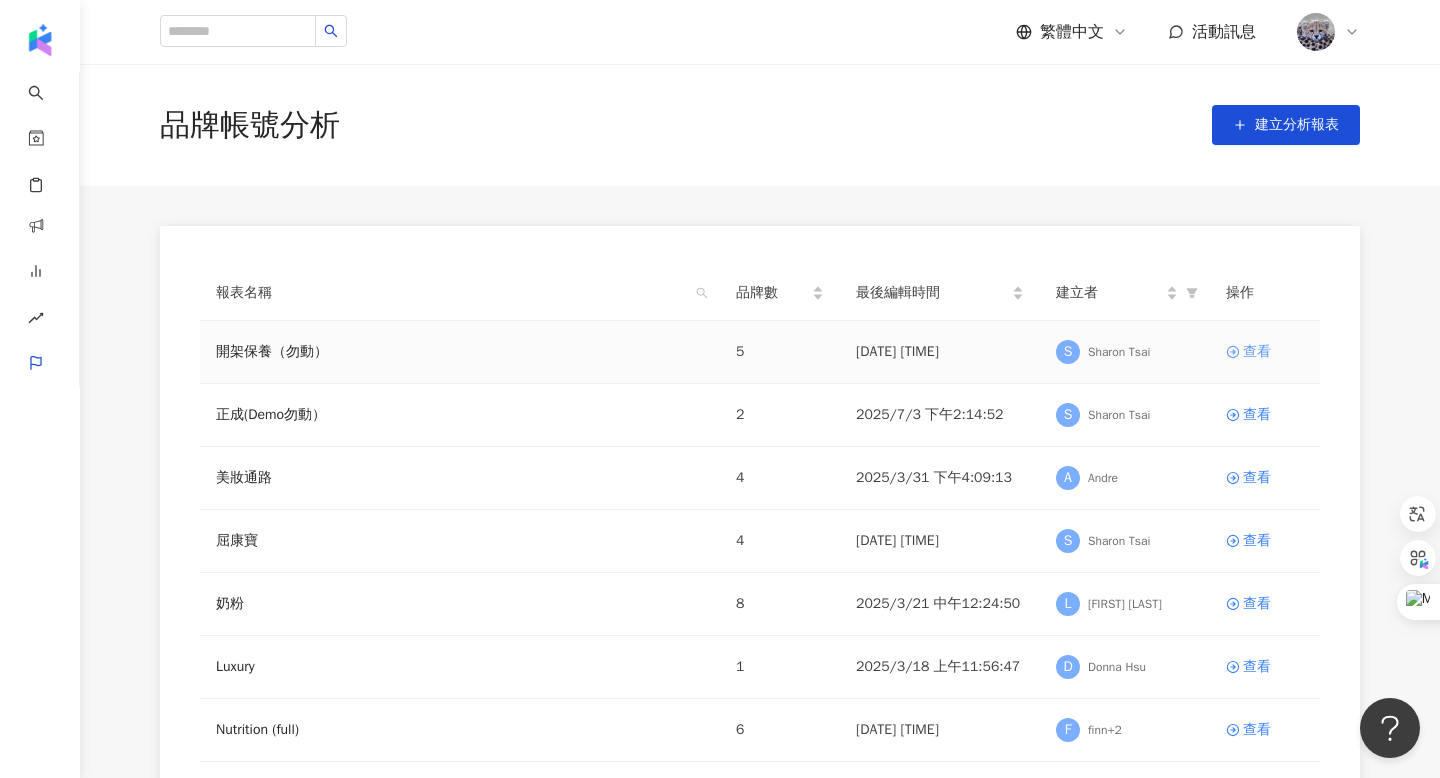click on "查看" at bounding box center [1257, 352] 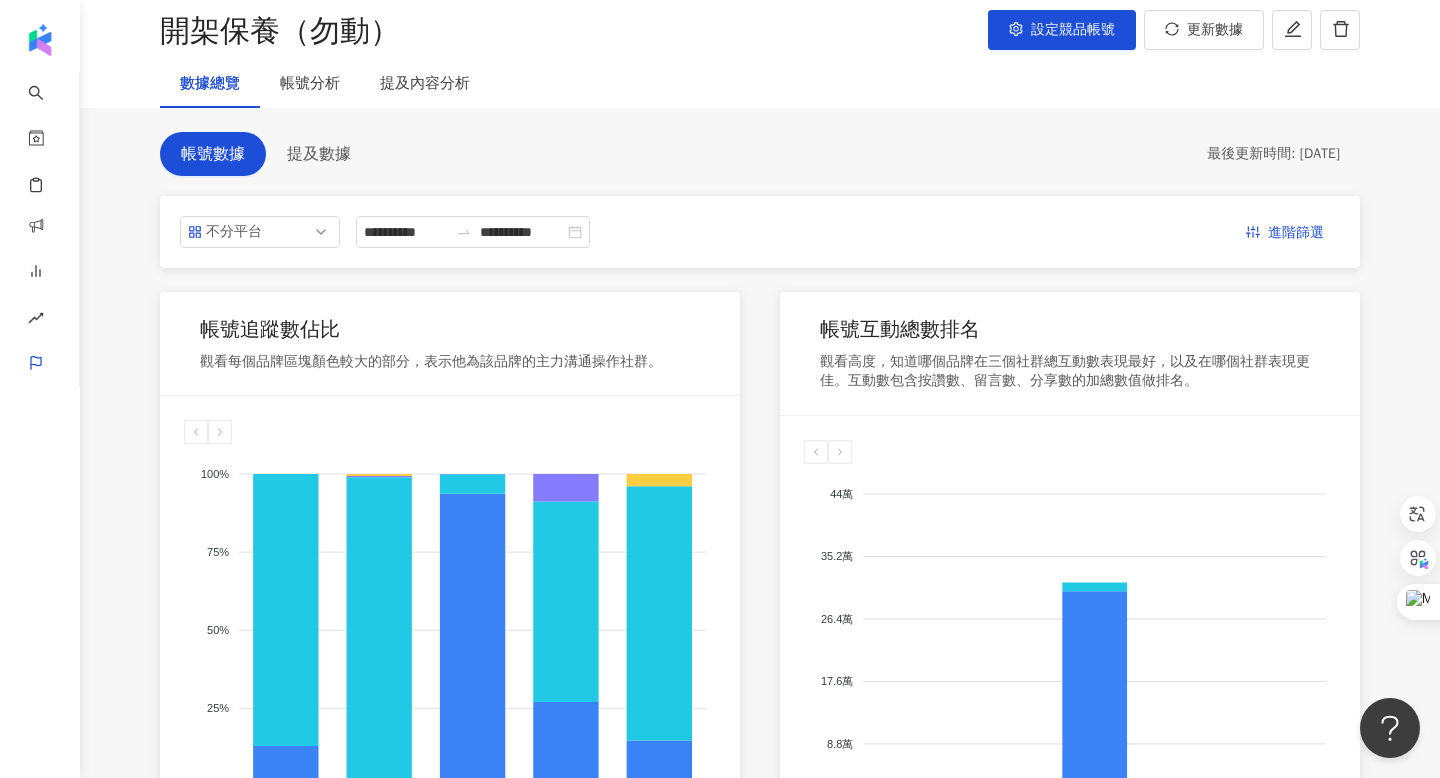 scroll, scrollTop: 123, scrollLeft: 0, axis: vertical 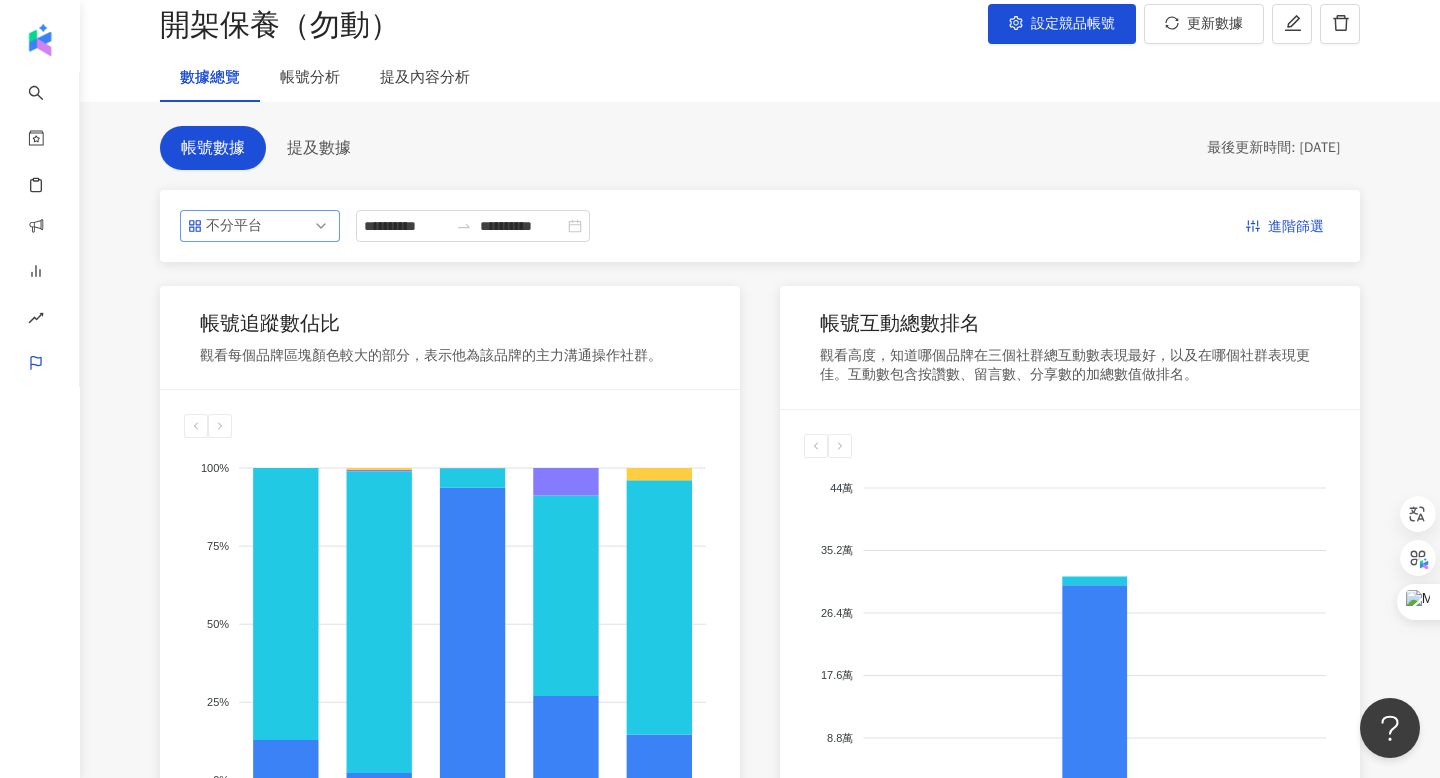 click on "不分平台" at bounding box center (260, 226) 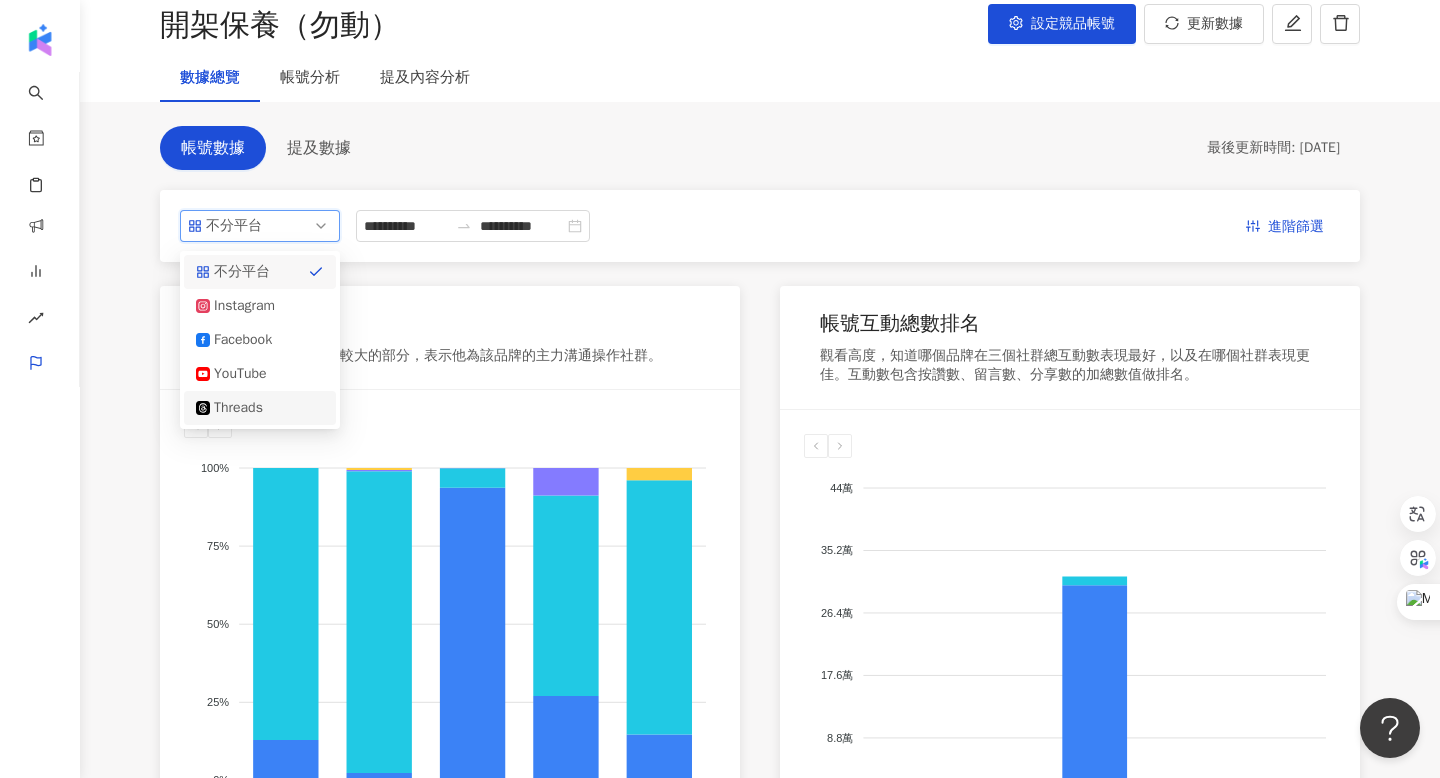 click on "Threads" at bounding box center [246, 408] 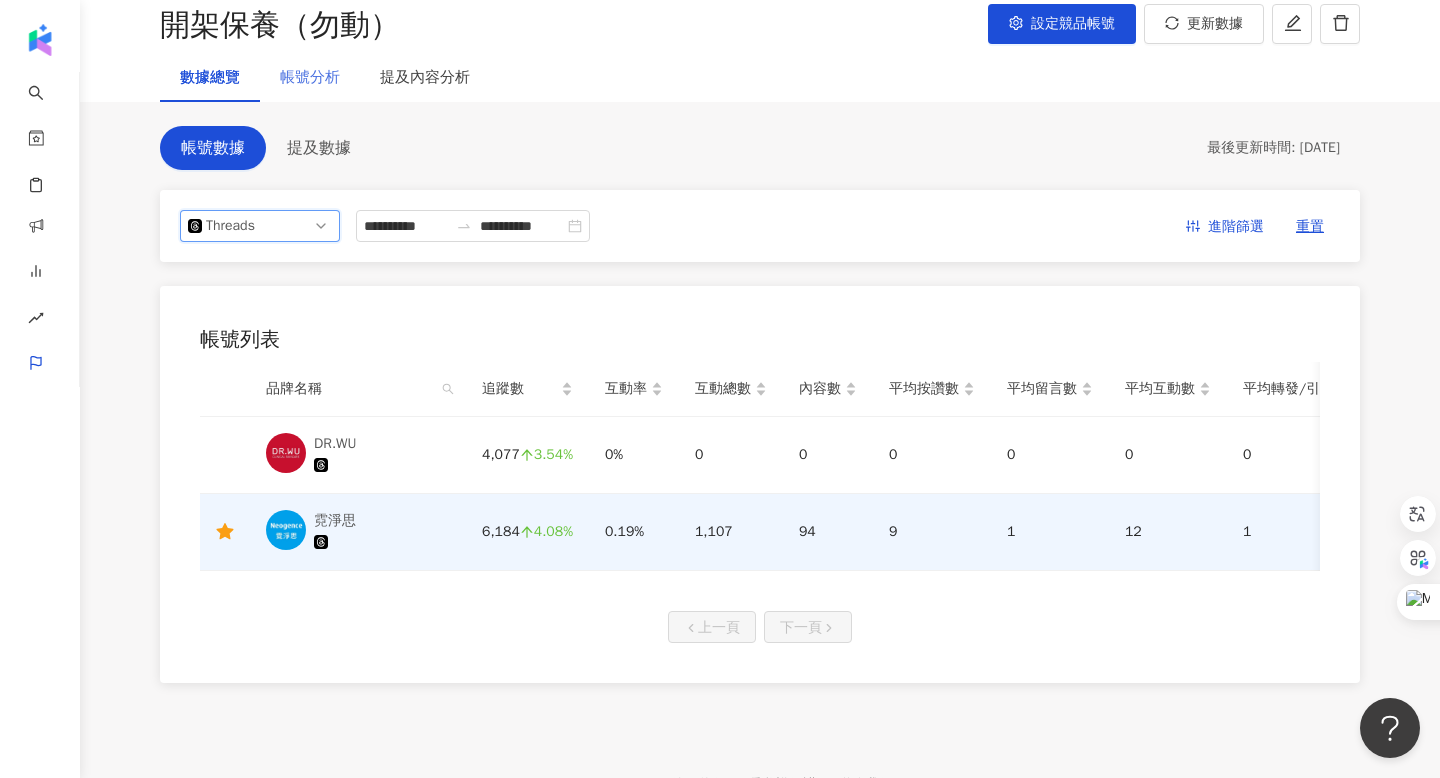 click on "帳號分析" at bounding box center (310, 78) 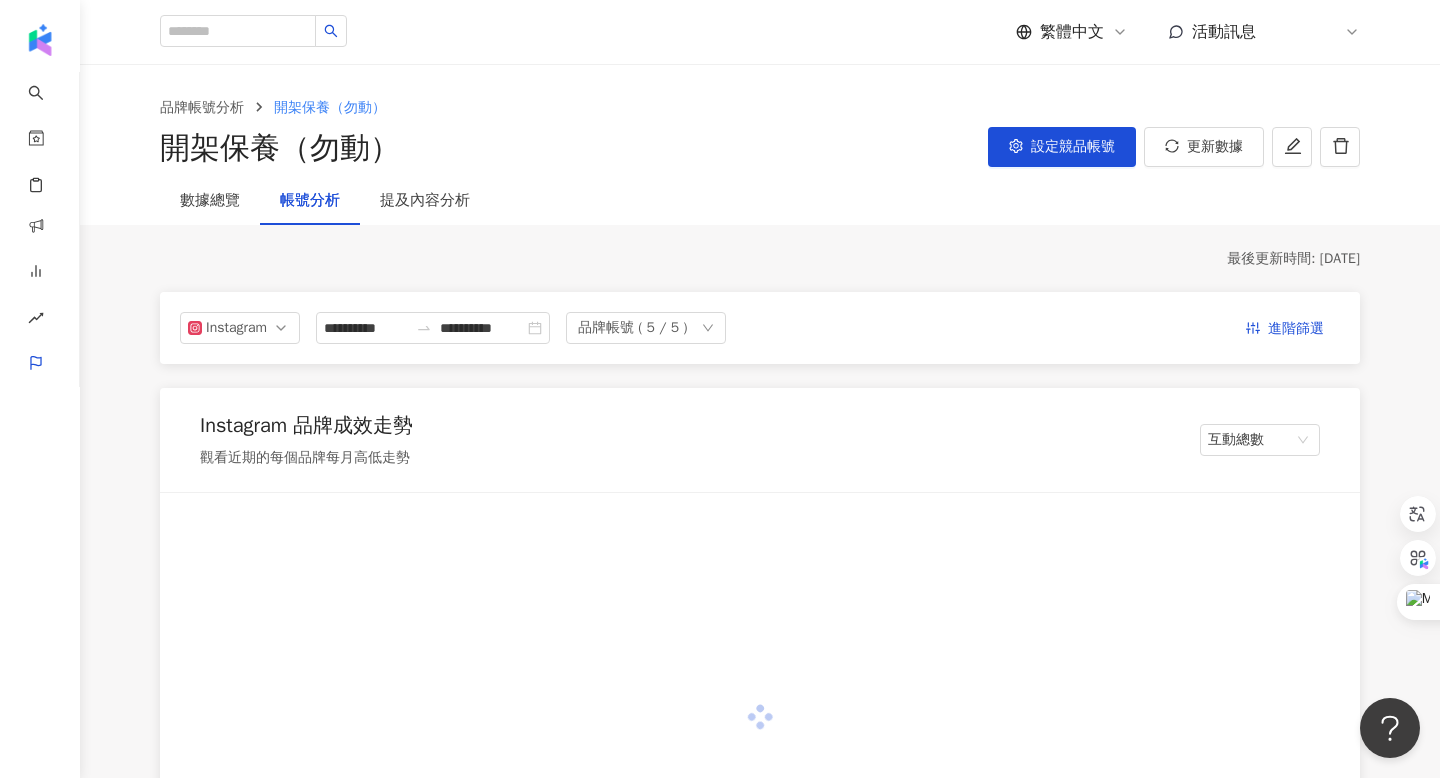 scroll, scrollTop: 167, scrollLeft: 0, axis: vertical 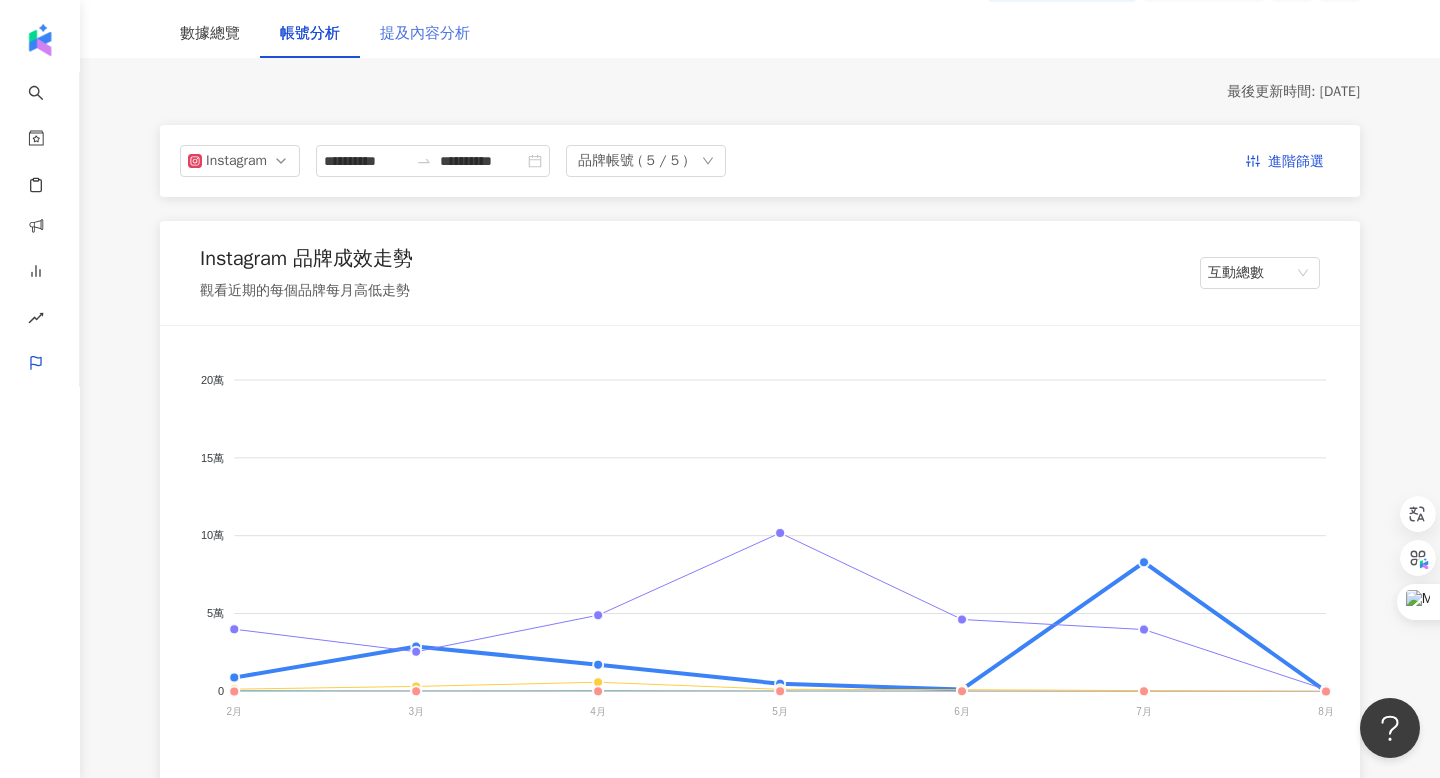 click on "提及內容分析" at bounding box center (425, 34) 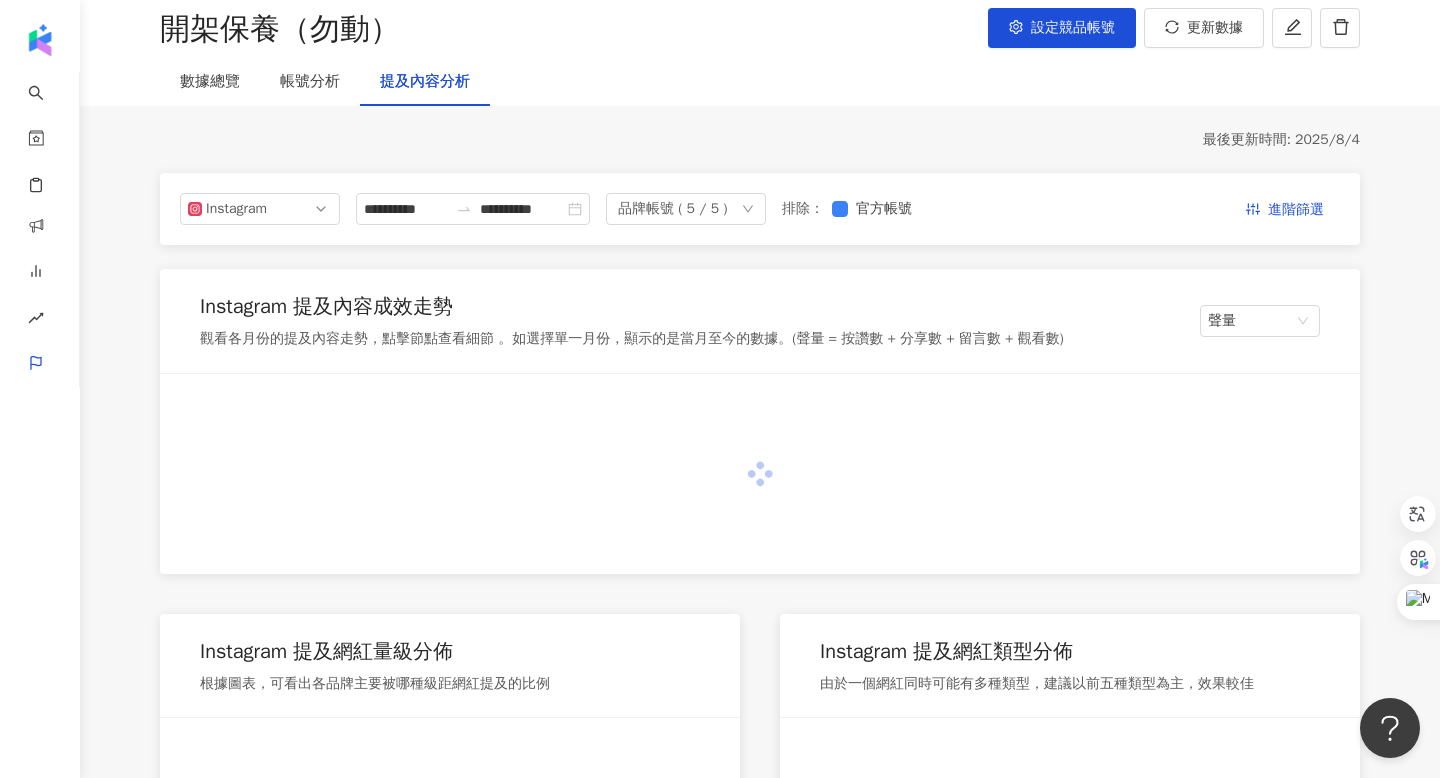 scroll, scrollTop: 154, scrollLeft: 0, axis: vertical 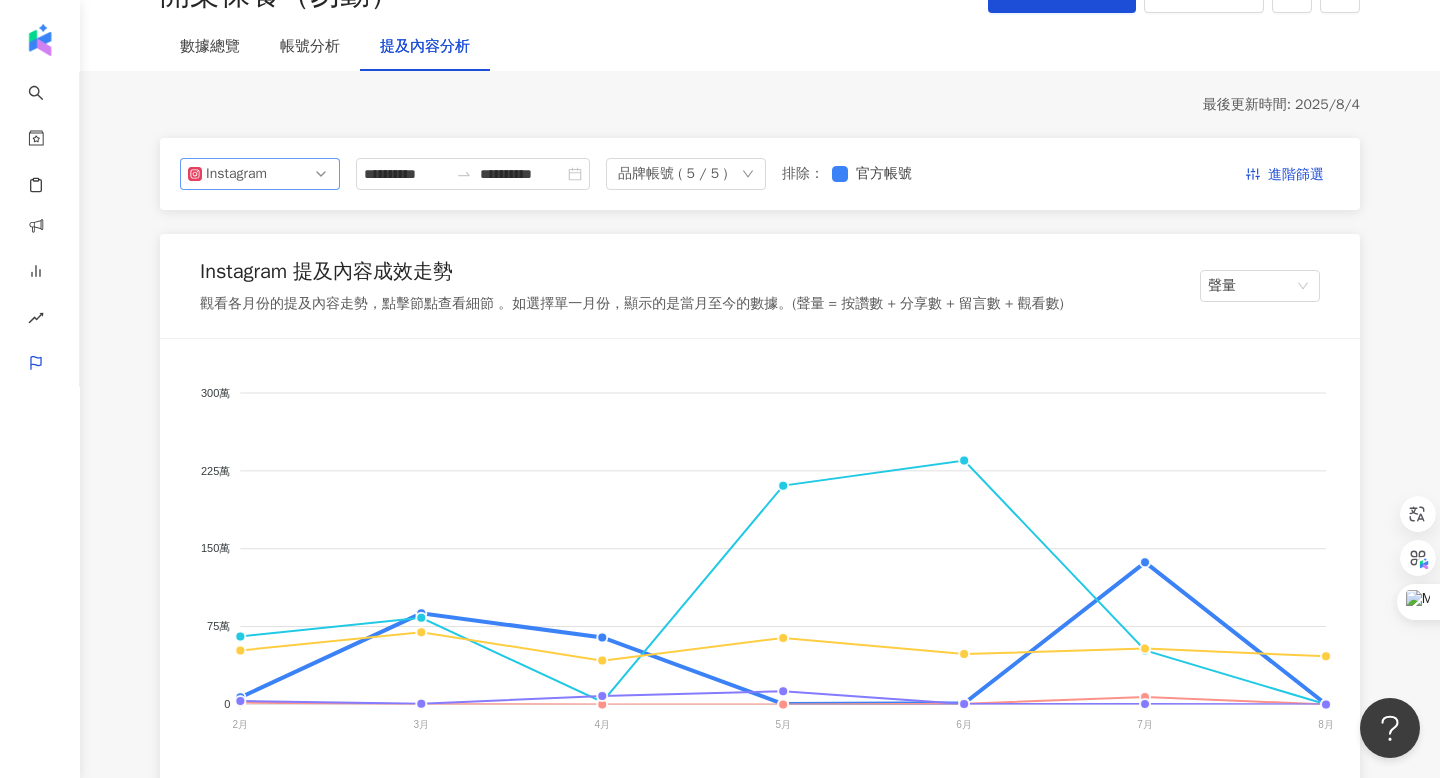 click on "Instagram" at bounding box center (260, 174) 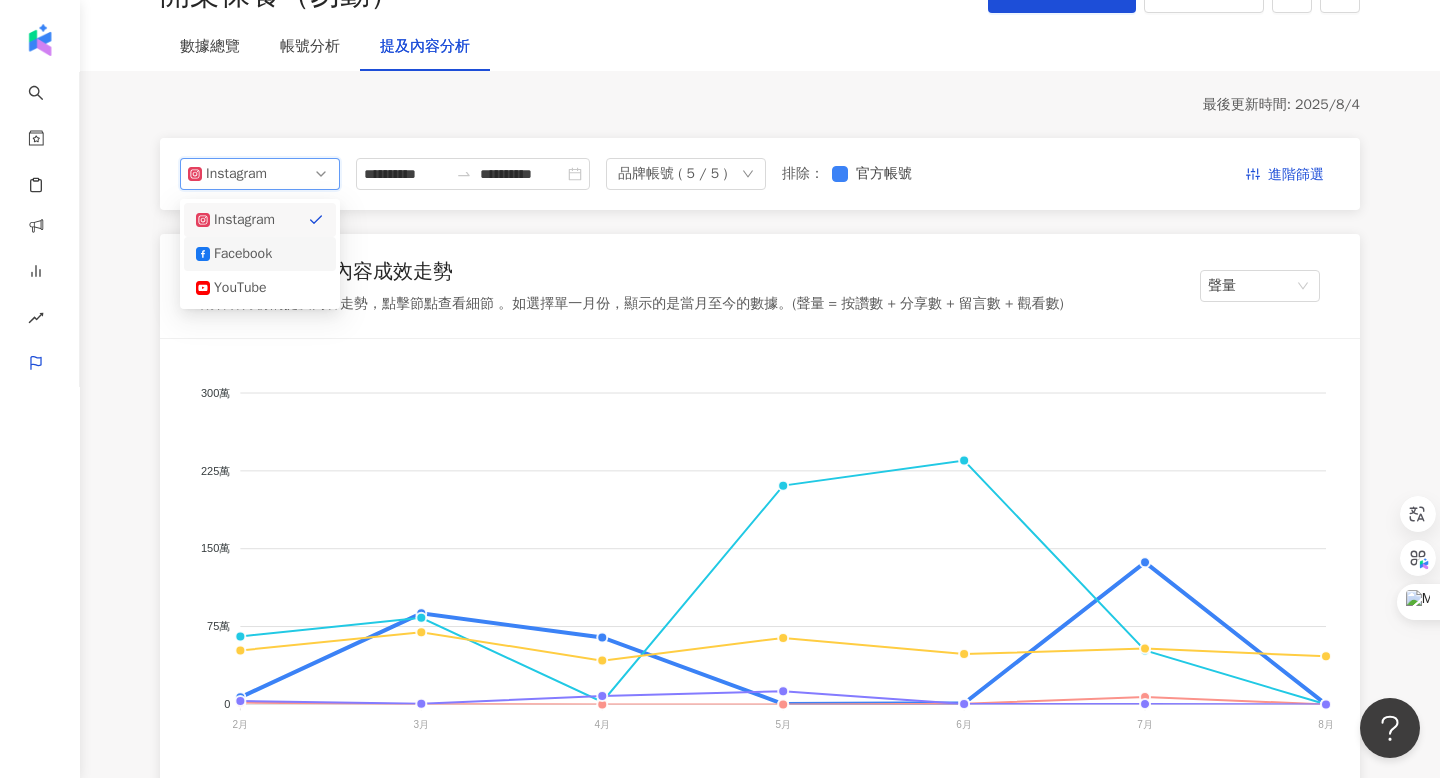 click on "**********" at bounding box center (760, 2611) 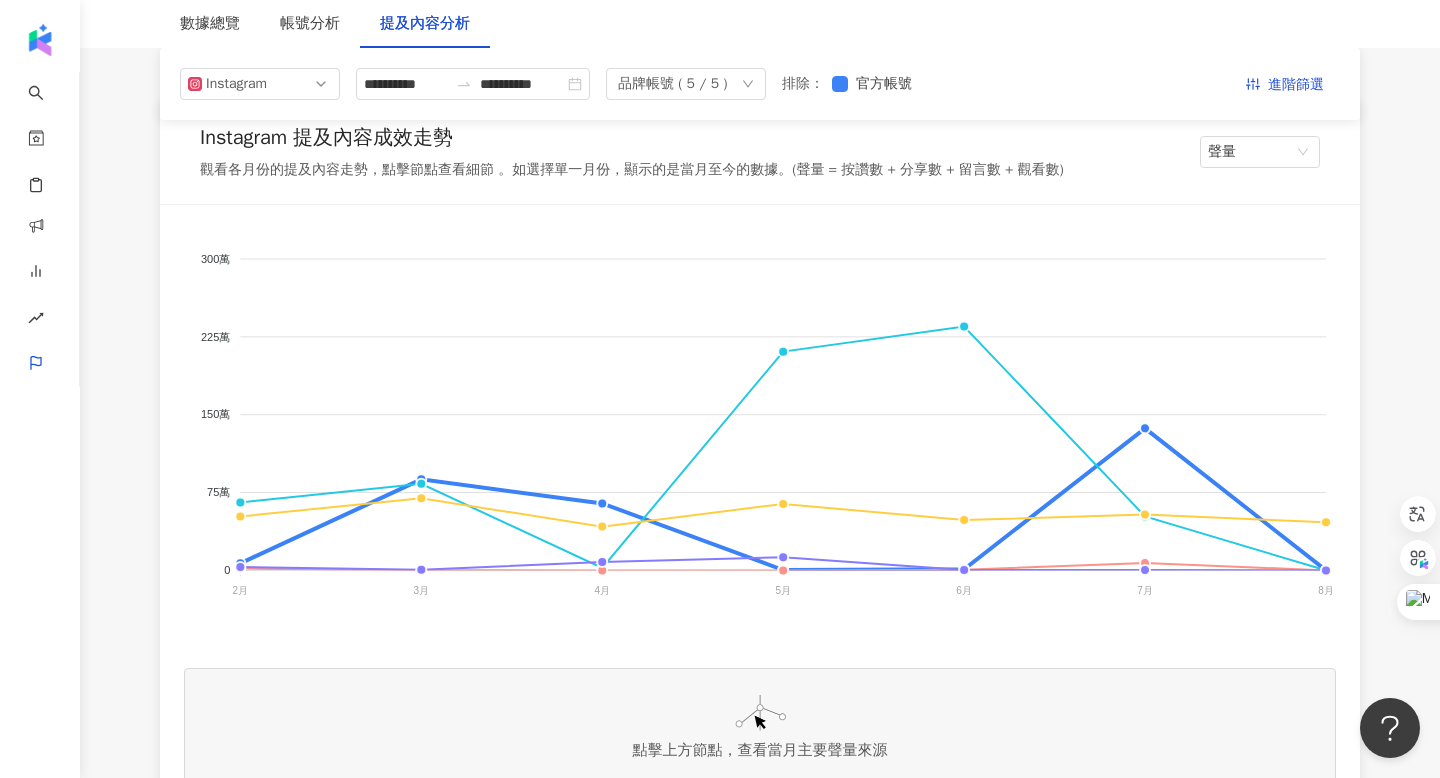 scroll, scrollTop: 118, scrollLeft: 0, axis: vertical 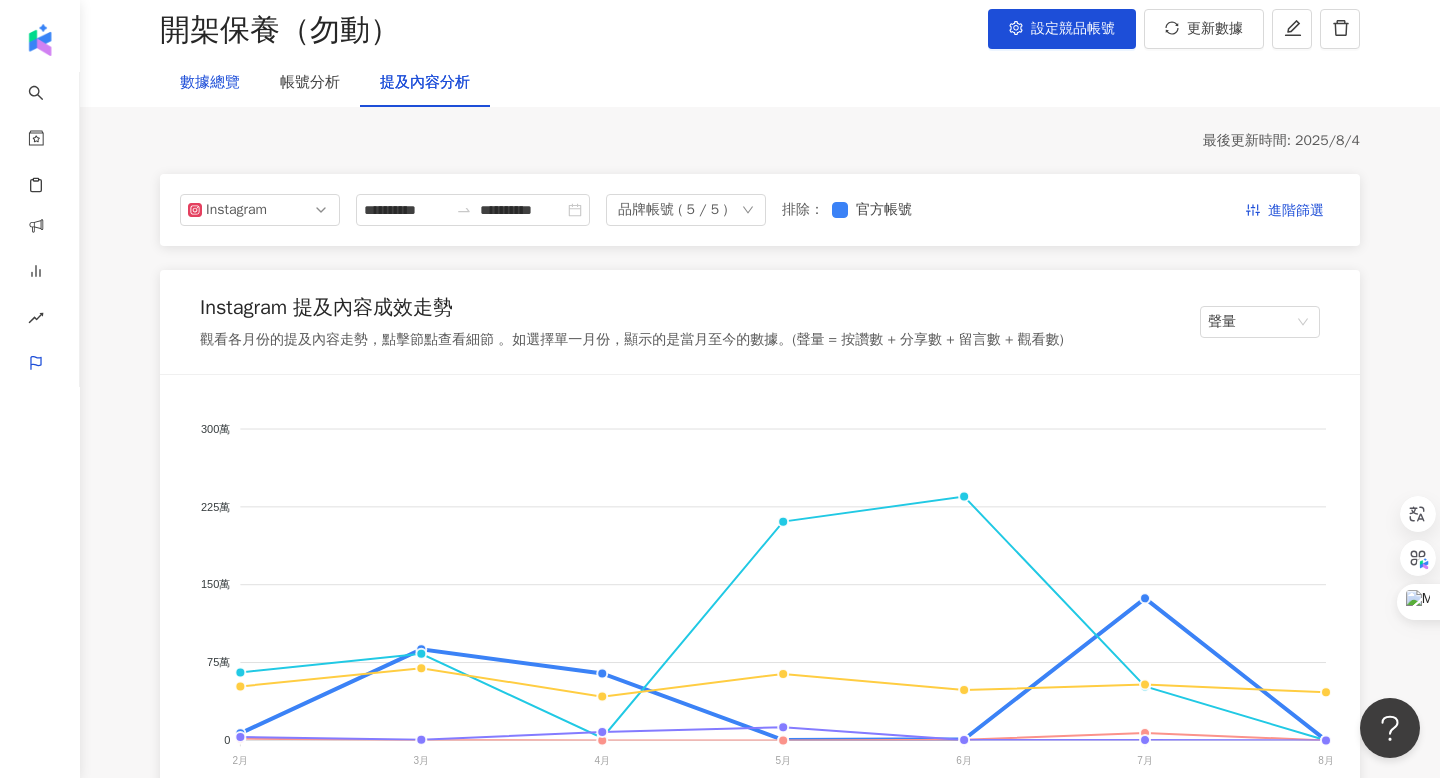 click on "數據總覽" at bounding box center (210, 83) 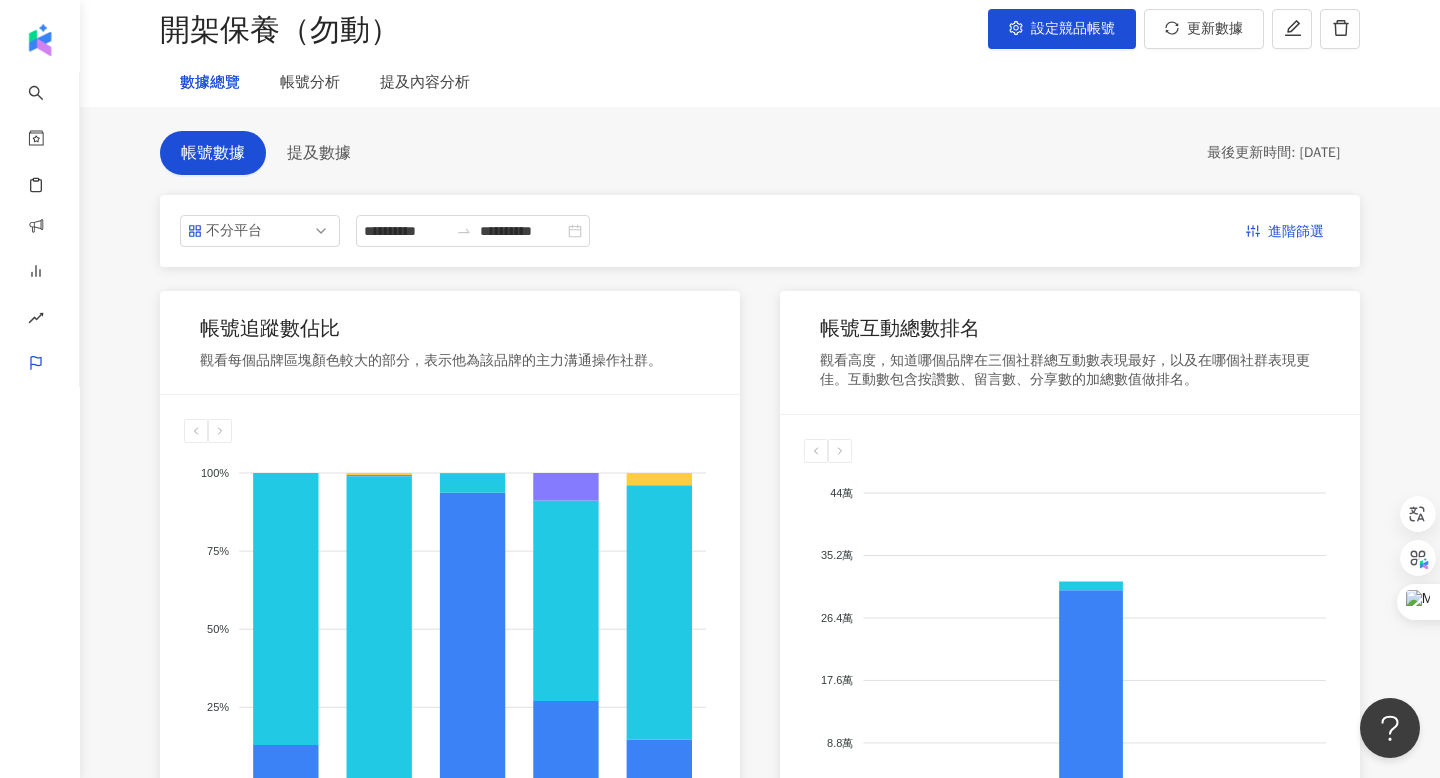 scroll, scrollTop: 0, scrollLeft: 0, axis: both 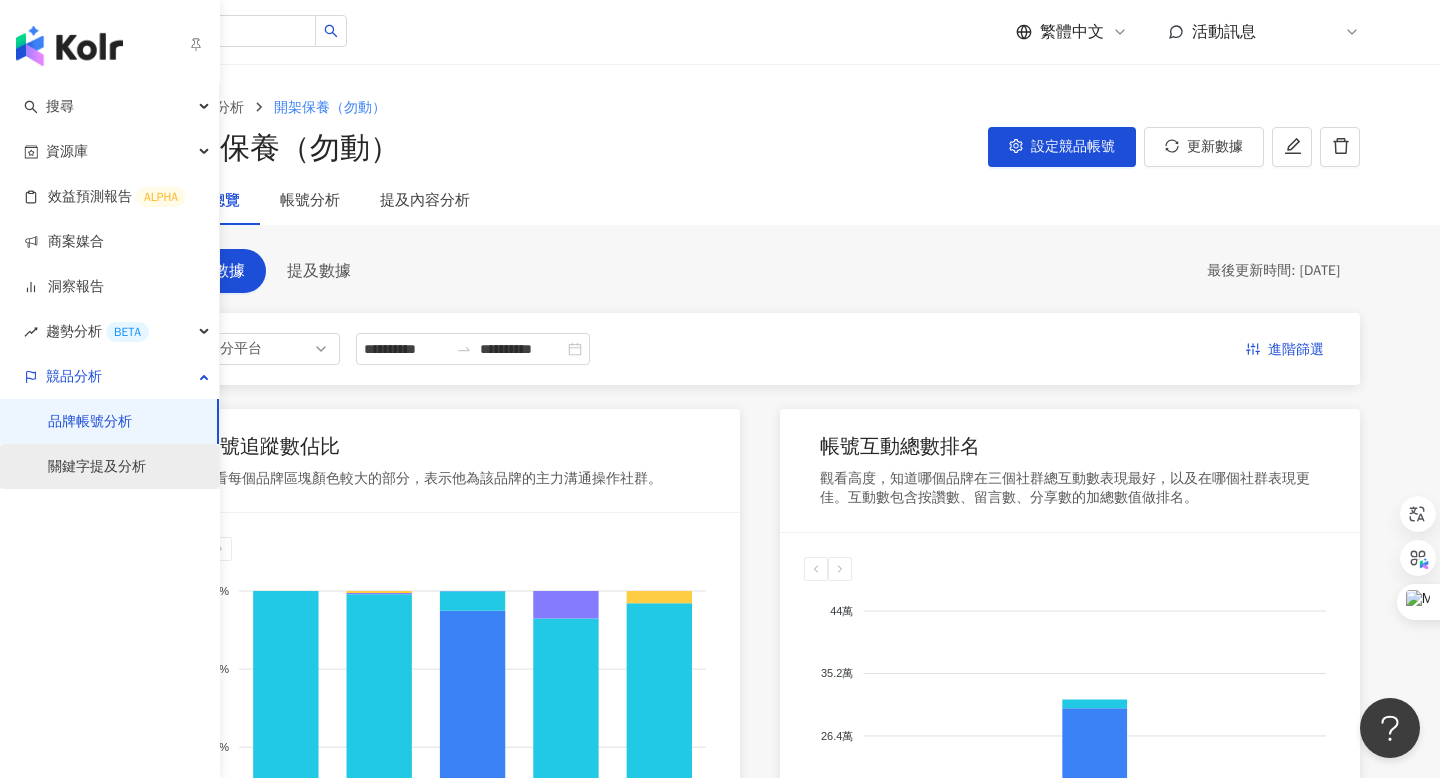 click on "關鍵字提及分析" at bounding box center [97, 467] 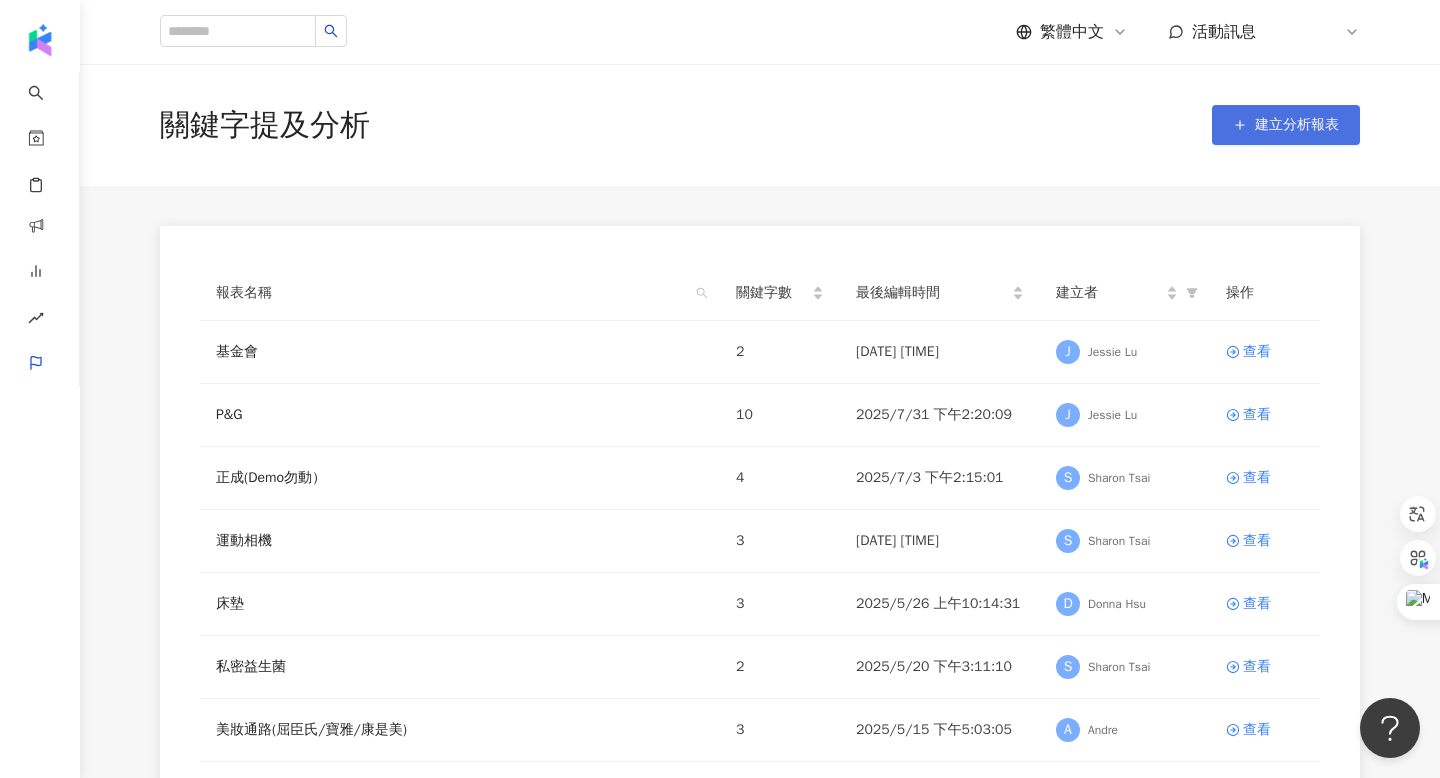 click on "建立分析報表" at bounding box center (1297, 125) 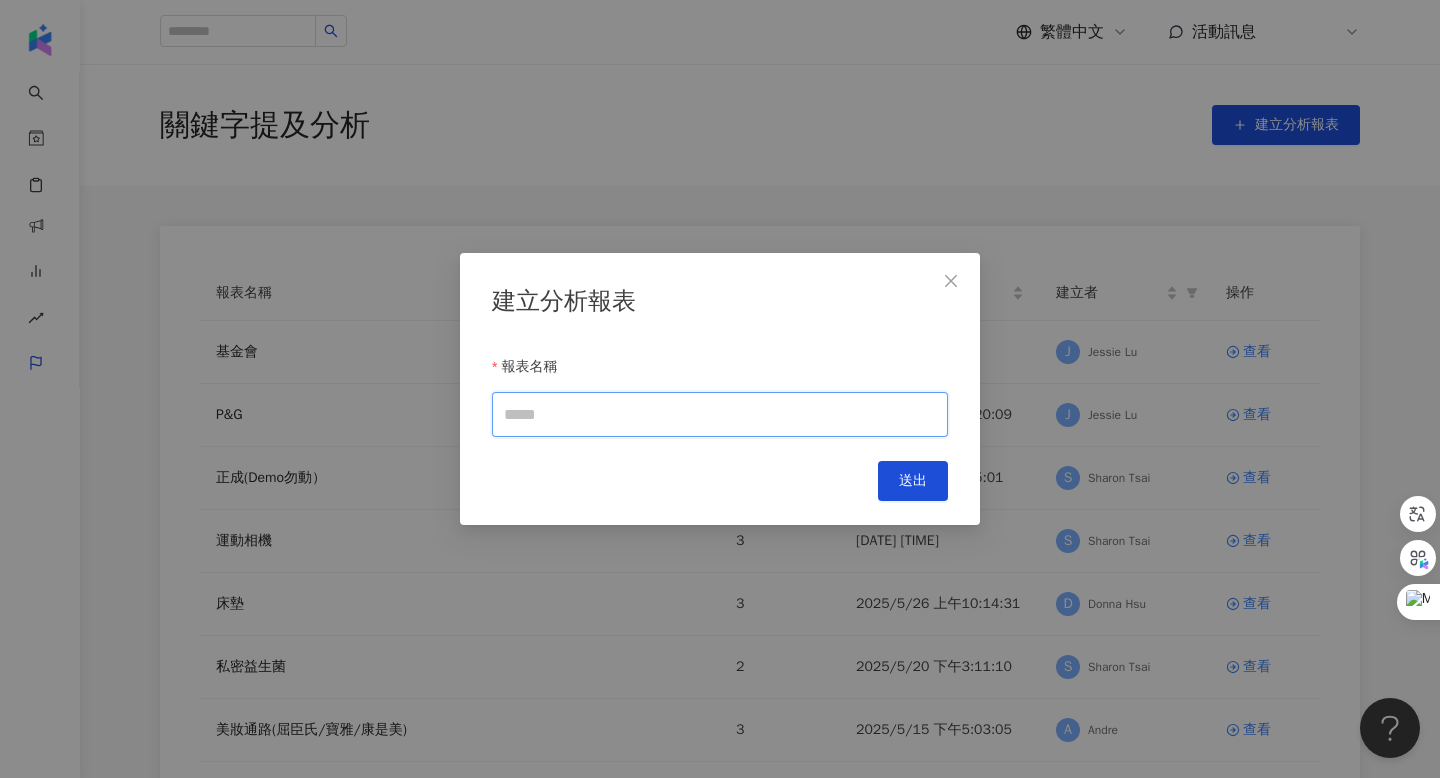 click on "報表名稱" at bounding box center (720, 414) 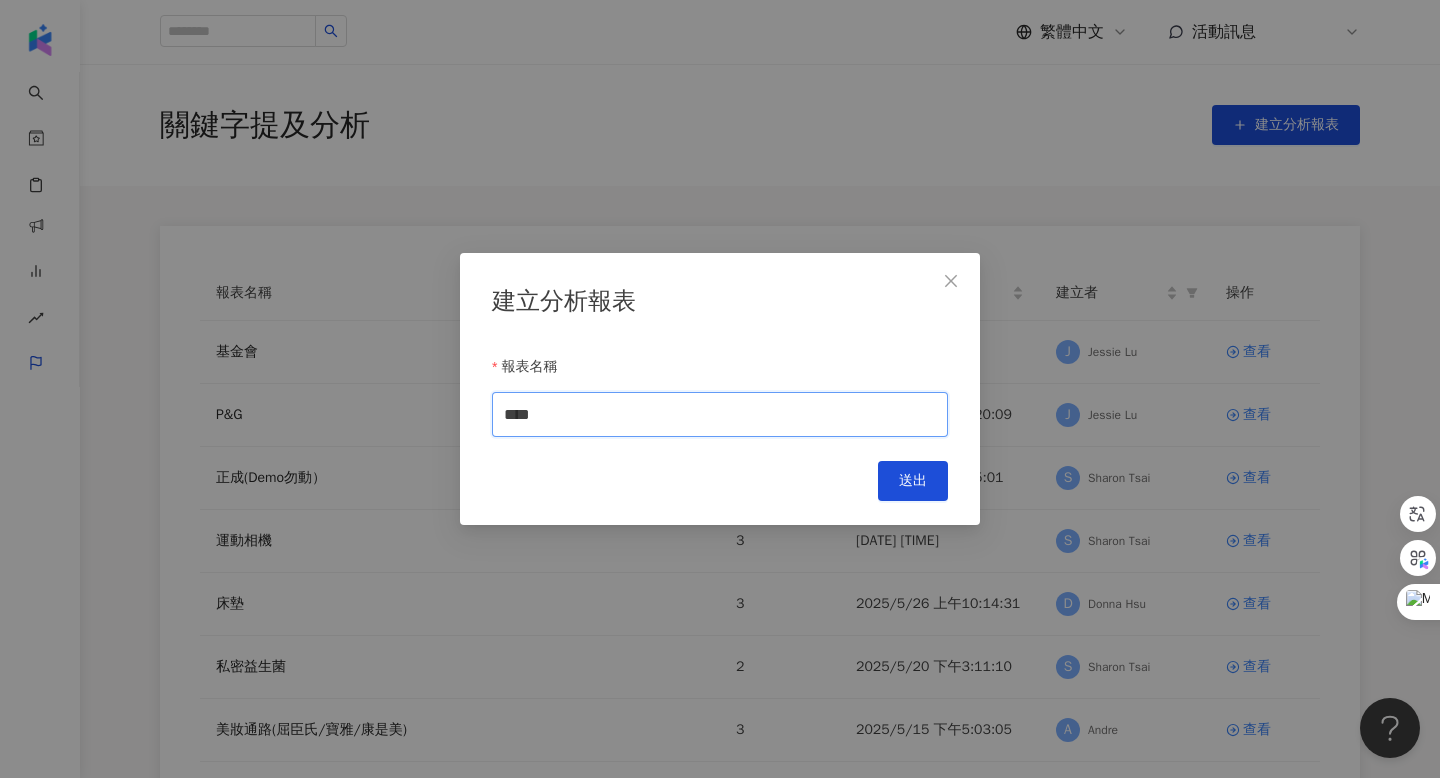 type on "********" 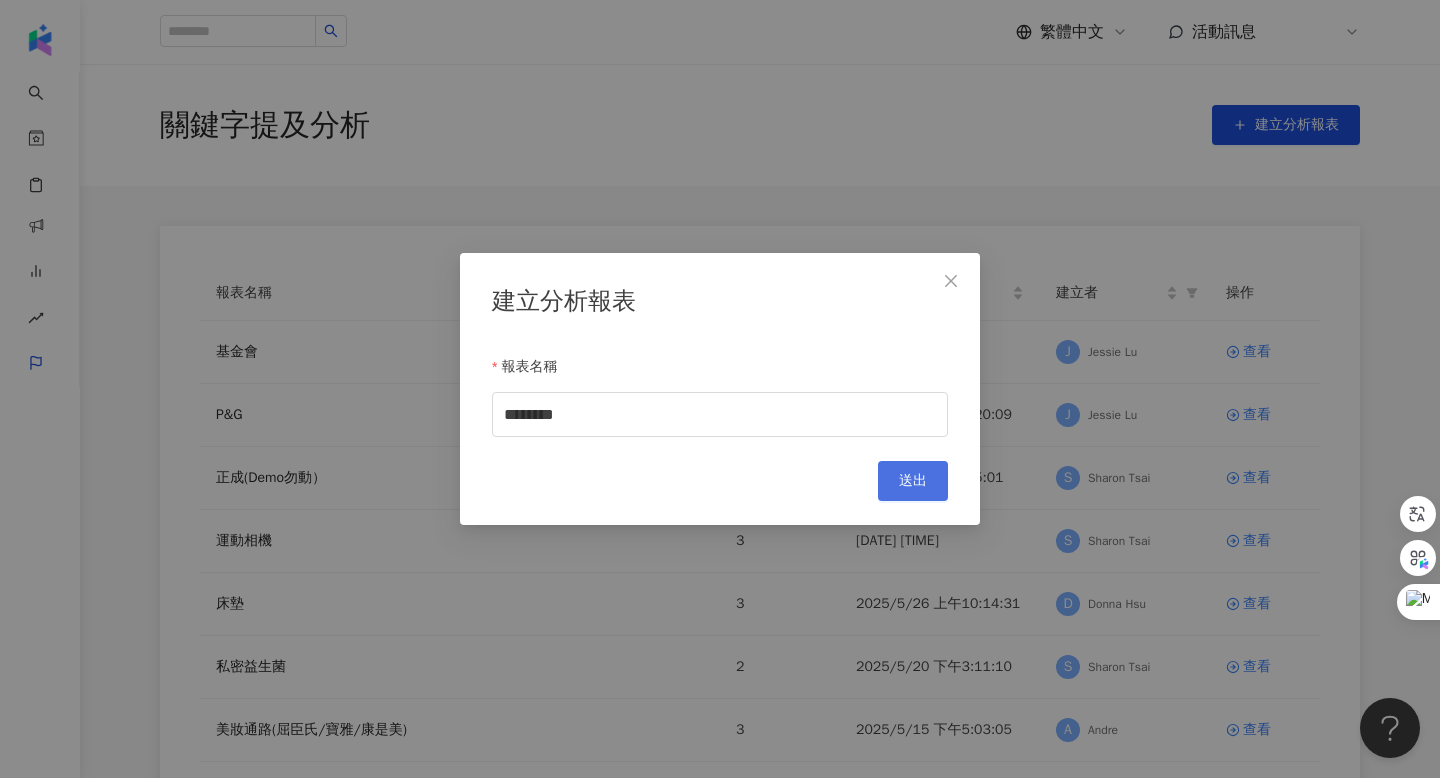 click on "送出" at bounding box center (913, 481) 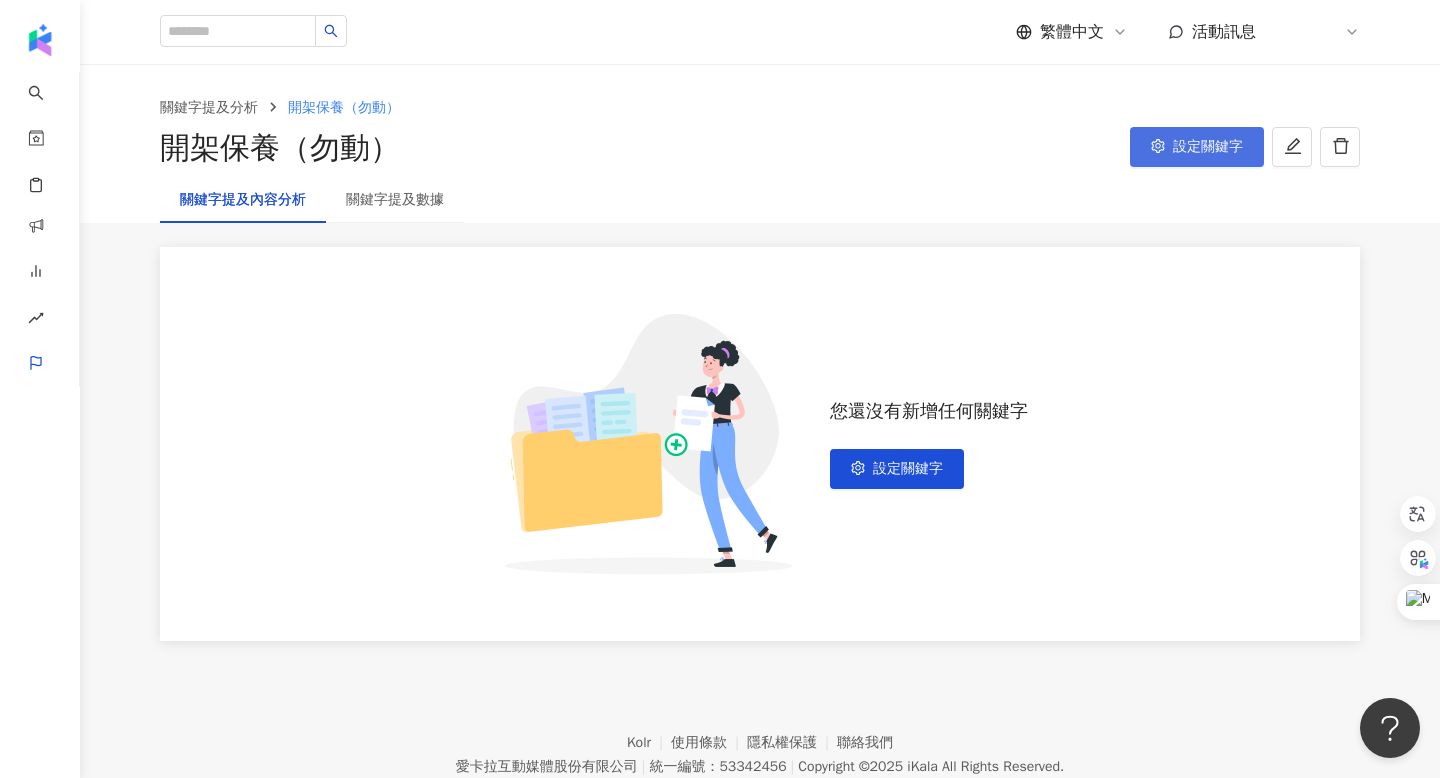 click on "設定關鍵字" at bounding box center [1197, 147] 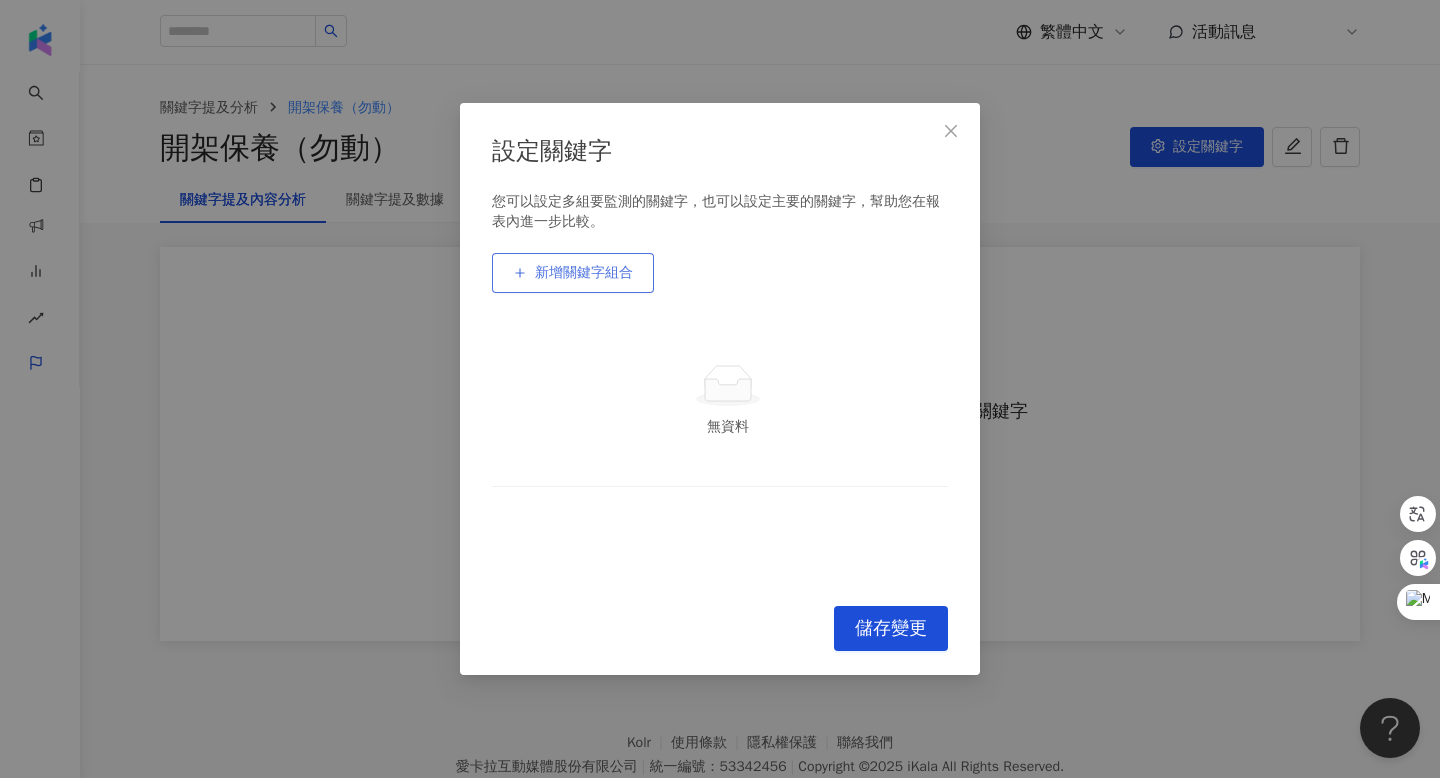 click on "新增關鍵字組合" at bounding box center (573, 273) 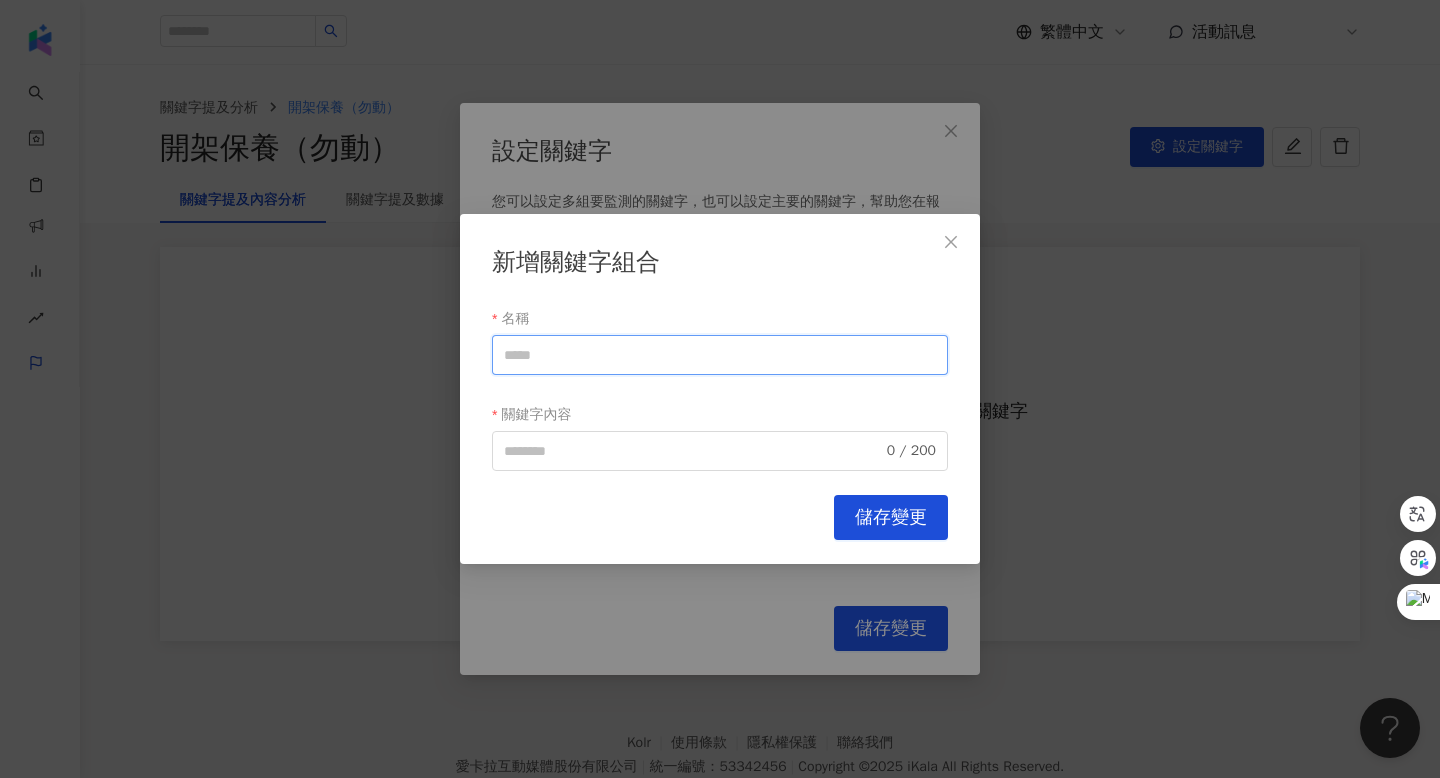 click on "名稱" at bounding box center [720, 355] 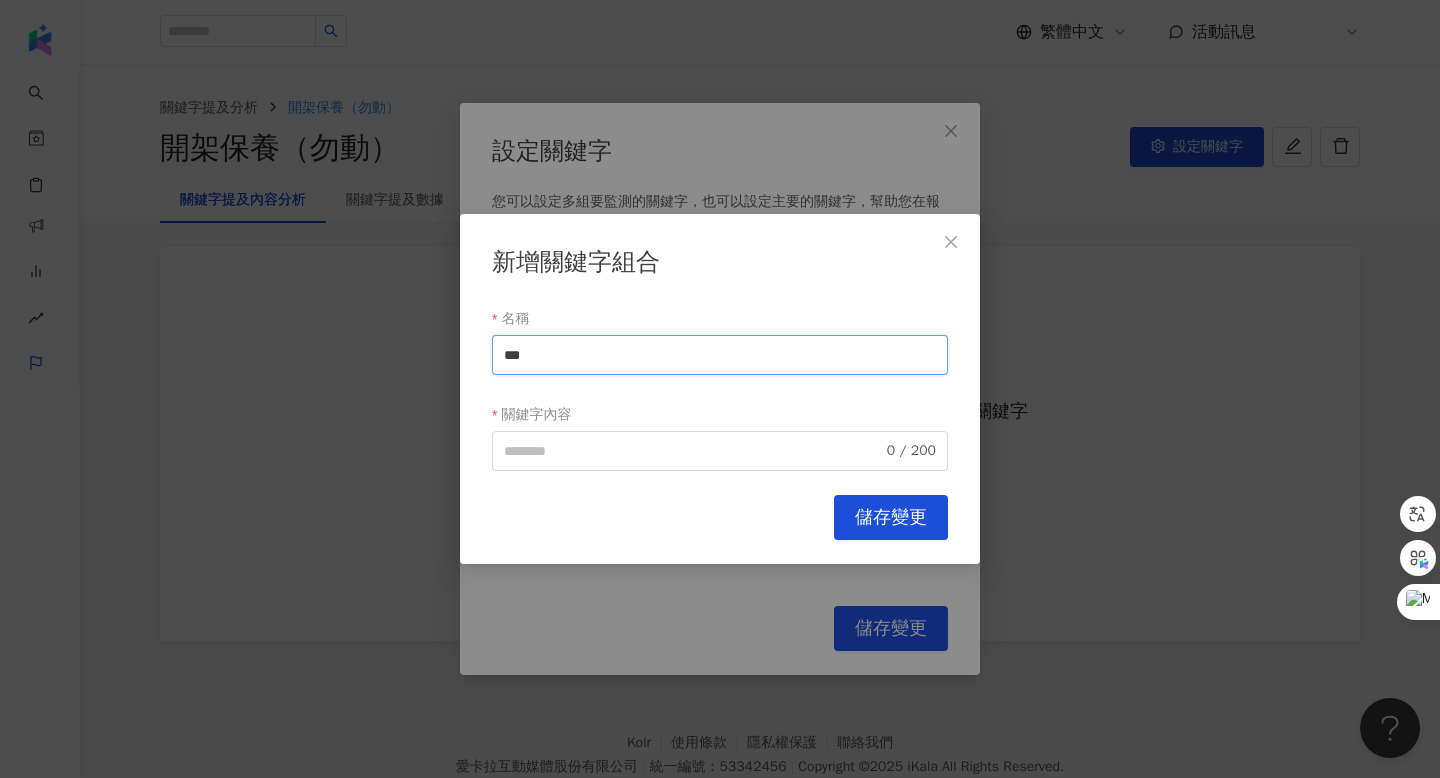 drag, startPoint x: 591, startPoint y: 353, endPoint x: 454, endPoint y: 352, distance: 137.00365 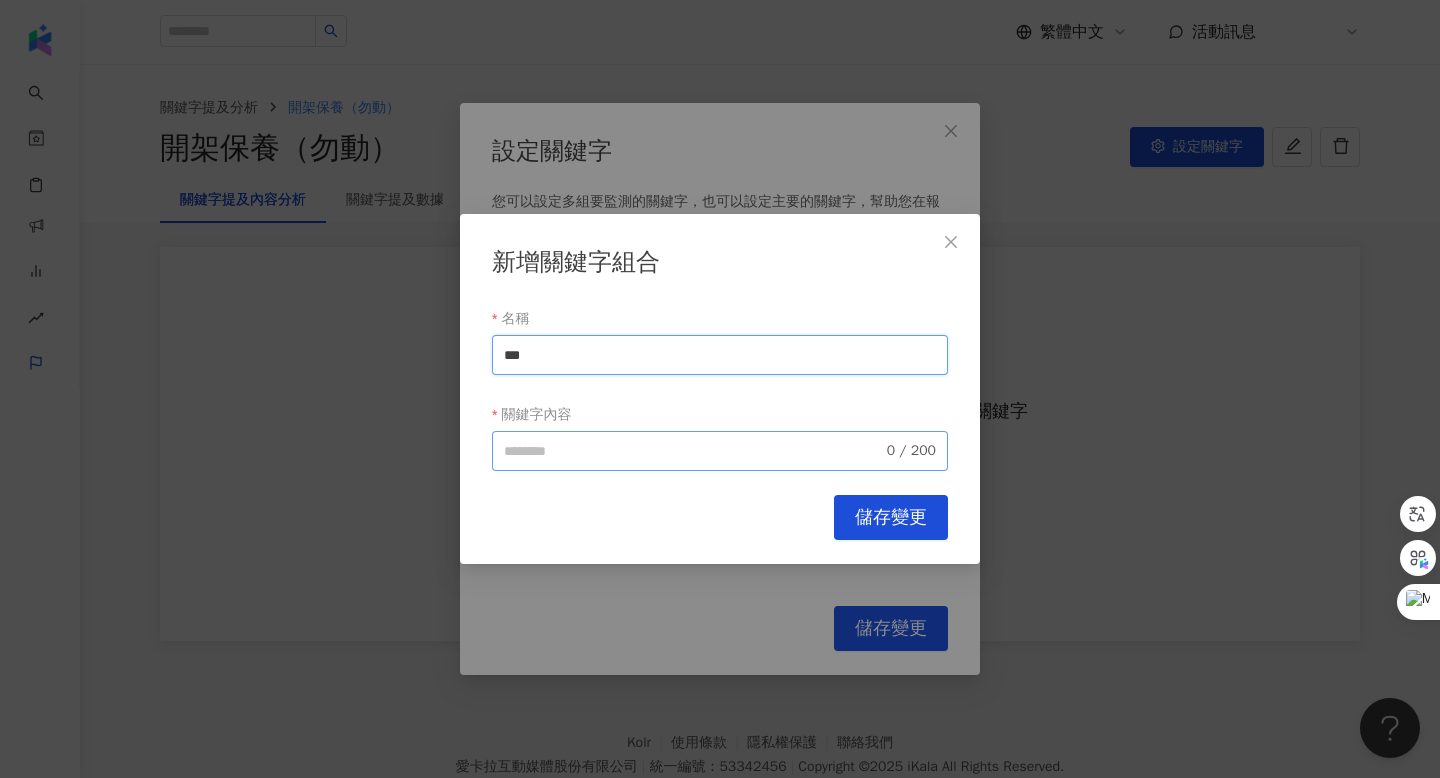 click on "0 / 200" at bounding box center (720, 451) 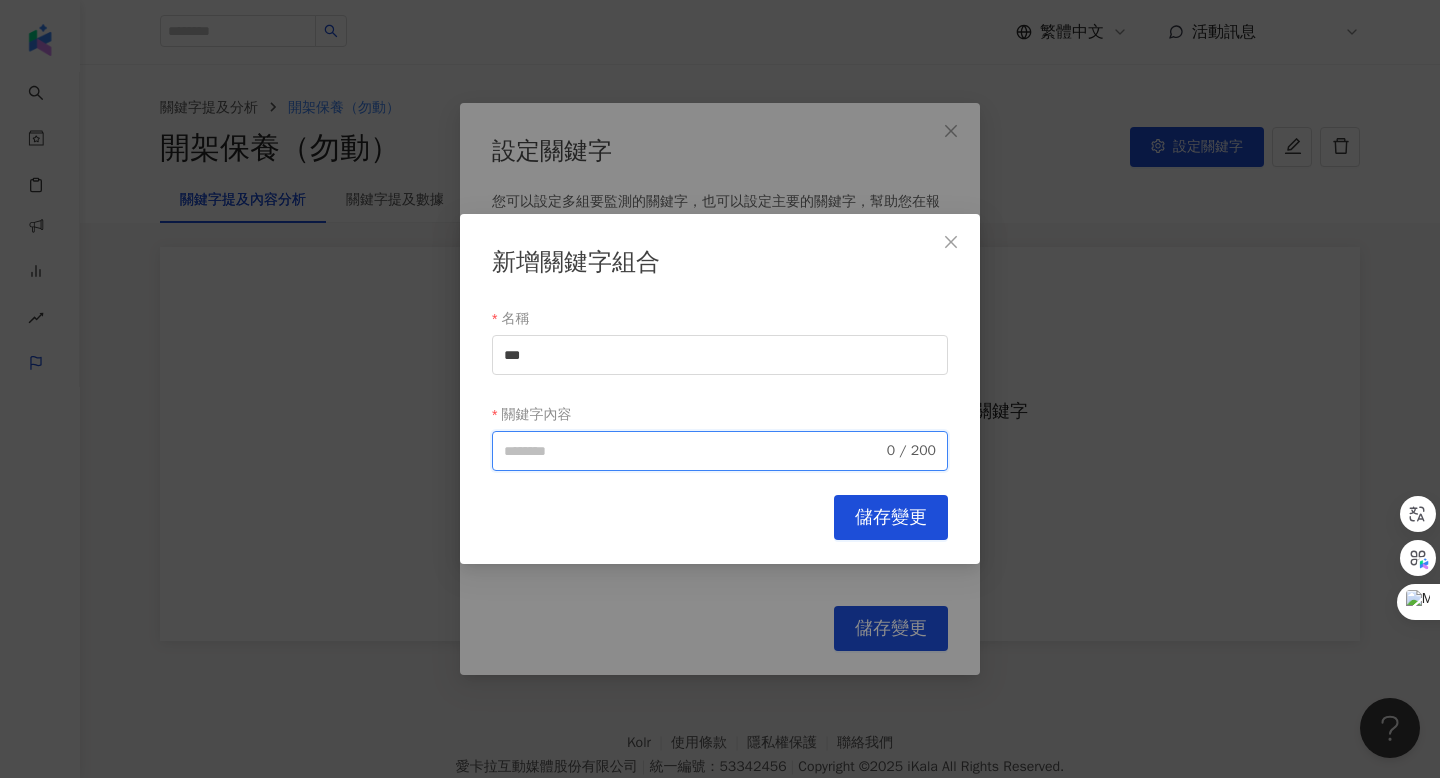paste on "***" 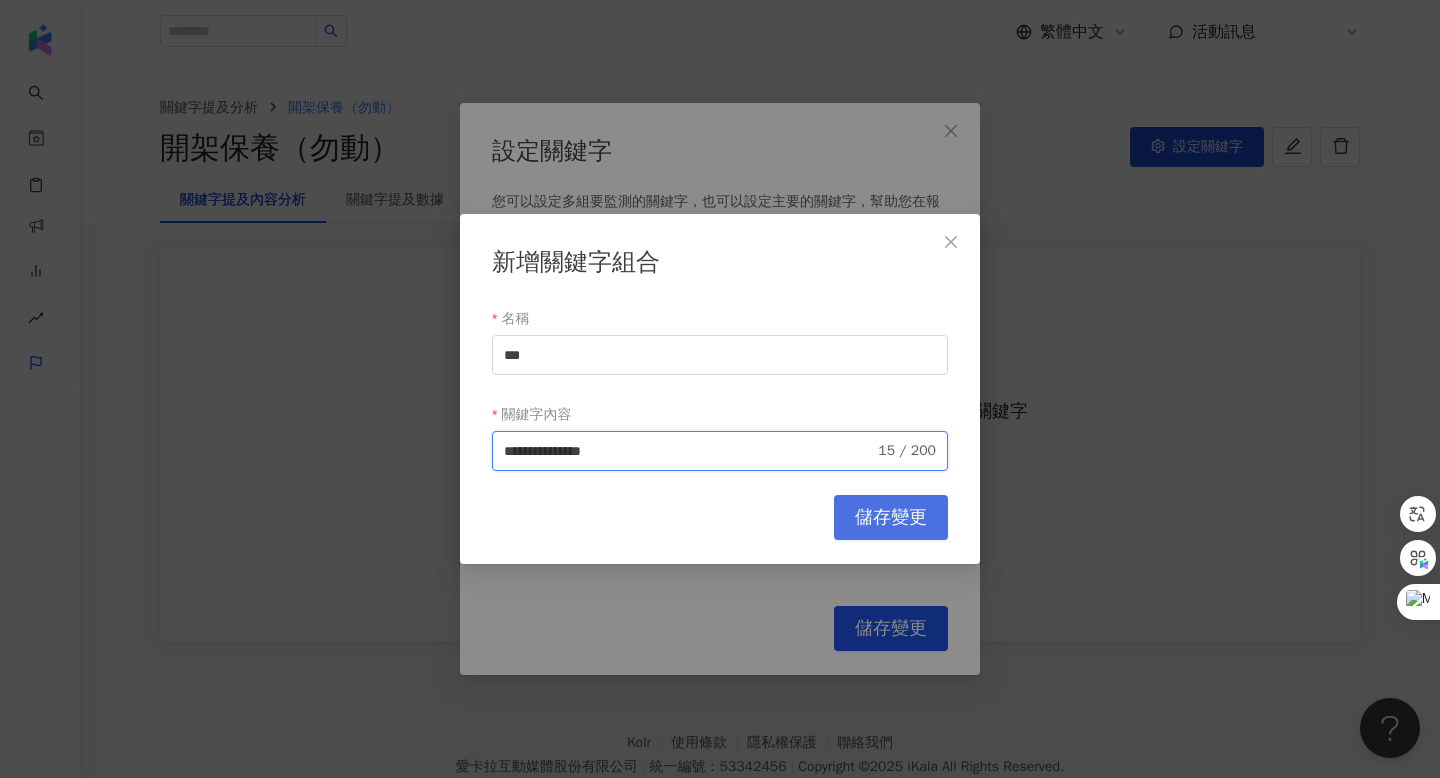 type on "**********" 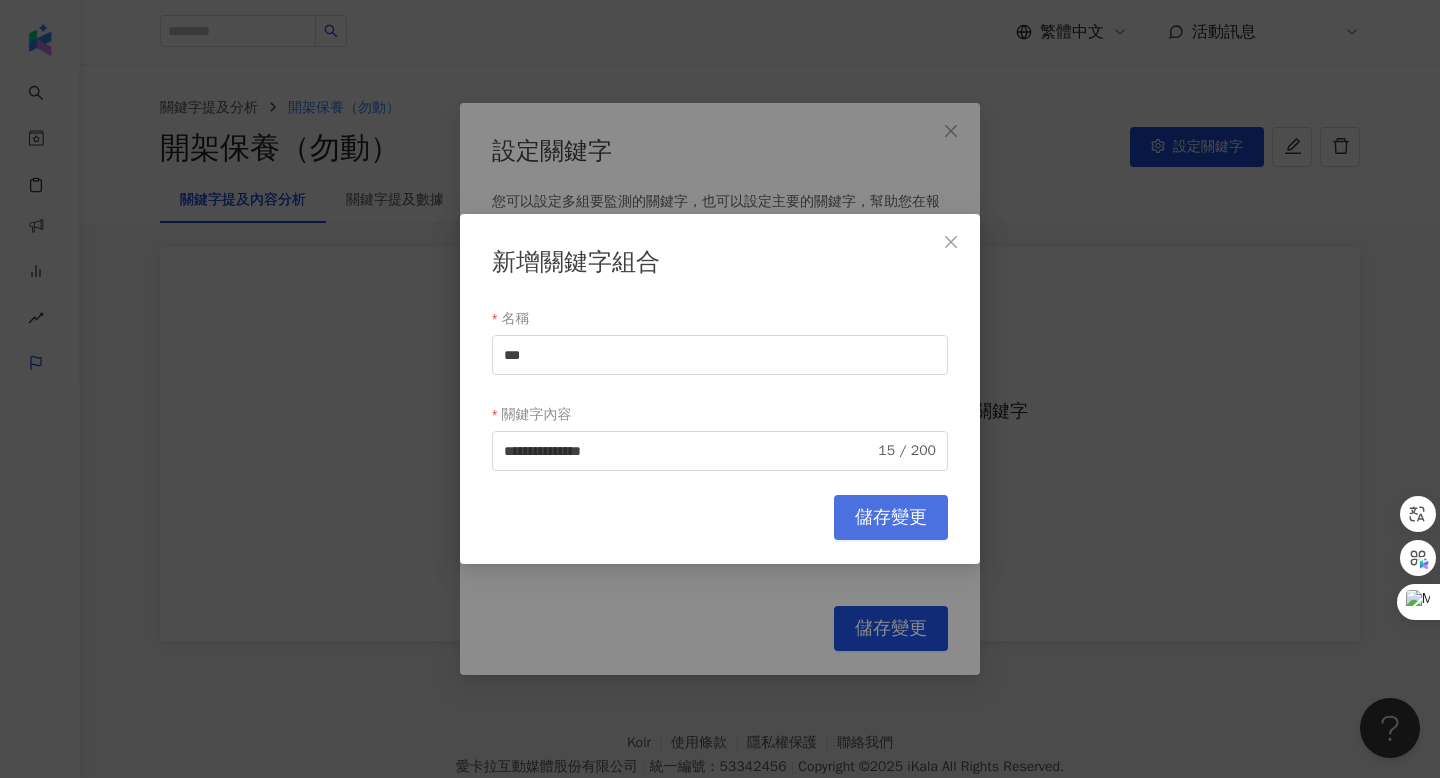 click on "儲存變更" at bounding box center (891, 518) 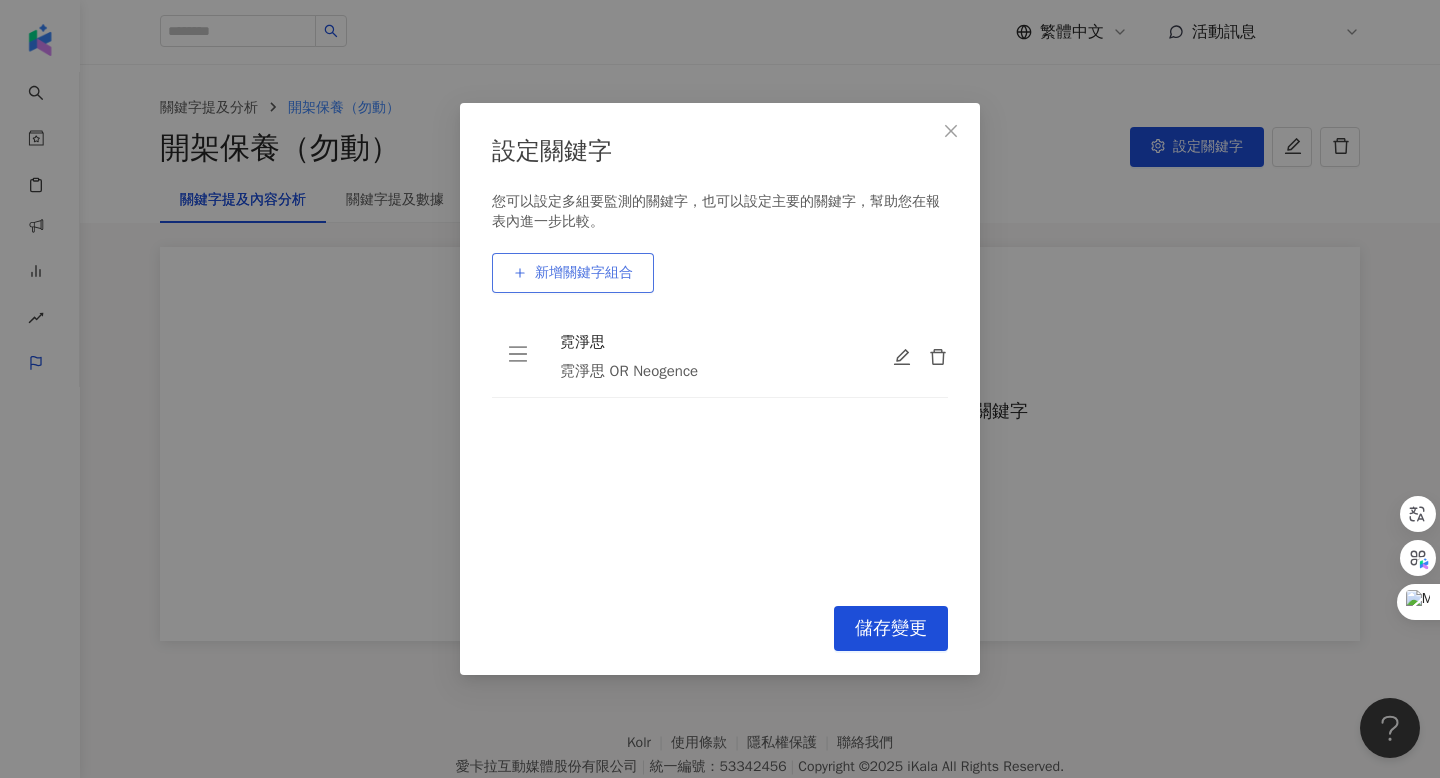click on "新增關鍵字組合" at bounding box center [573, 273] 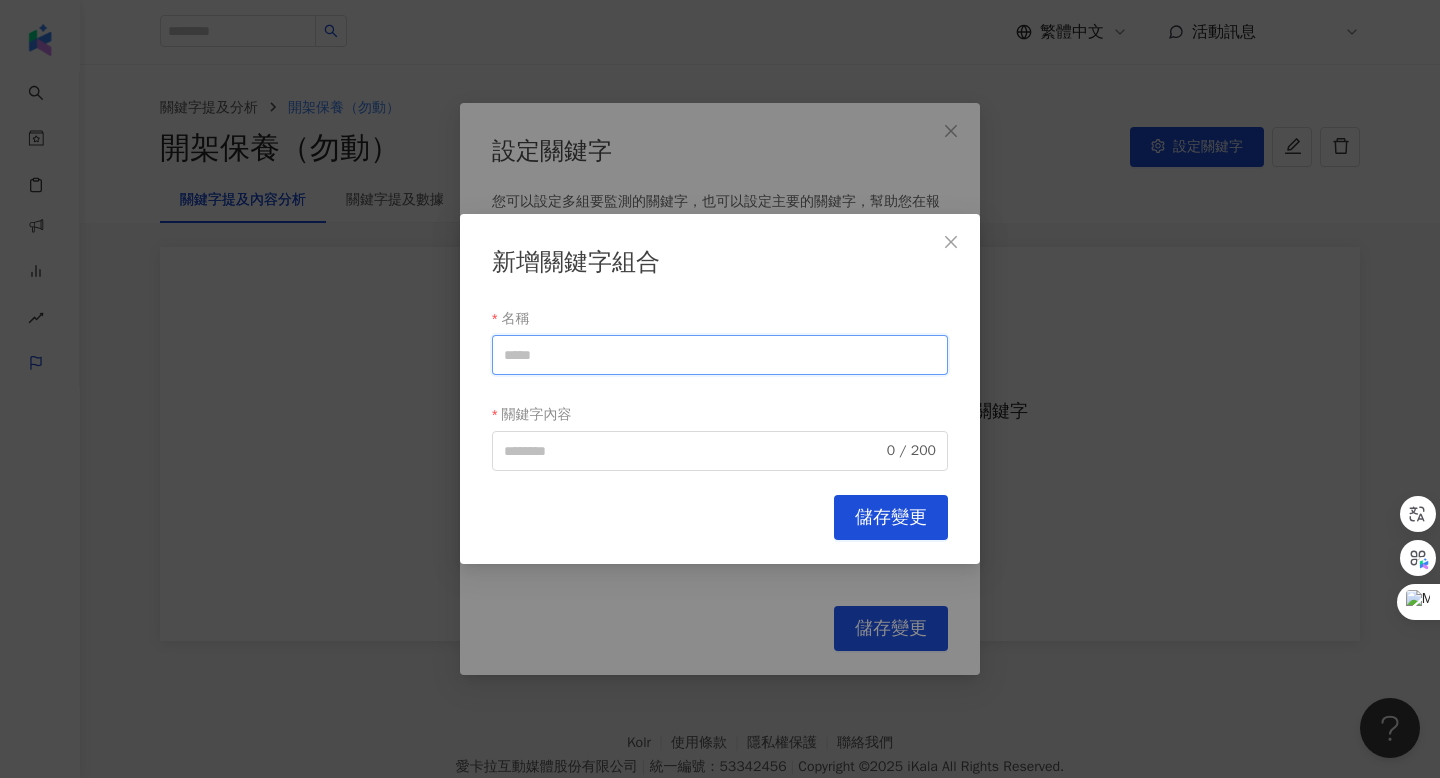 click on "名稱" at bounding box center (720, 355) 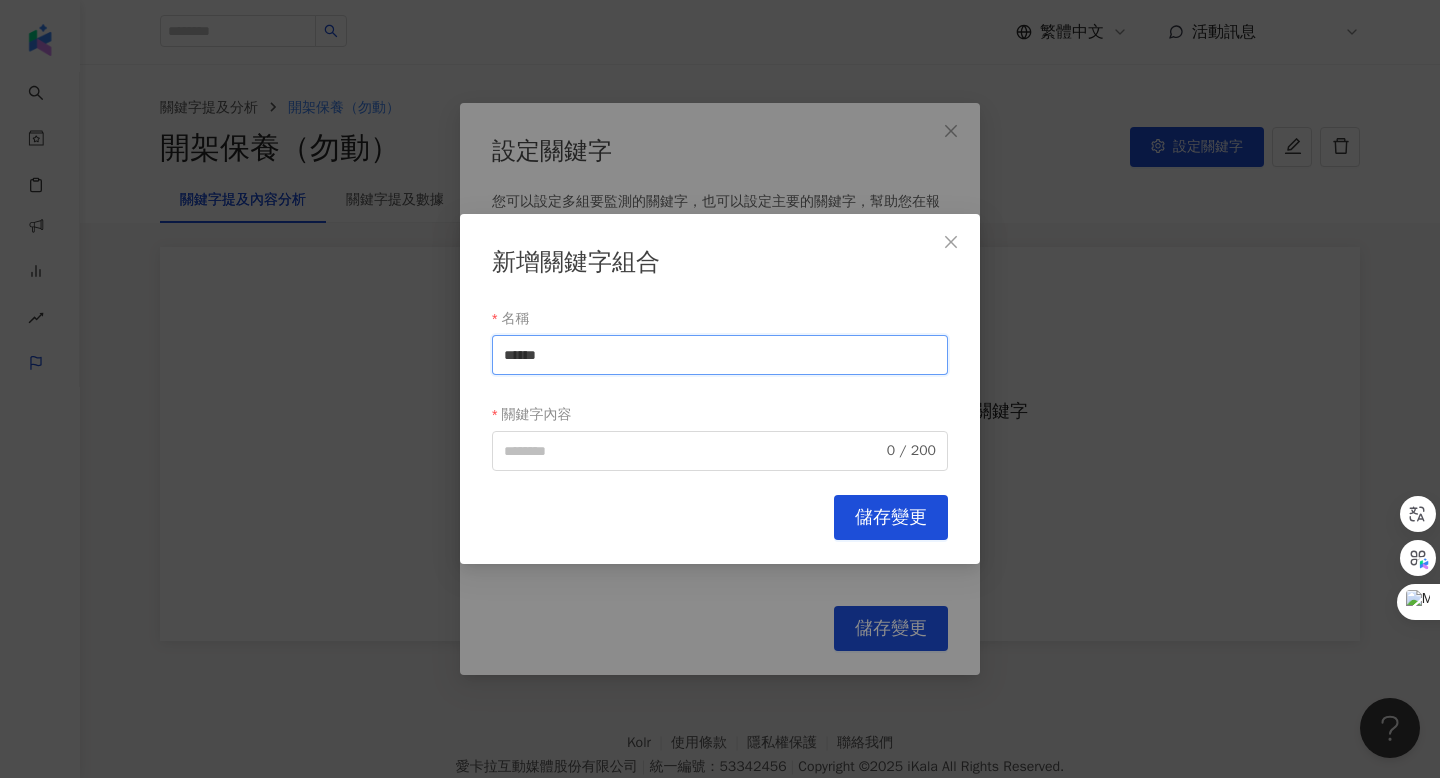 drag, startPoint x: 569, startPoint y: 356, endPoint x: 460, endPoint y: 355, distance: 109.004585 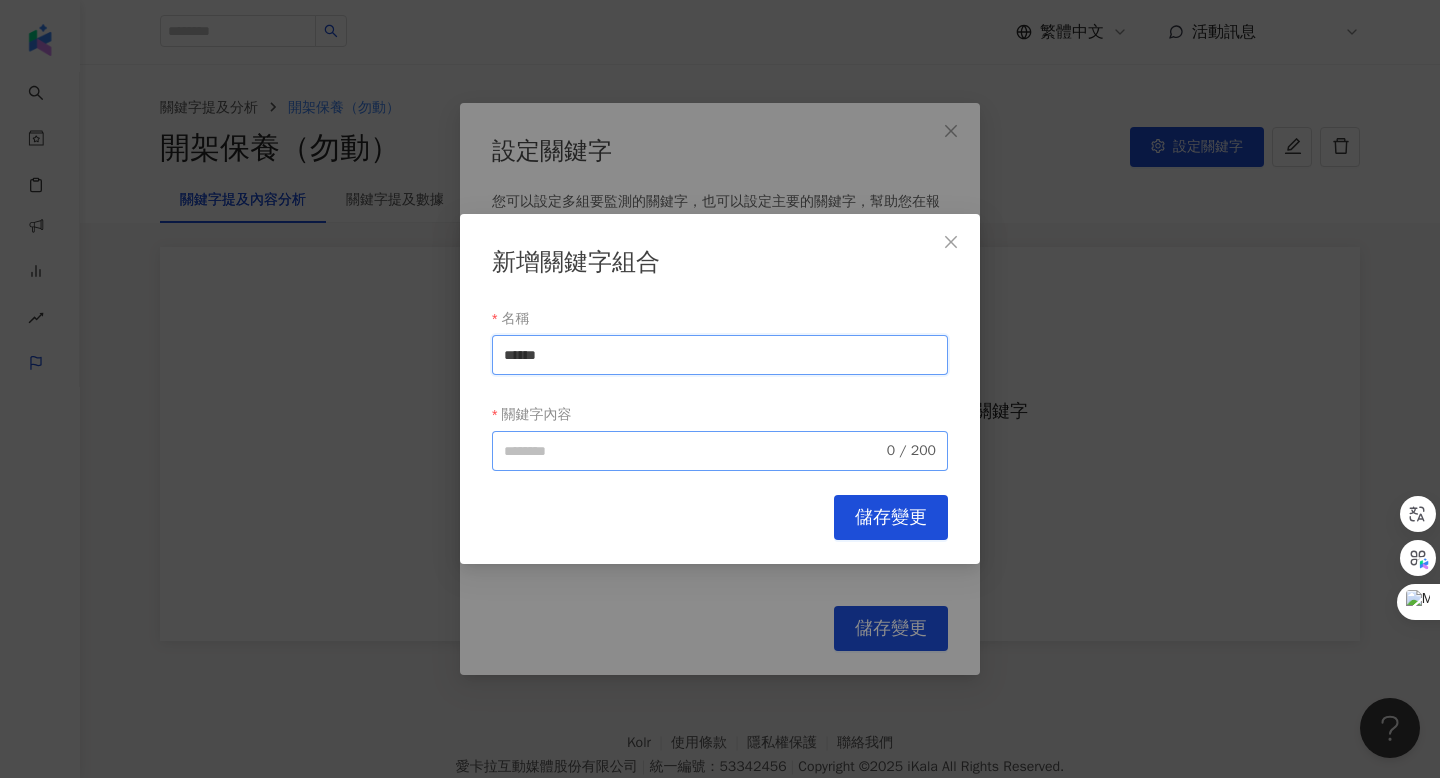 type on "*****" 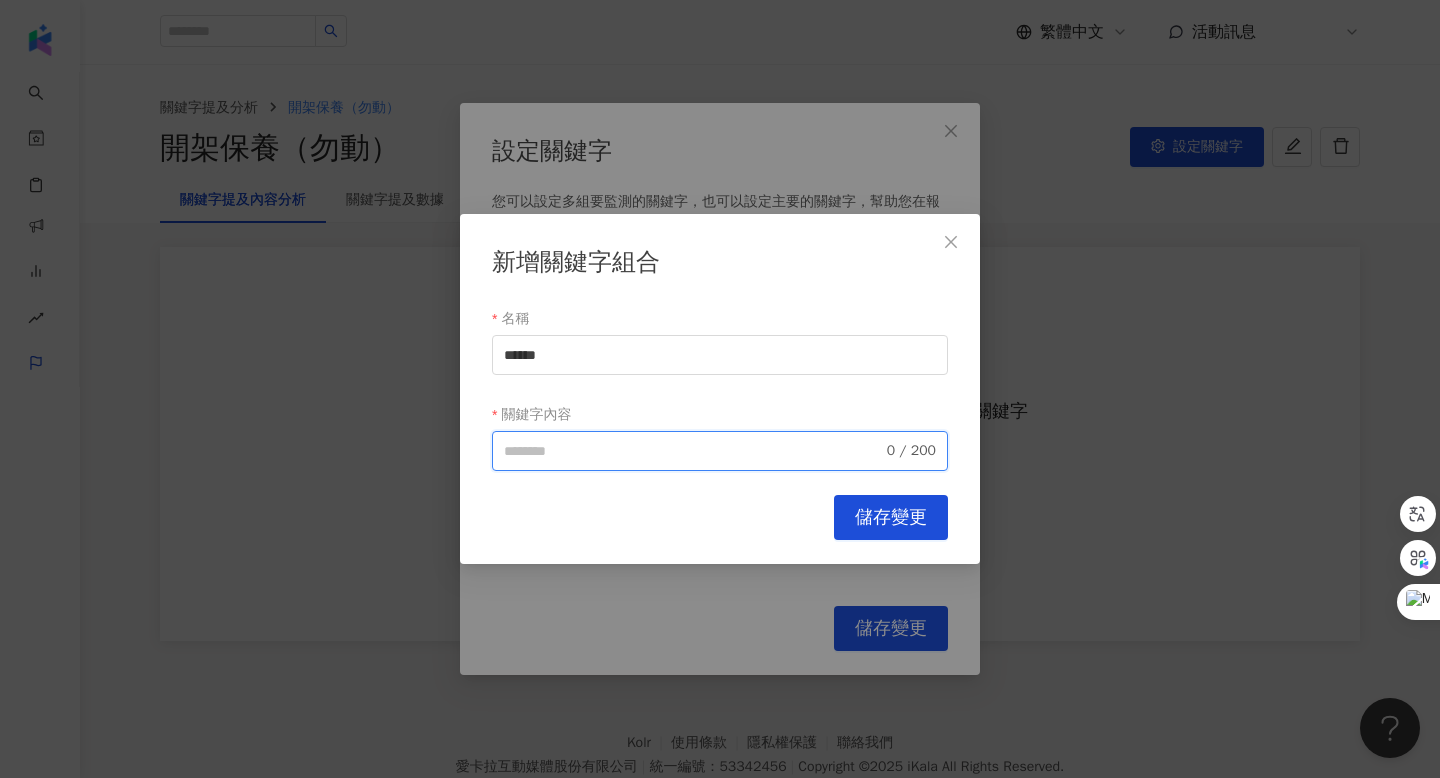 click on "關鍵字內容" at bounding box center (693, 451) 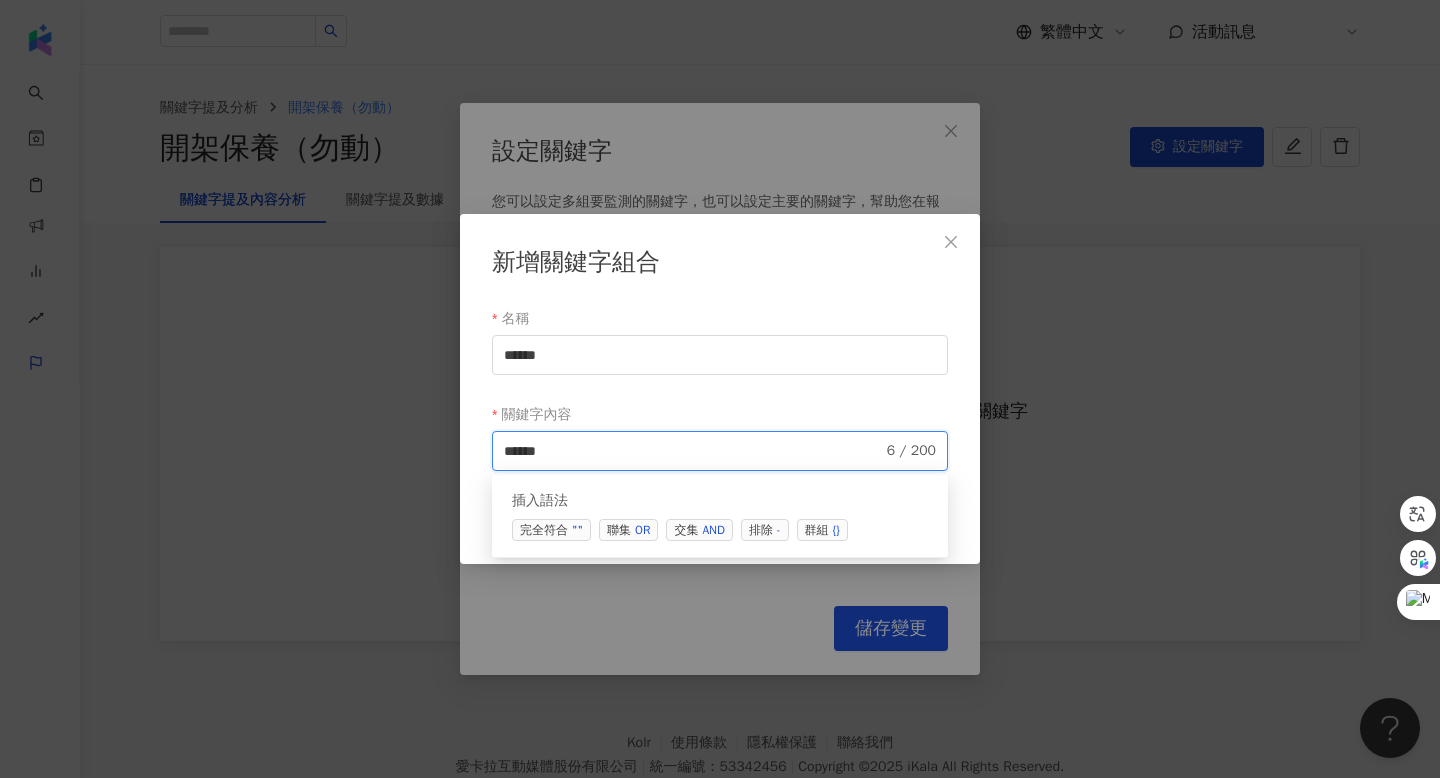 type on "*****" 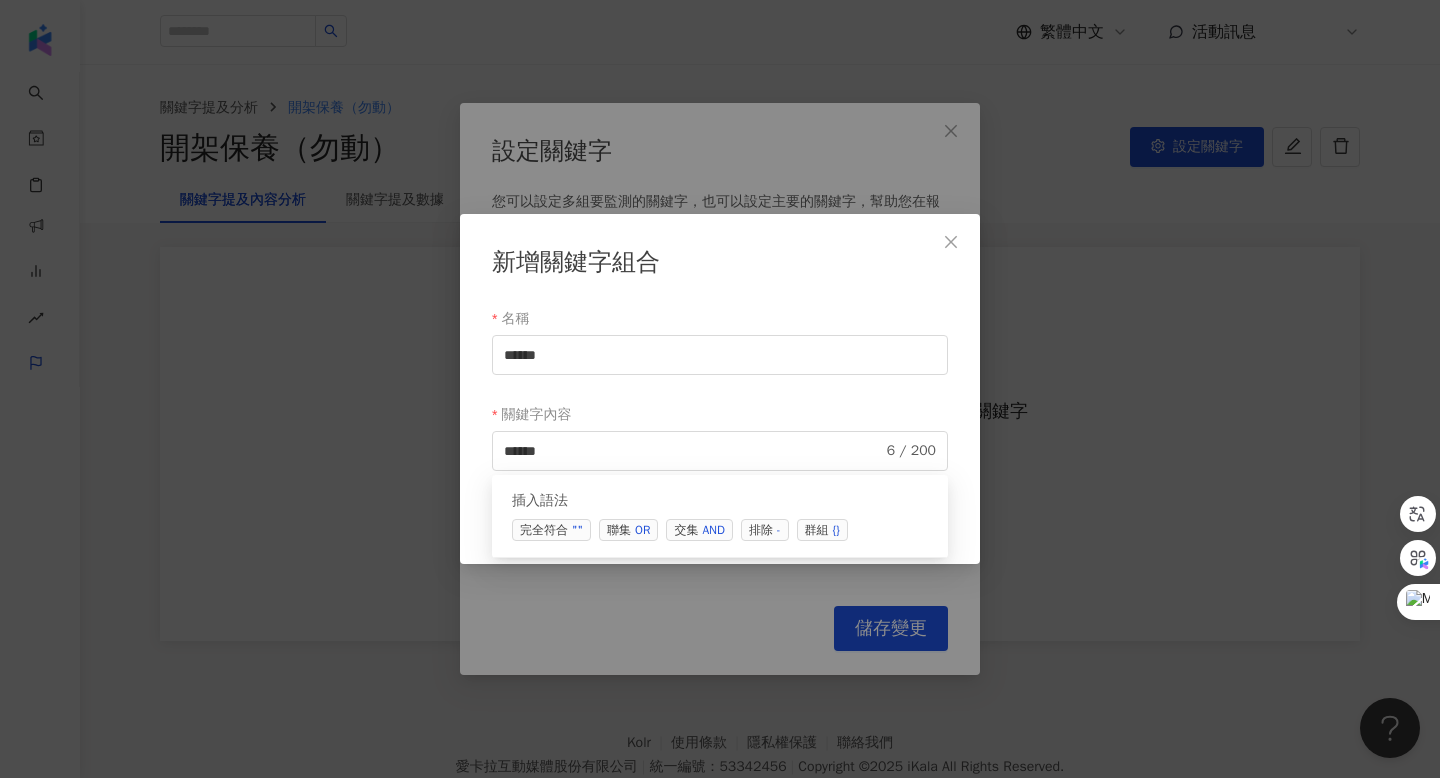 click on "新增關鍵字組合 名稱 ***** 關鍵字內容 ***** 6 / 200 searchOperator 插入語法 完全符合 "" 聯集 OR 交集 AND 排除 - 群組 {} Cancel 儲存變更" at bounding box center (720, 389) 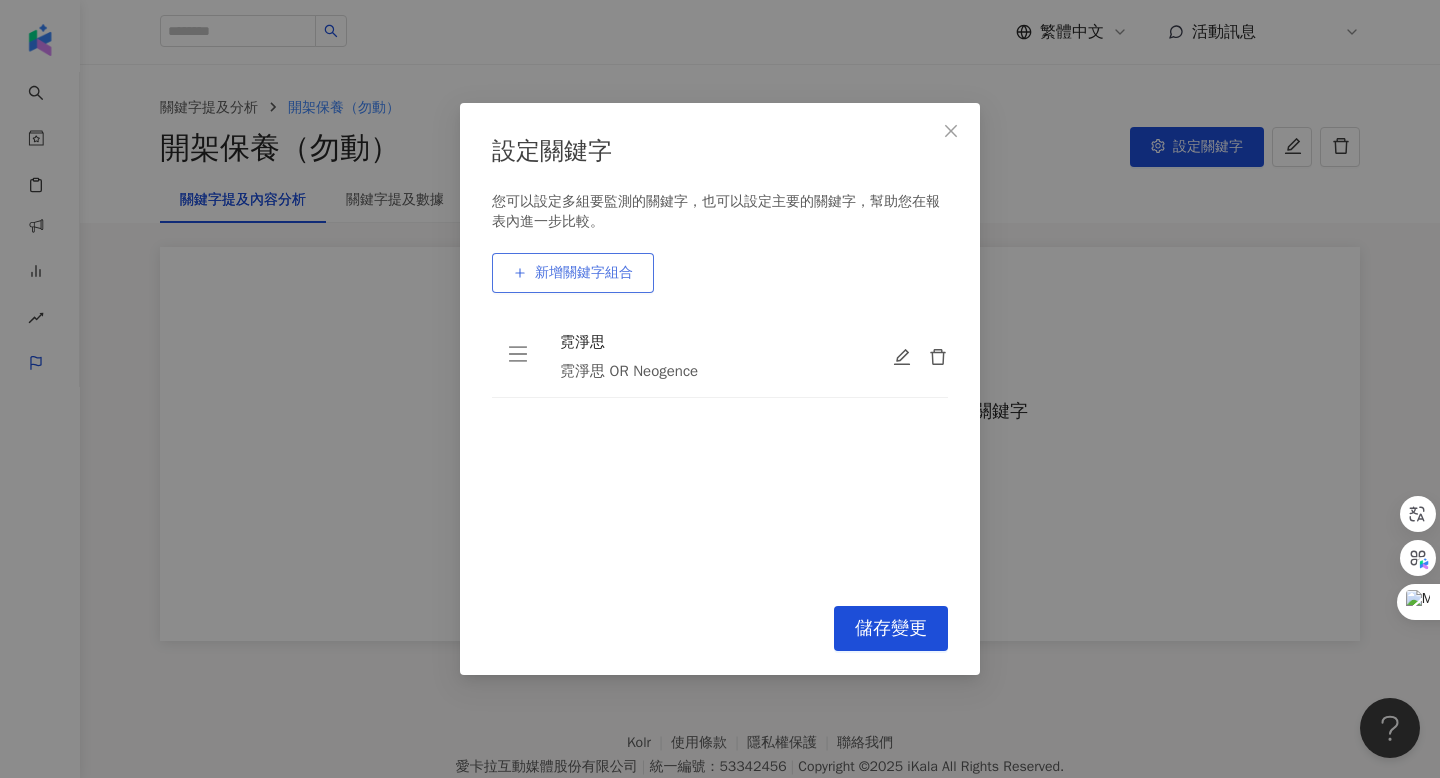 click on "新增關鍵字組合" at bounding box center [573, 273] 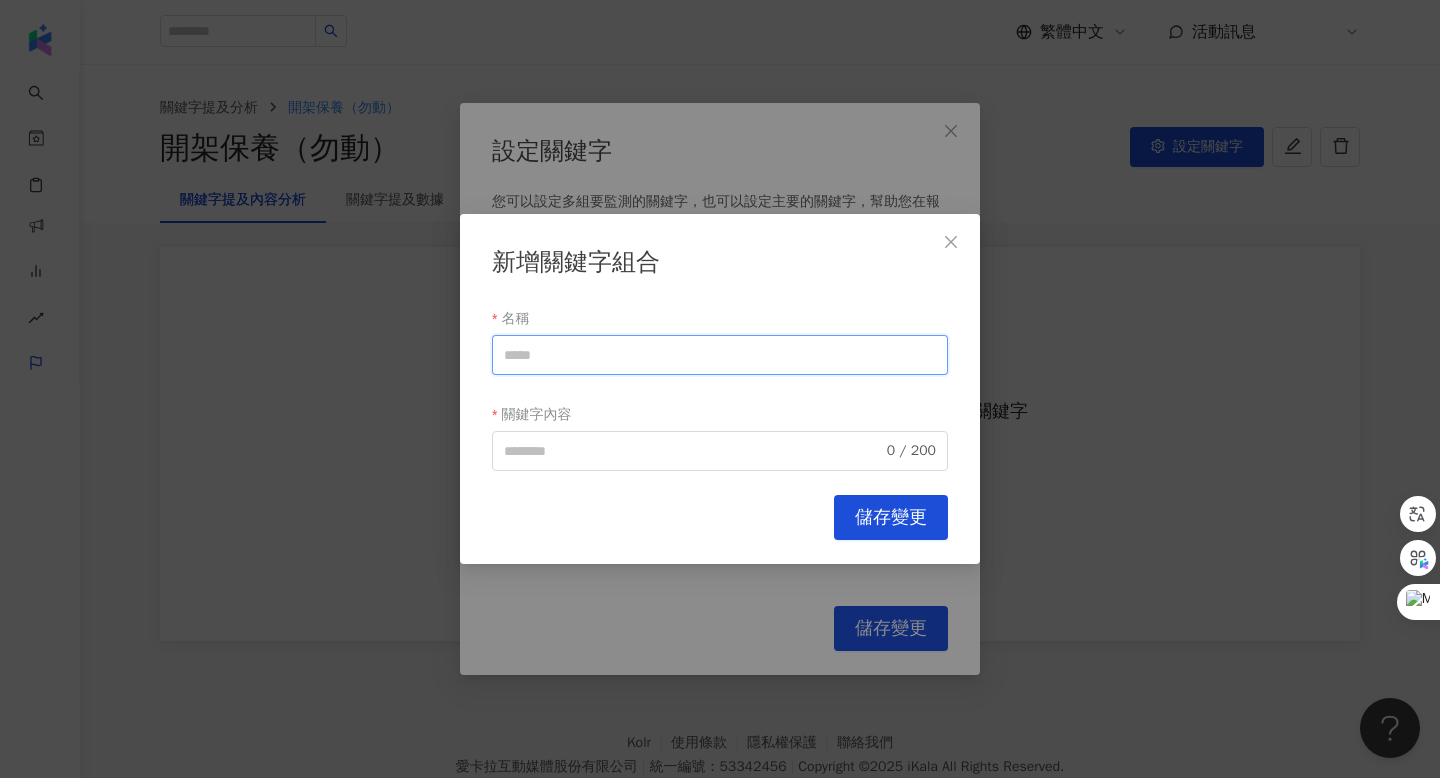 click on "名稱" at bounding box center [720, 355] 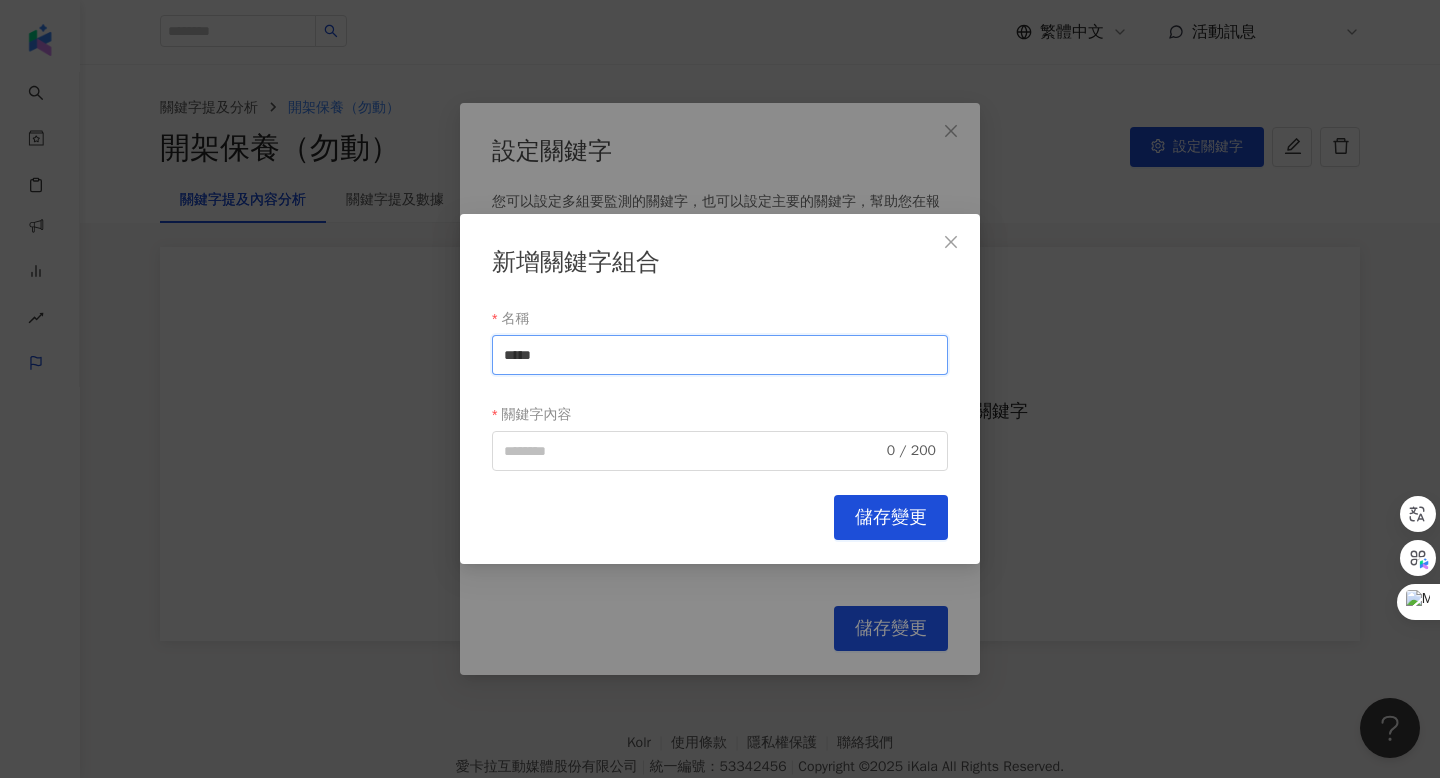 drag, startPoint x: 552, startPoint y: 357, endPoint x: 471, endPoint y: 355, distance: 81.02469 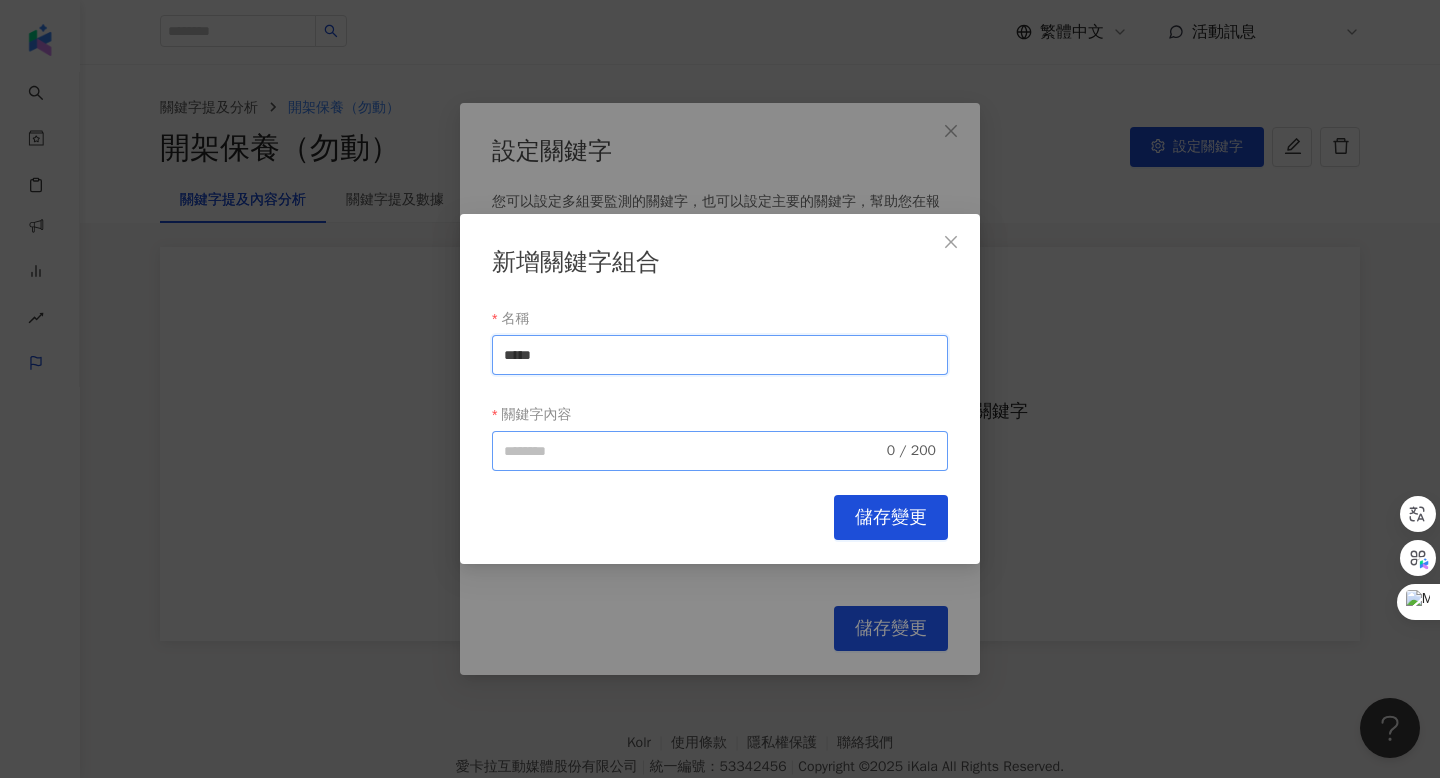 type on "*****" 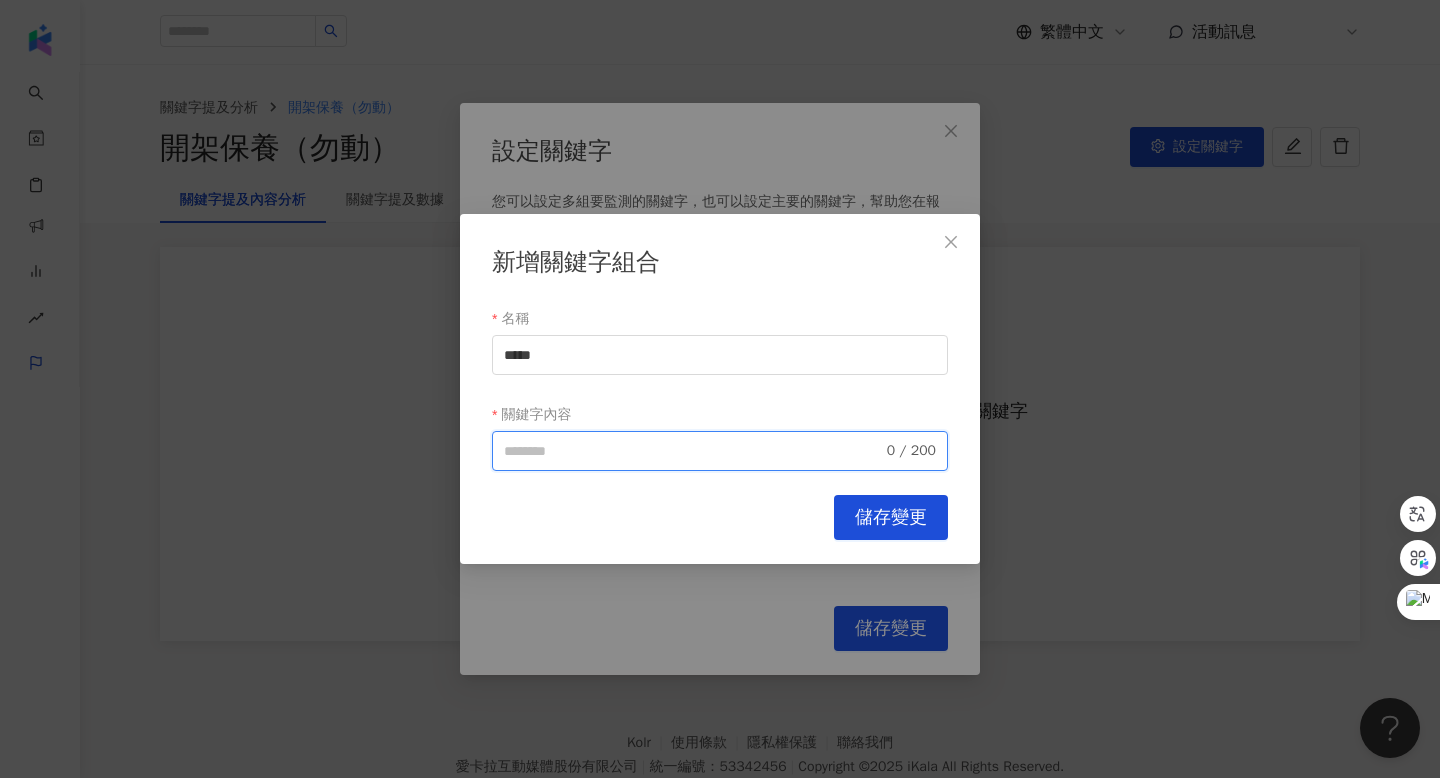 click on "關鍵字內容" at bounding box center [693, 451] 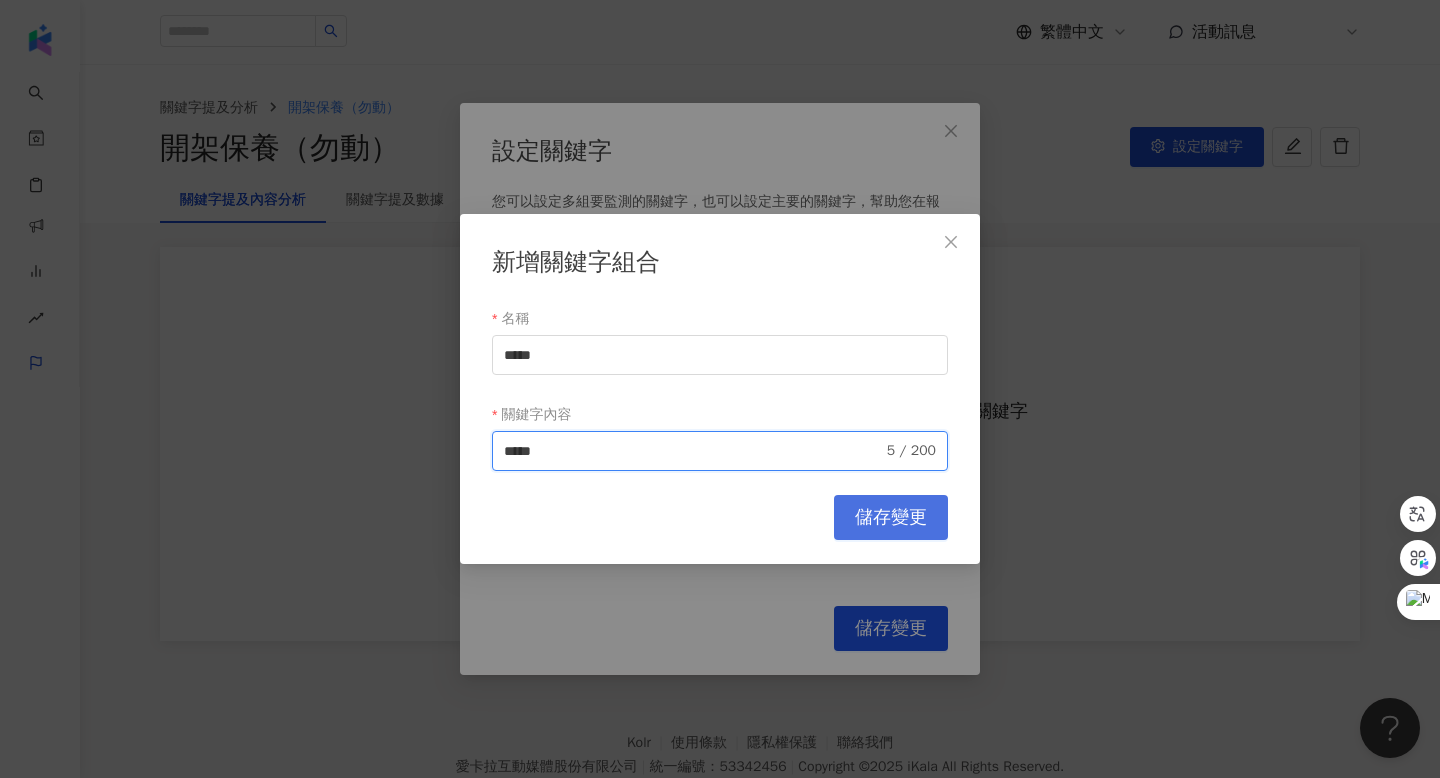 type on "*****" 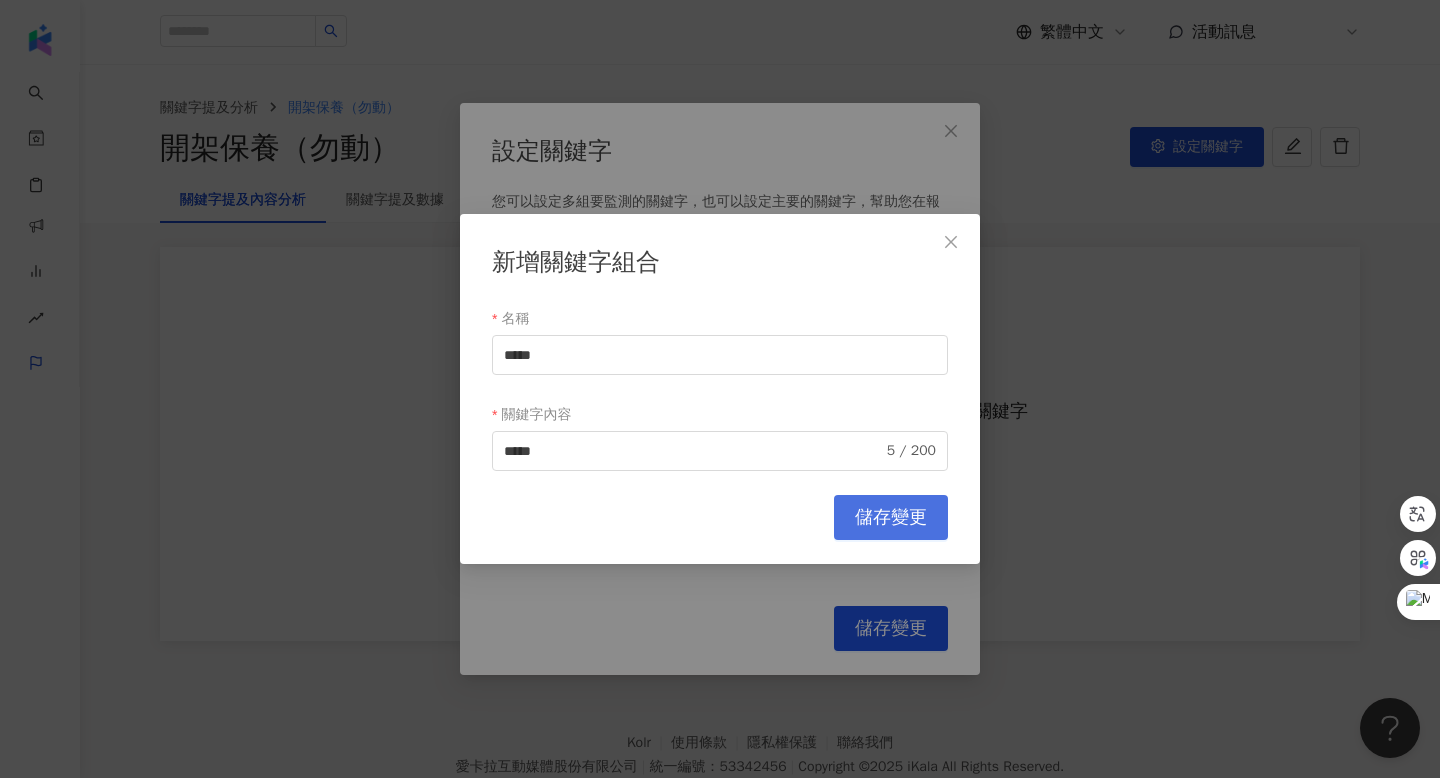 click on "儲存變更" at bounding box center [891, 518] 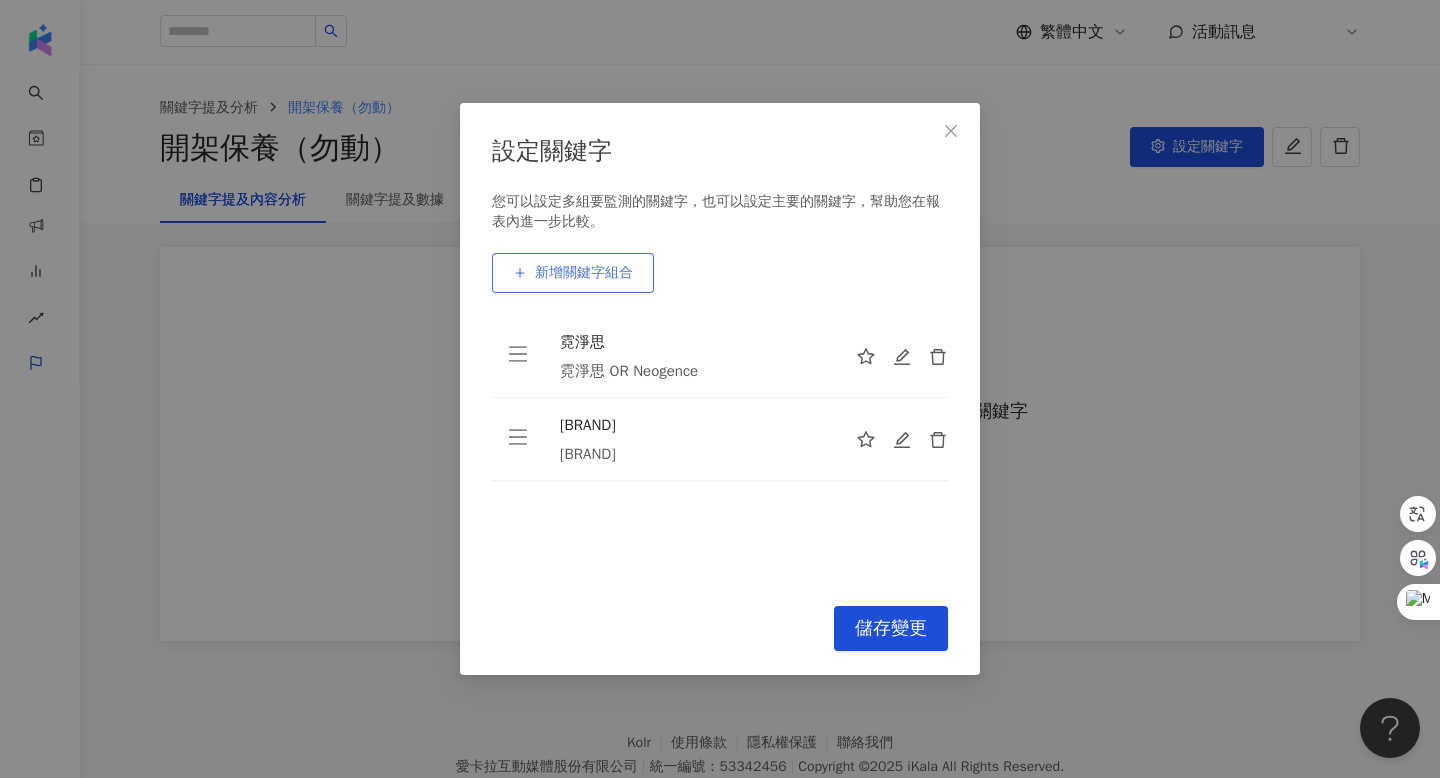 click on "新增關鍵字組合" at bounding box center (584, 273) 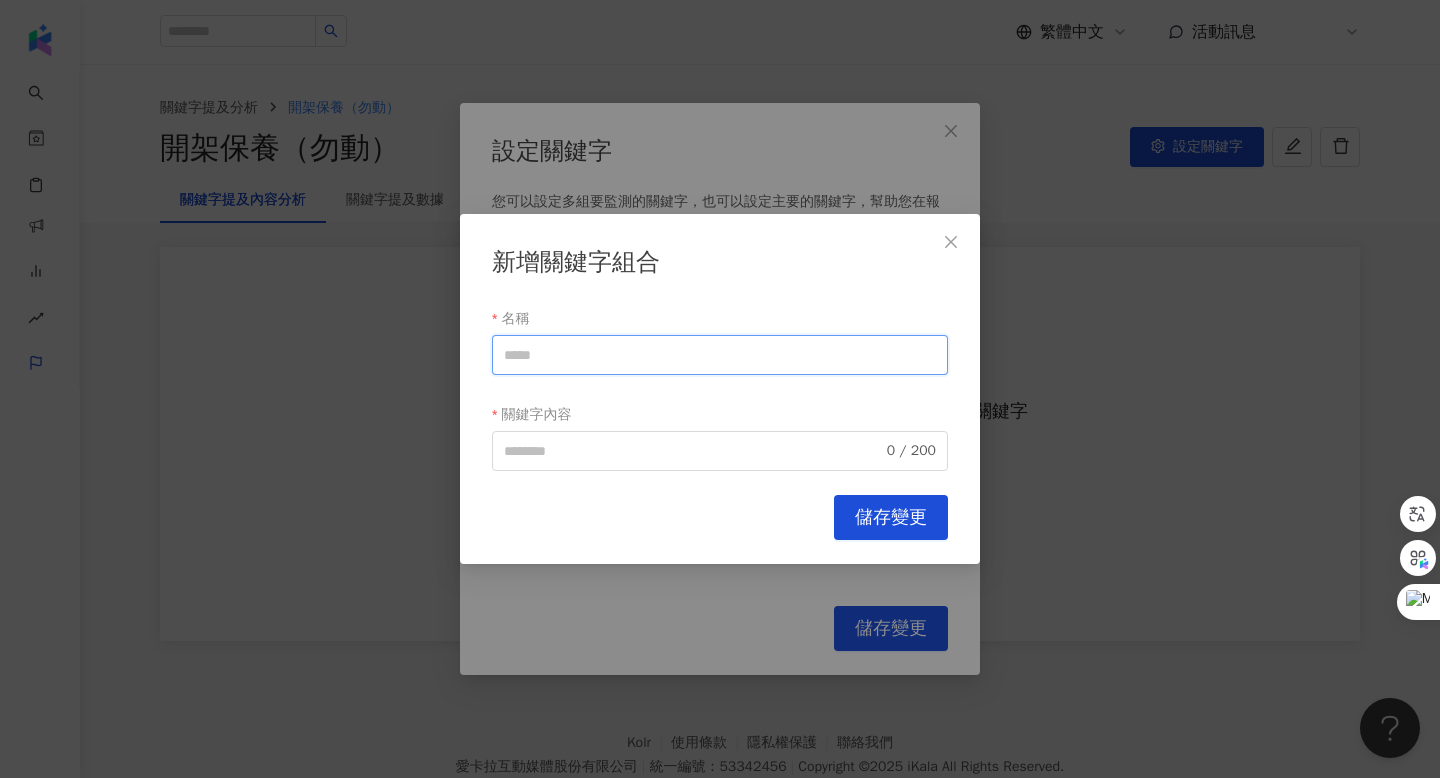 click on "名稱" at bounding box center [720, 355] 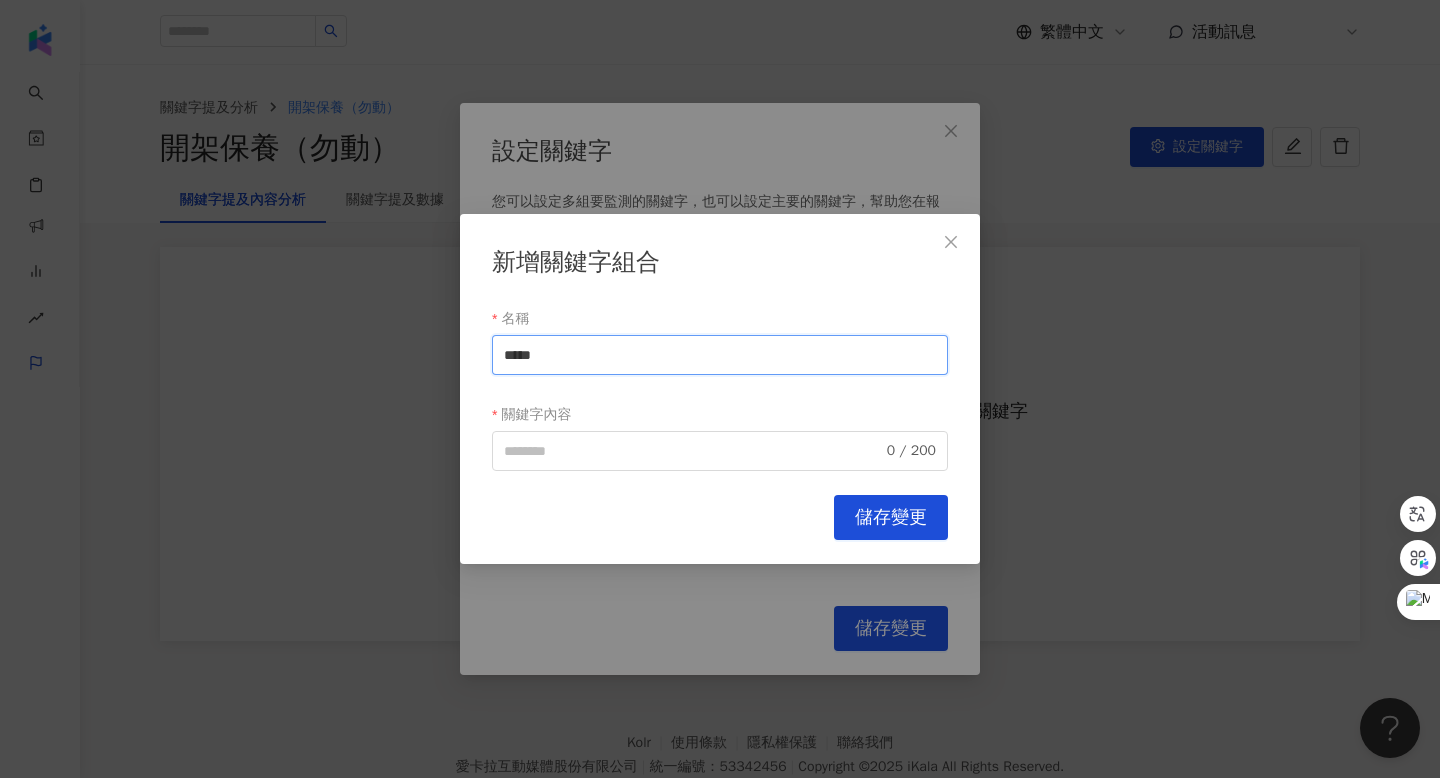 drag, startPoint x: 597, startPoint y: 353, endPoint x: 428, endPoint y: 351, distance: 169.01184 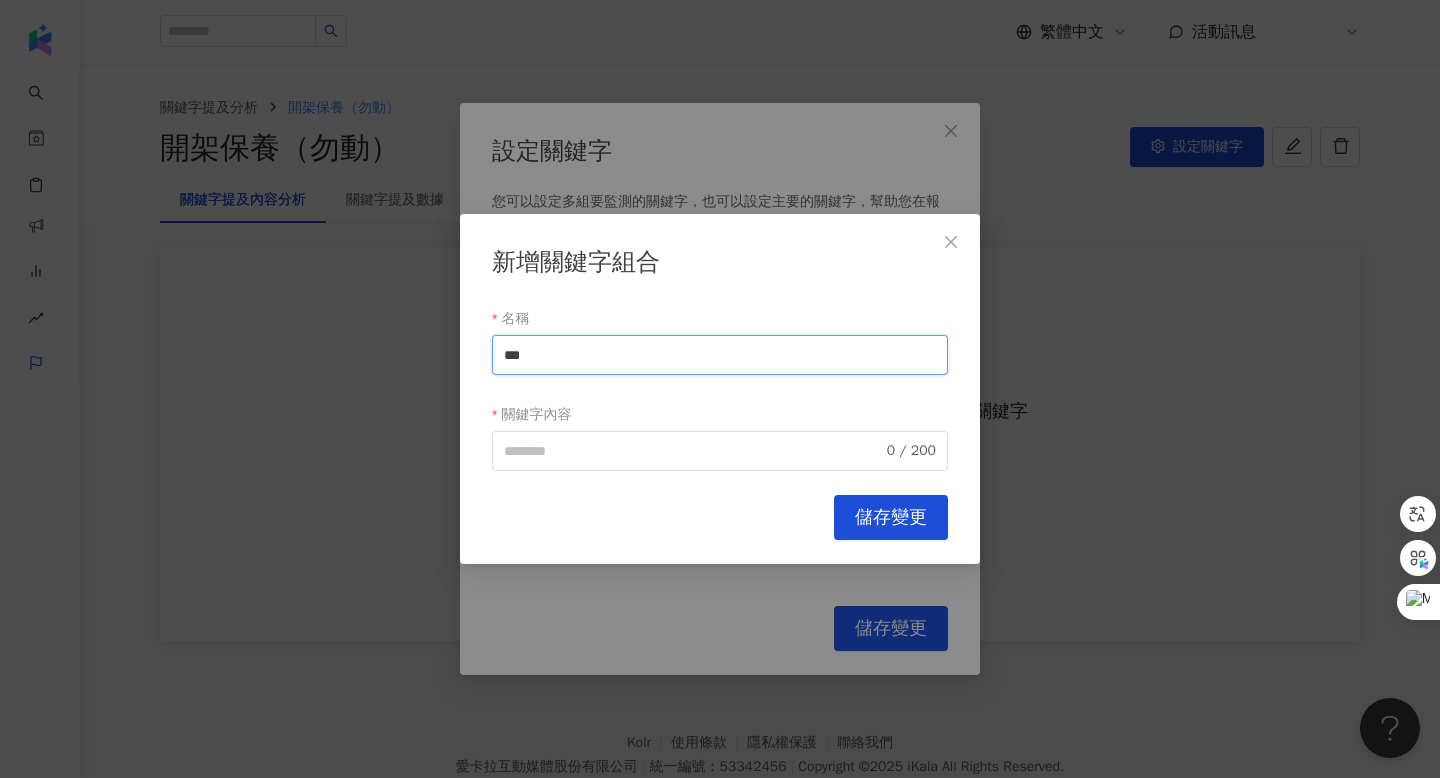 drag, startPoint x: 544, startPoint y: 366, endPoint x: 469, endPoint y: 351, distance: 76.48529 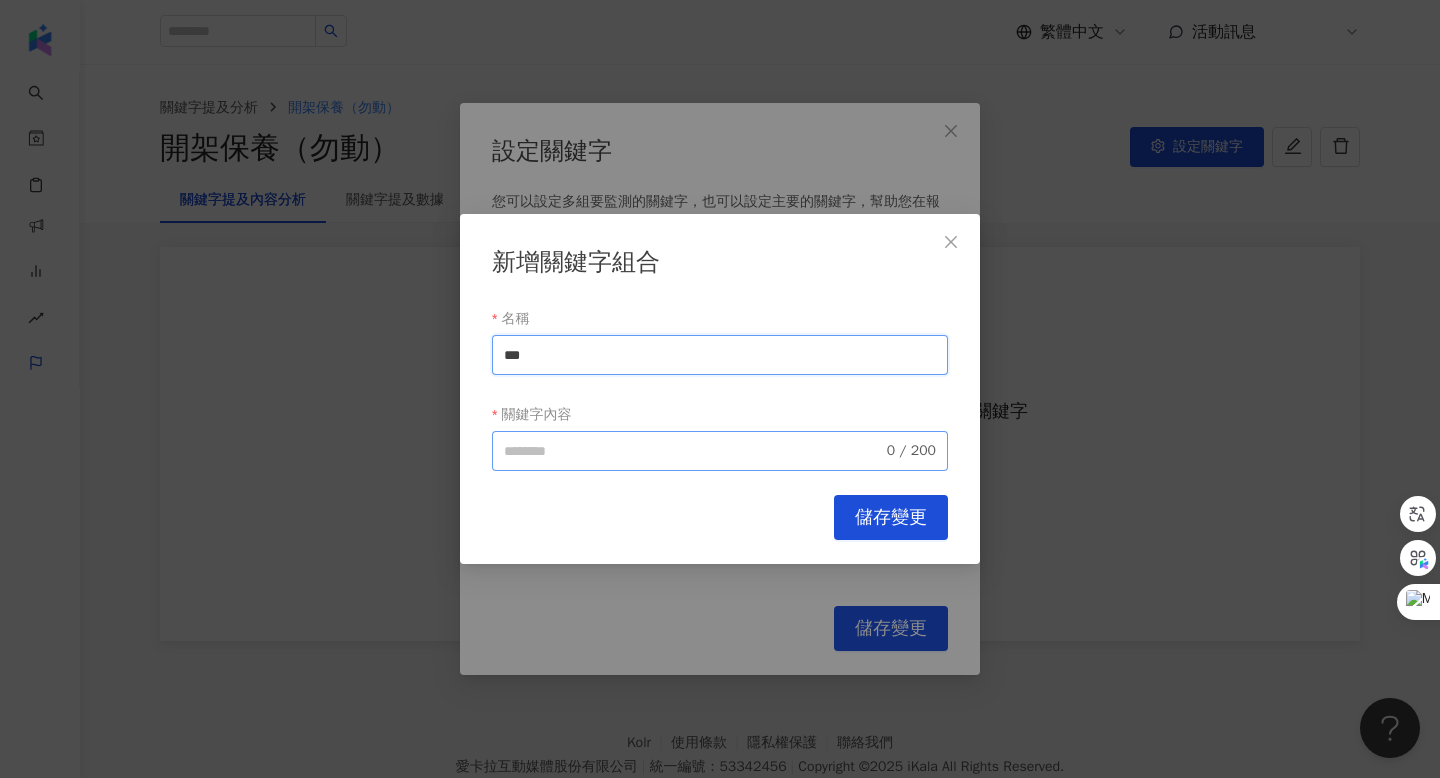 click on "0 / 200" at bounding box center (720, 451) 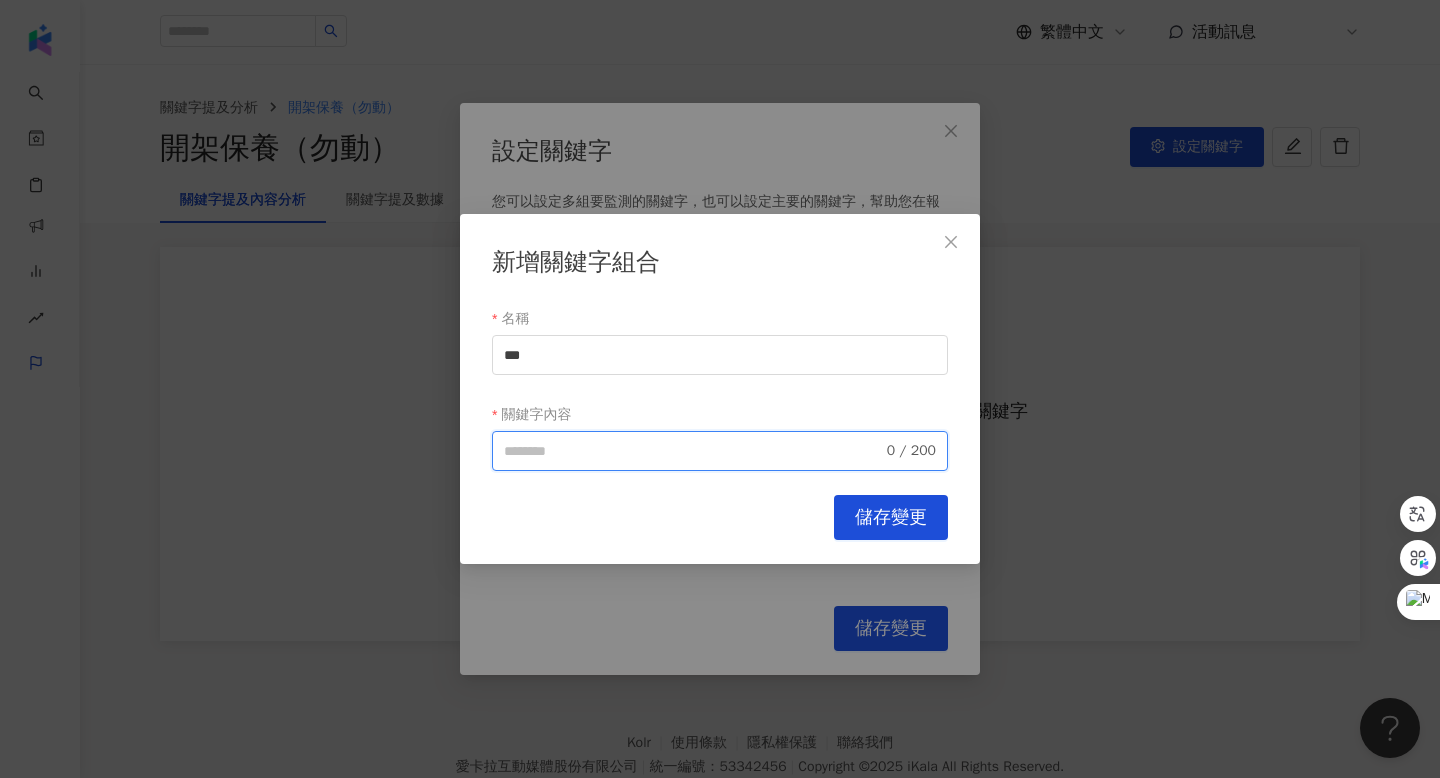 paste on "***" 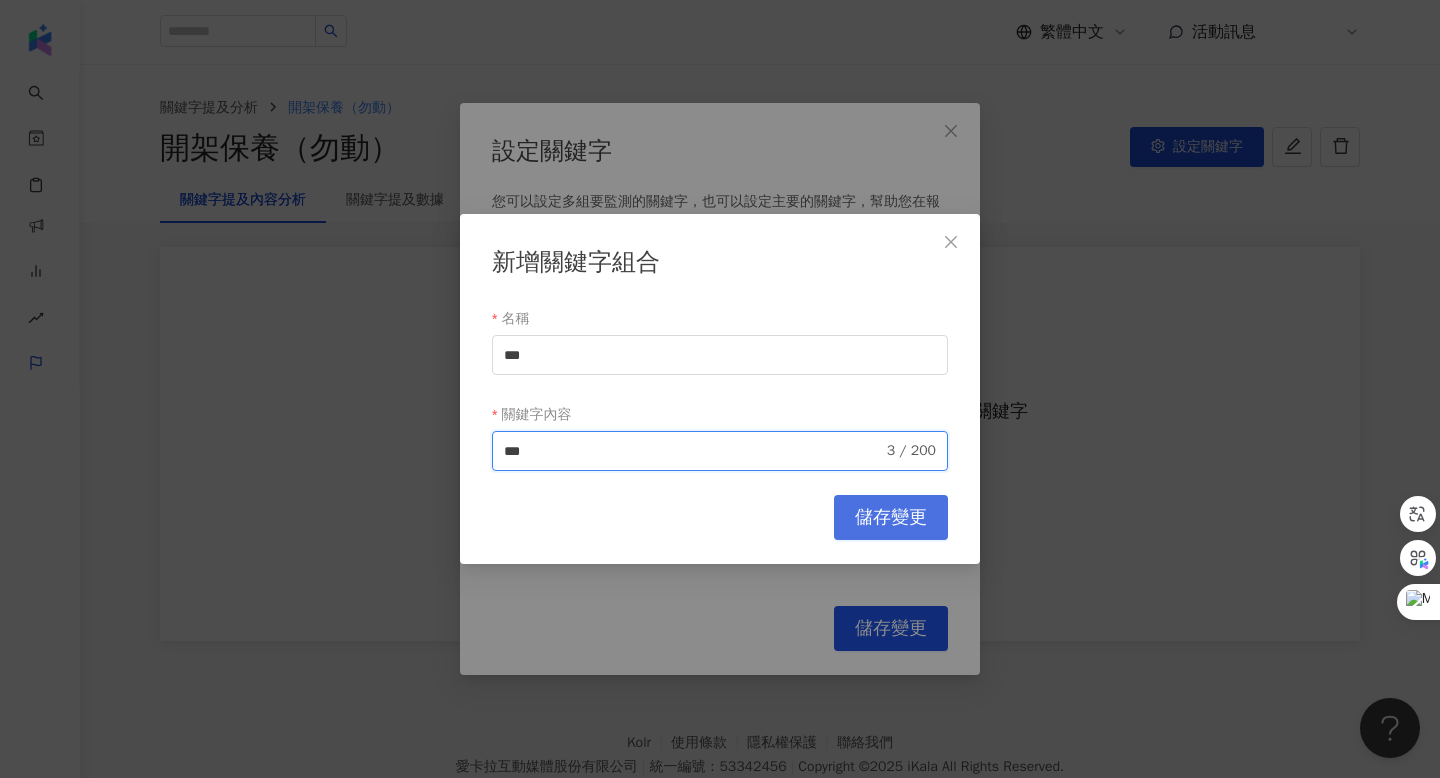 type on "***" 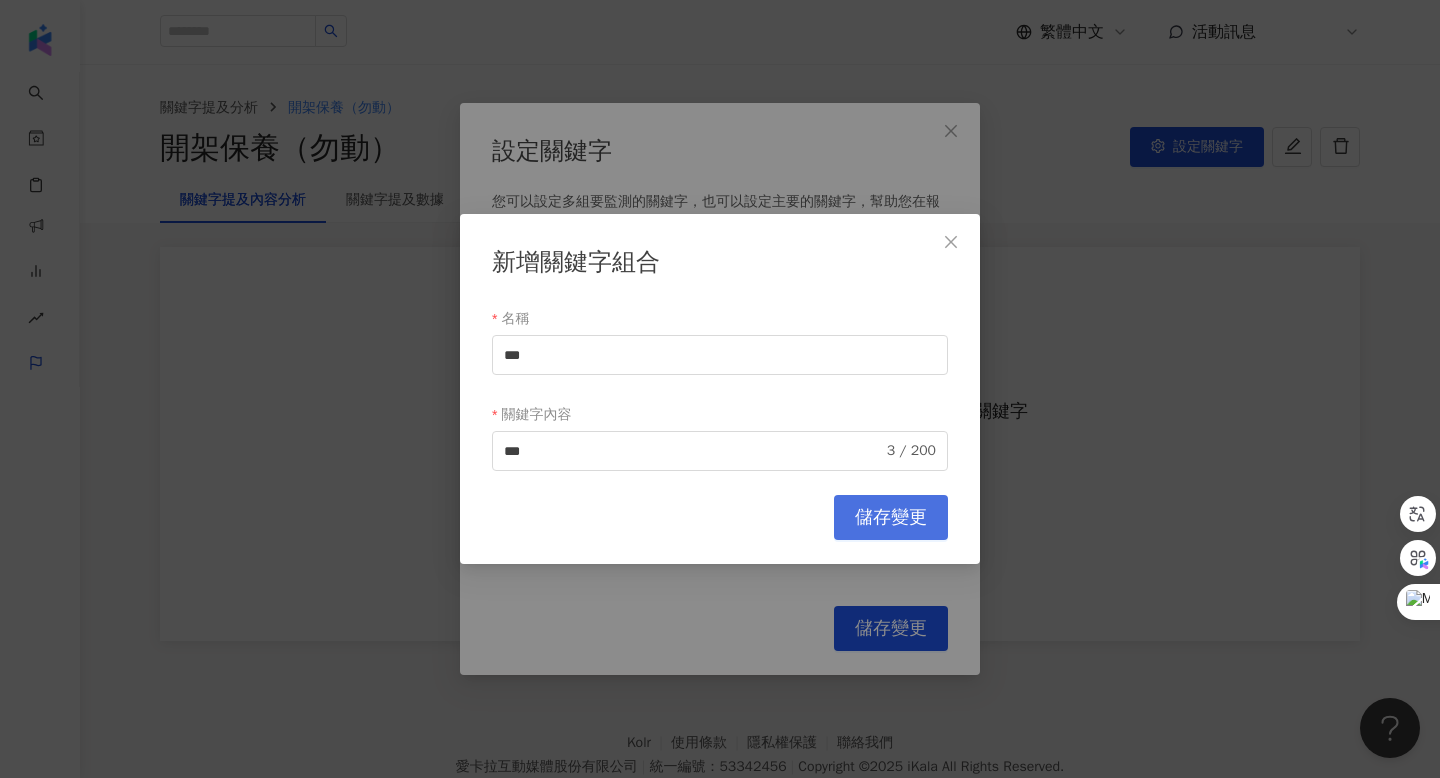 click on "儲存變更" at bounding box center (891, 518) 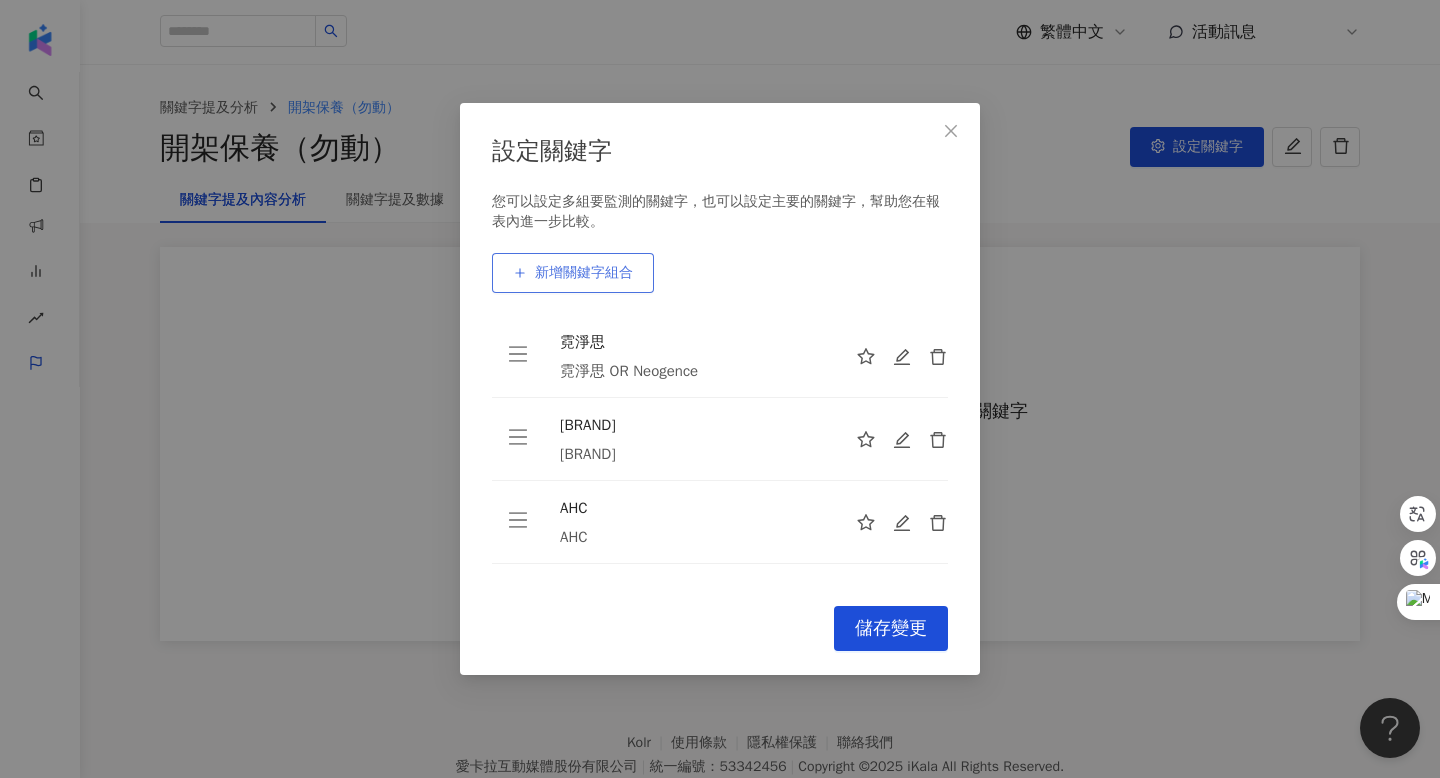 click on "新增關鍵字組合" at bounding box center (584, 273) 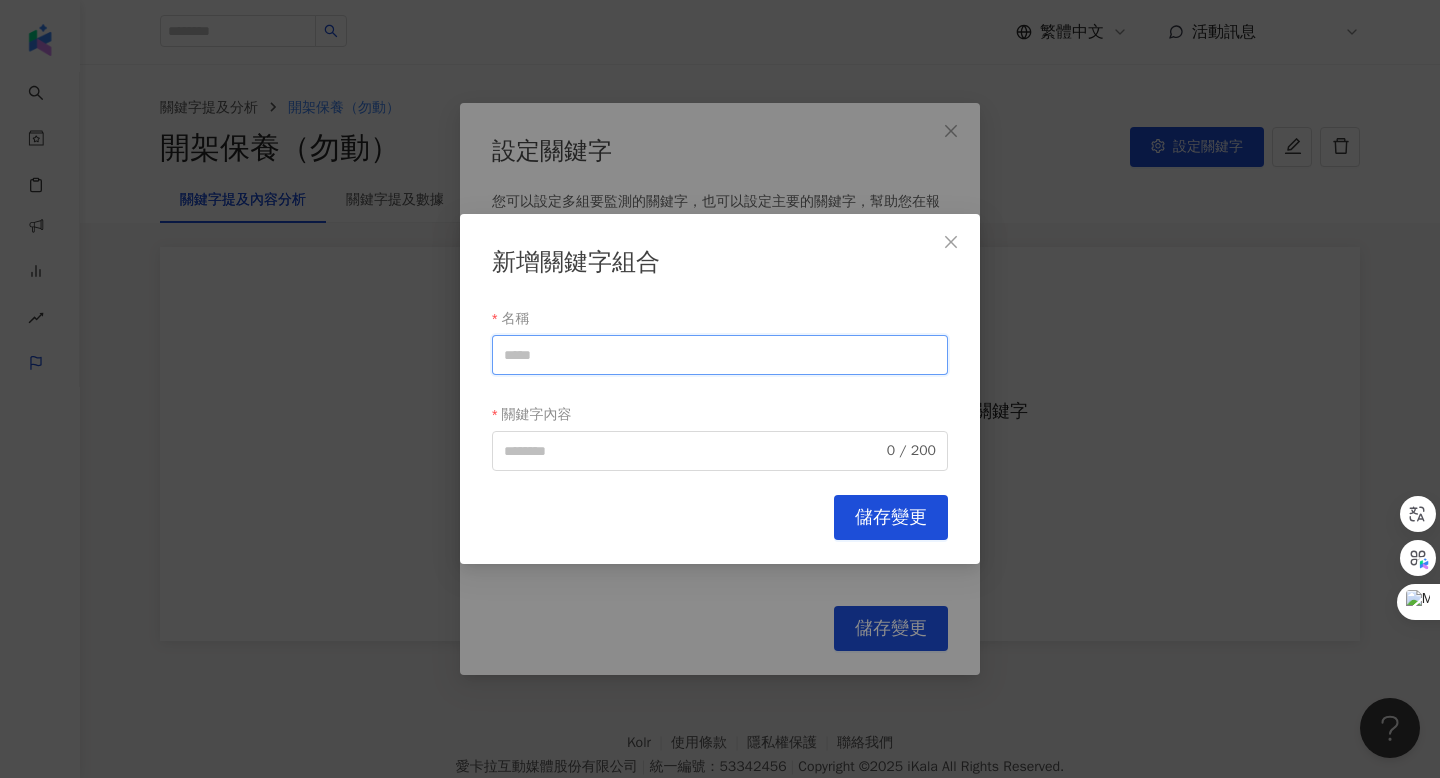 click on "名稱" at bounding box center (720, 355) 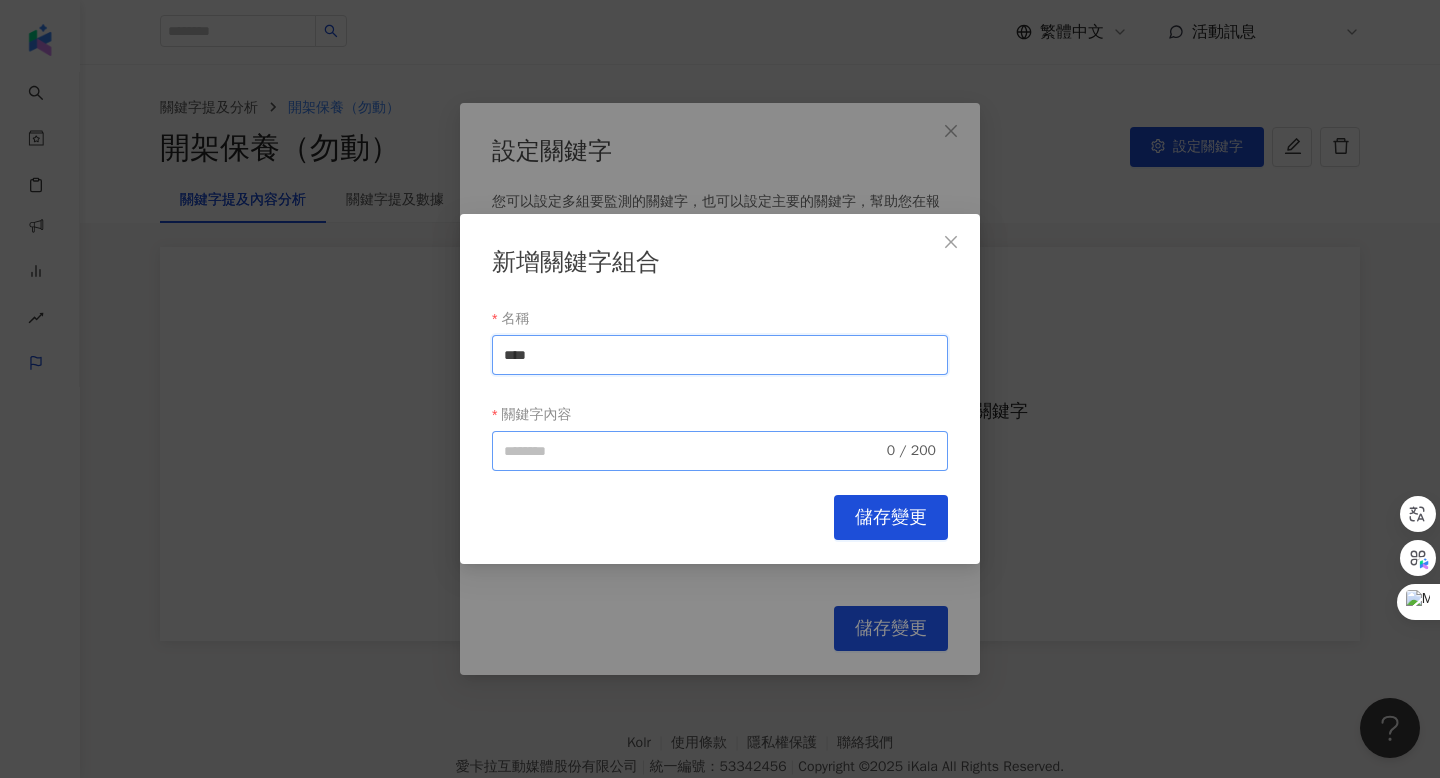 type on "****" 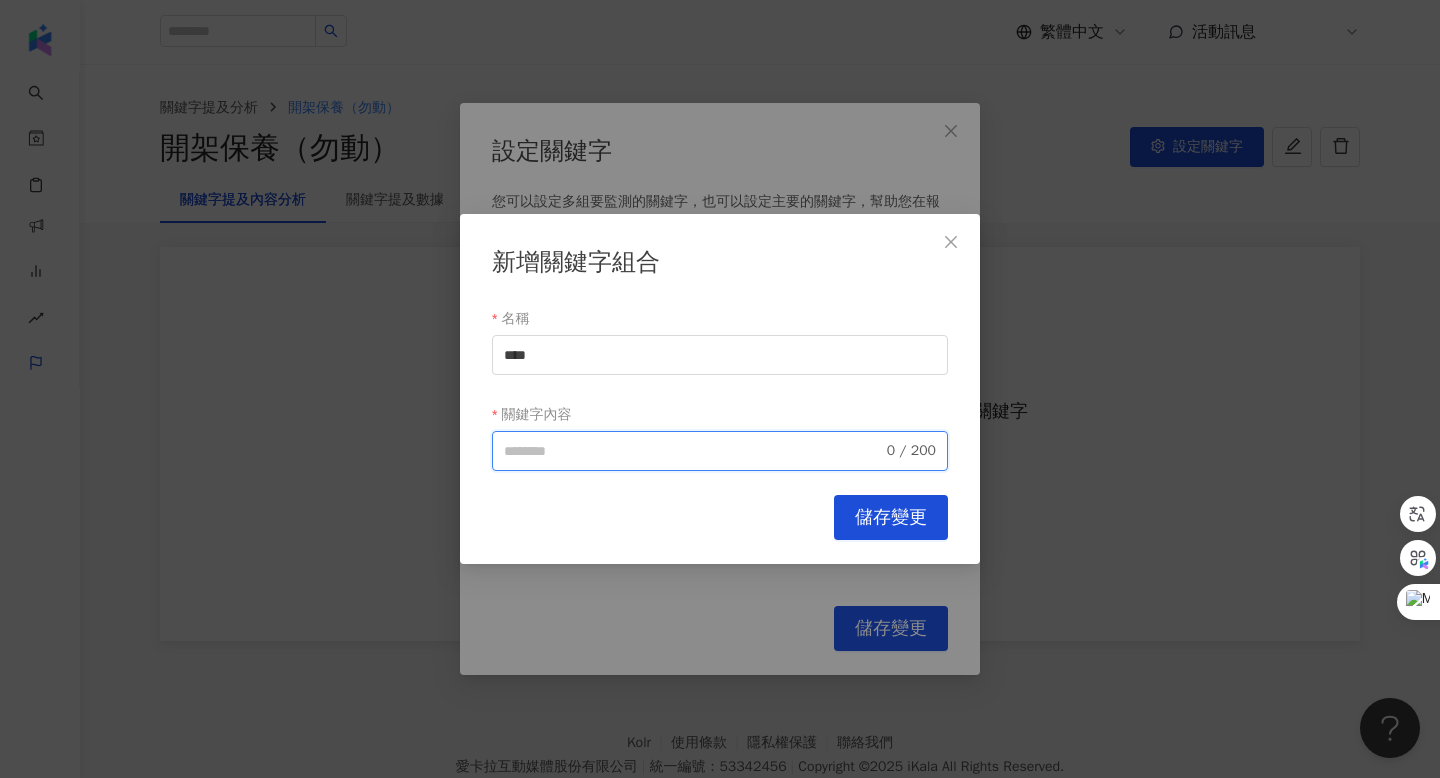 click on "關鍵字內容" at bounding box center [693, 451] 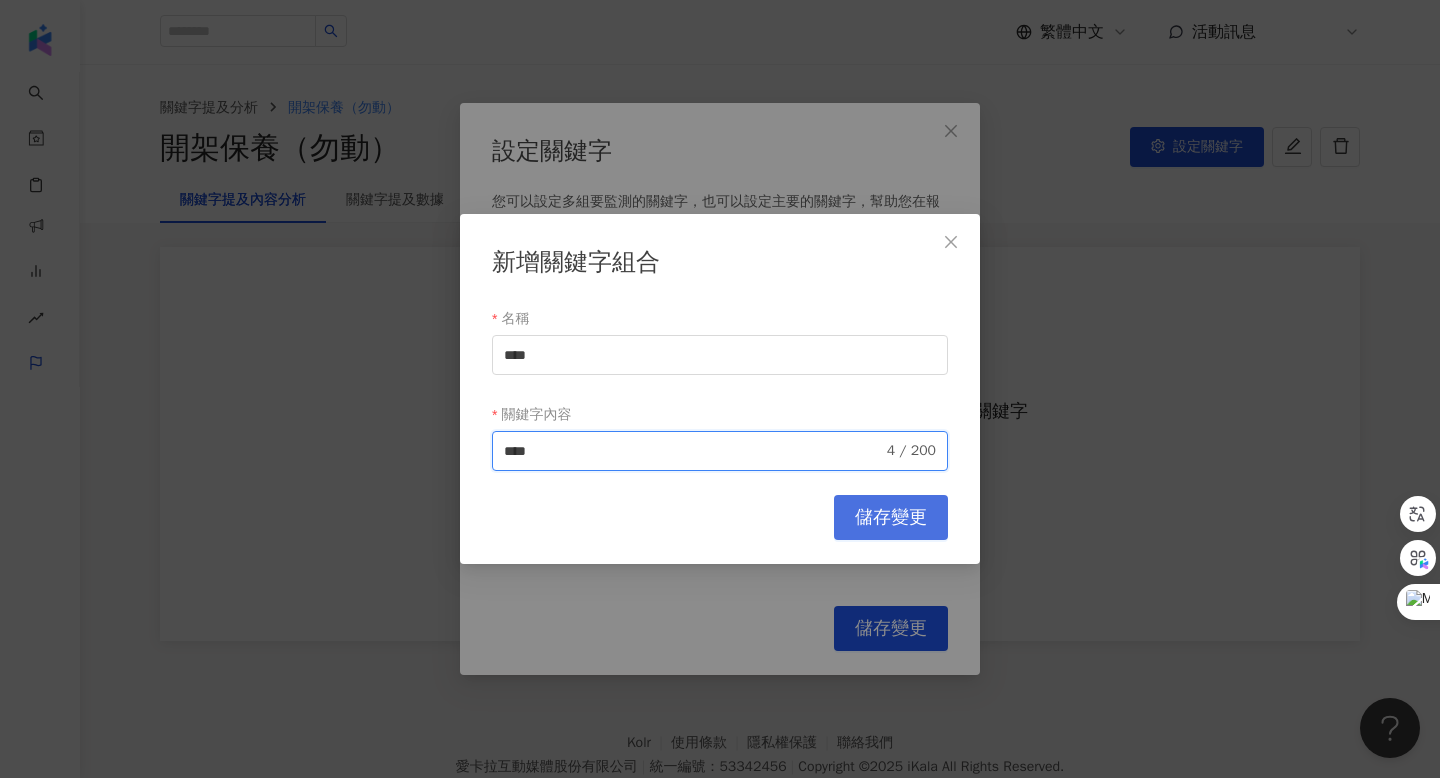 type on "****" 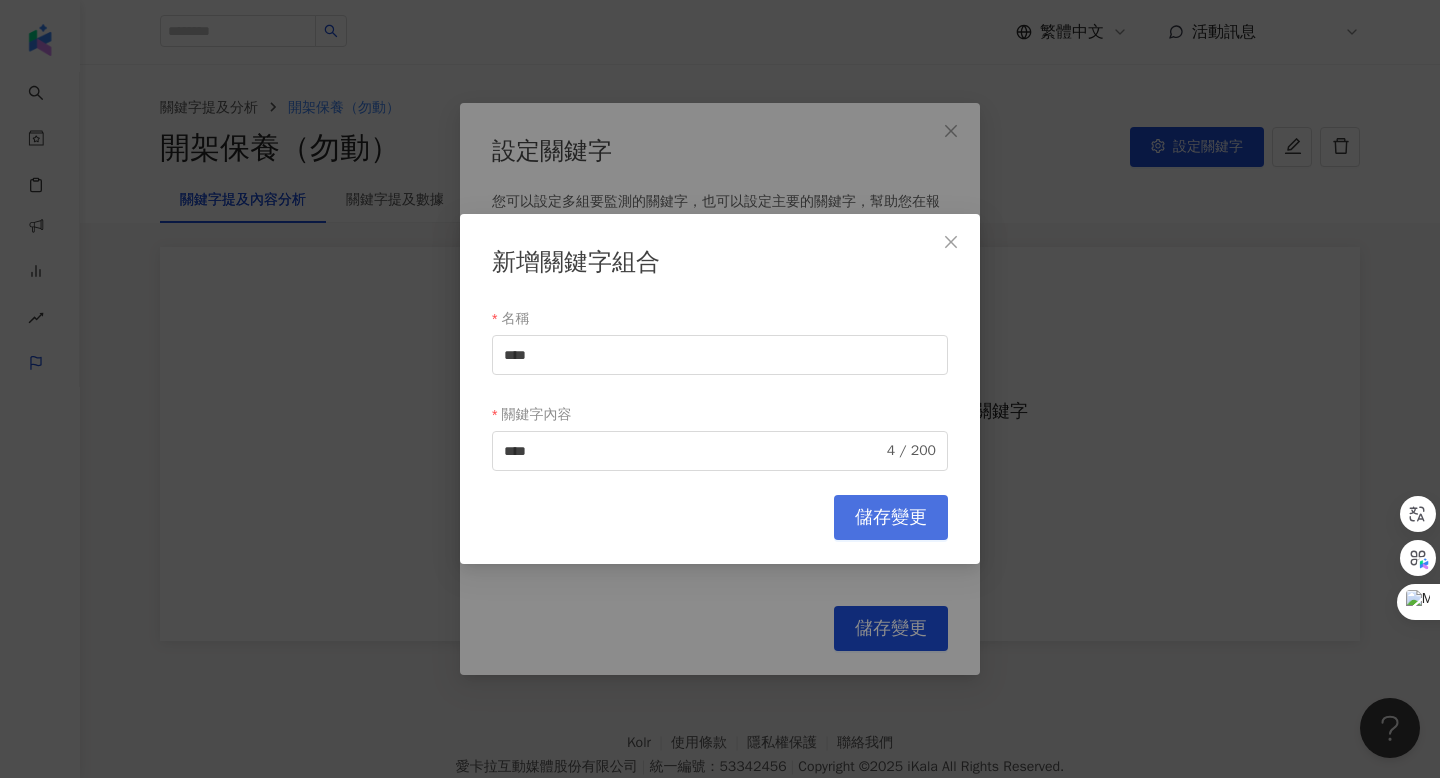 click on "儲存變更" at bounding box center [891, 518] 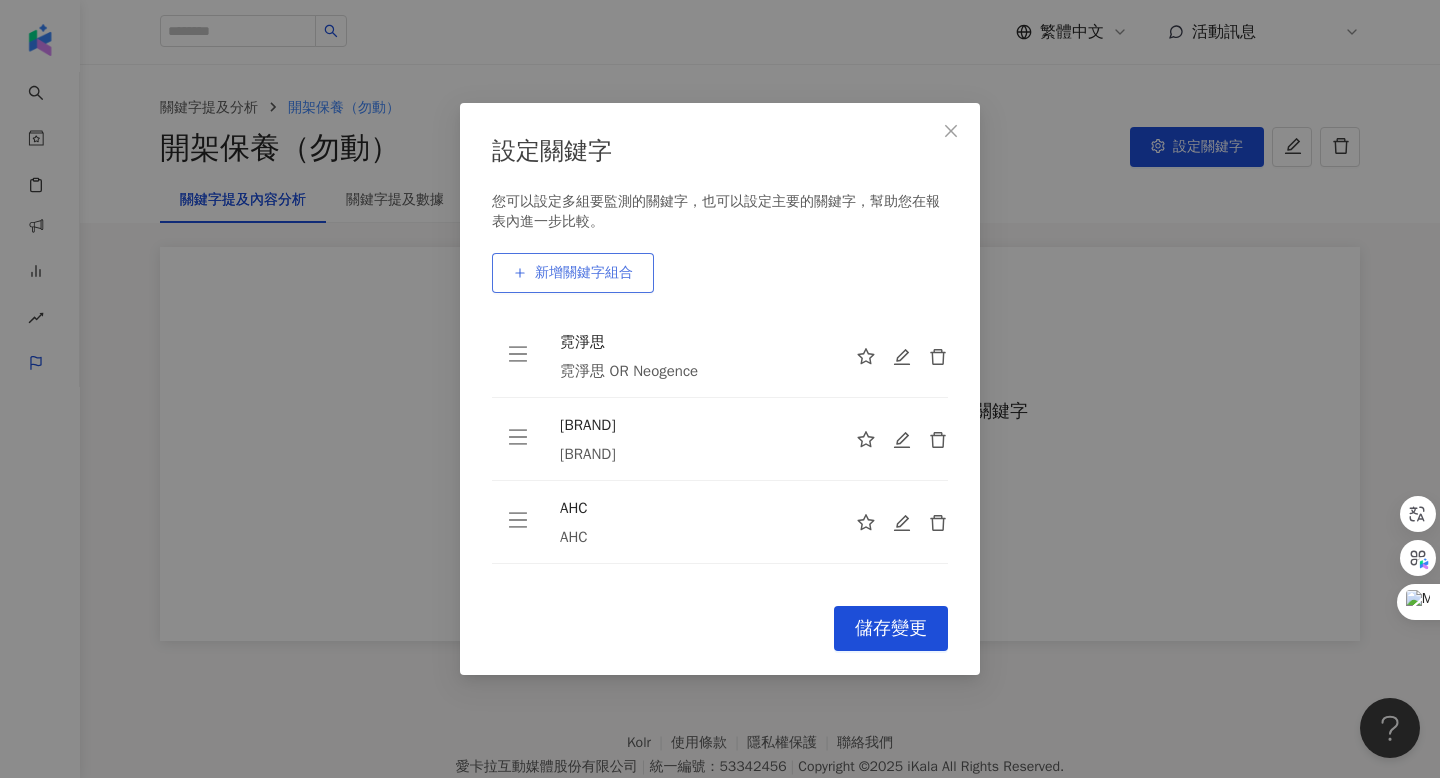 click on "新增關鍵字組合" at bounding box center (584, 273) 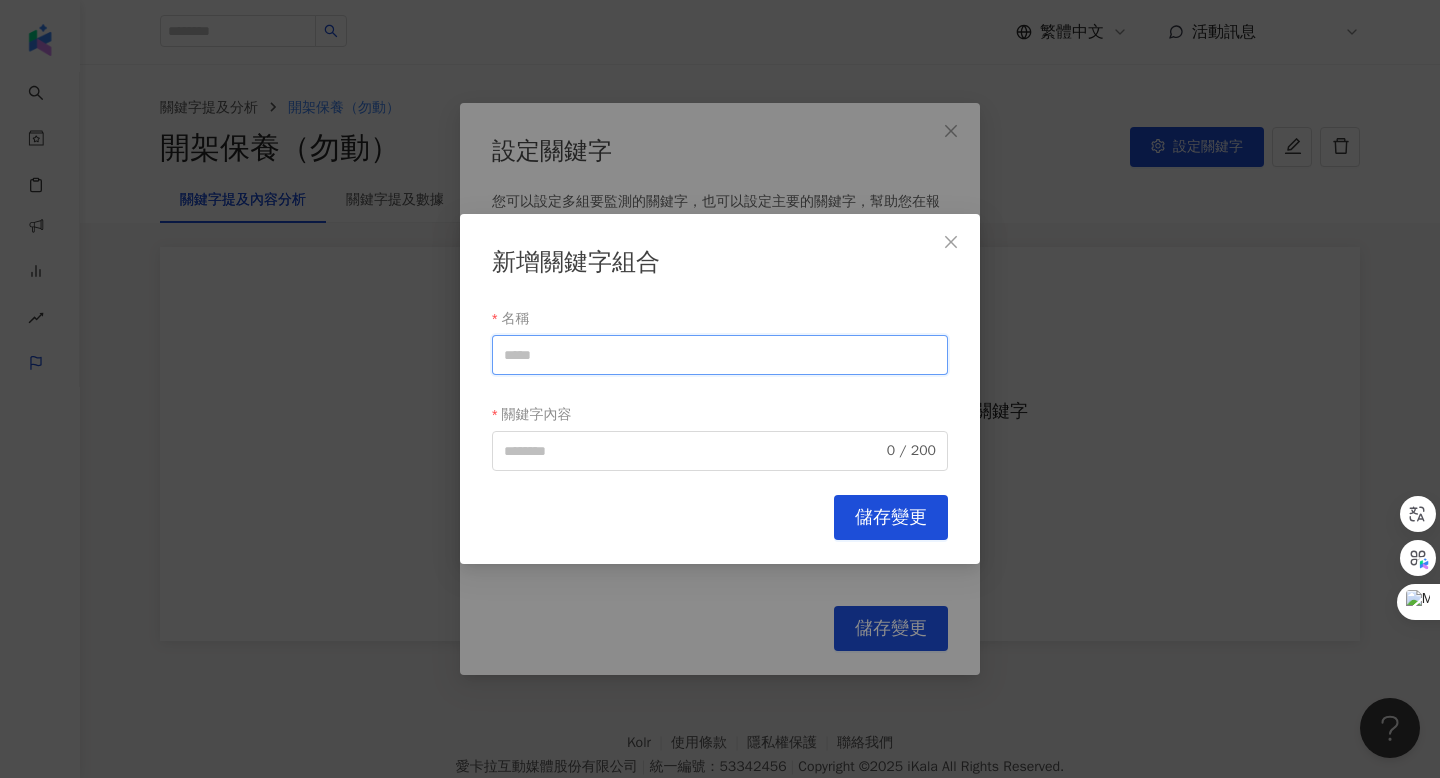 click on "名稱" at bounding box center (720, 355) 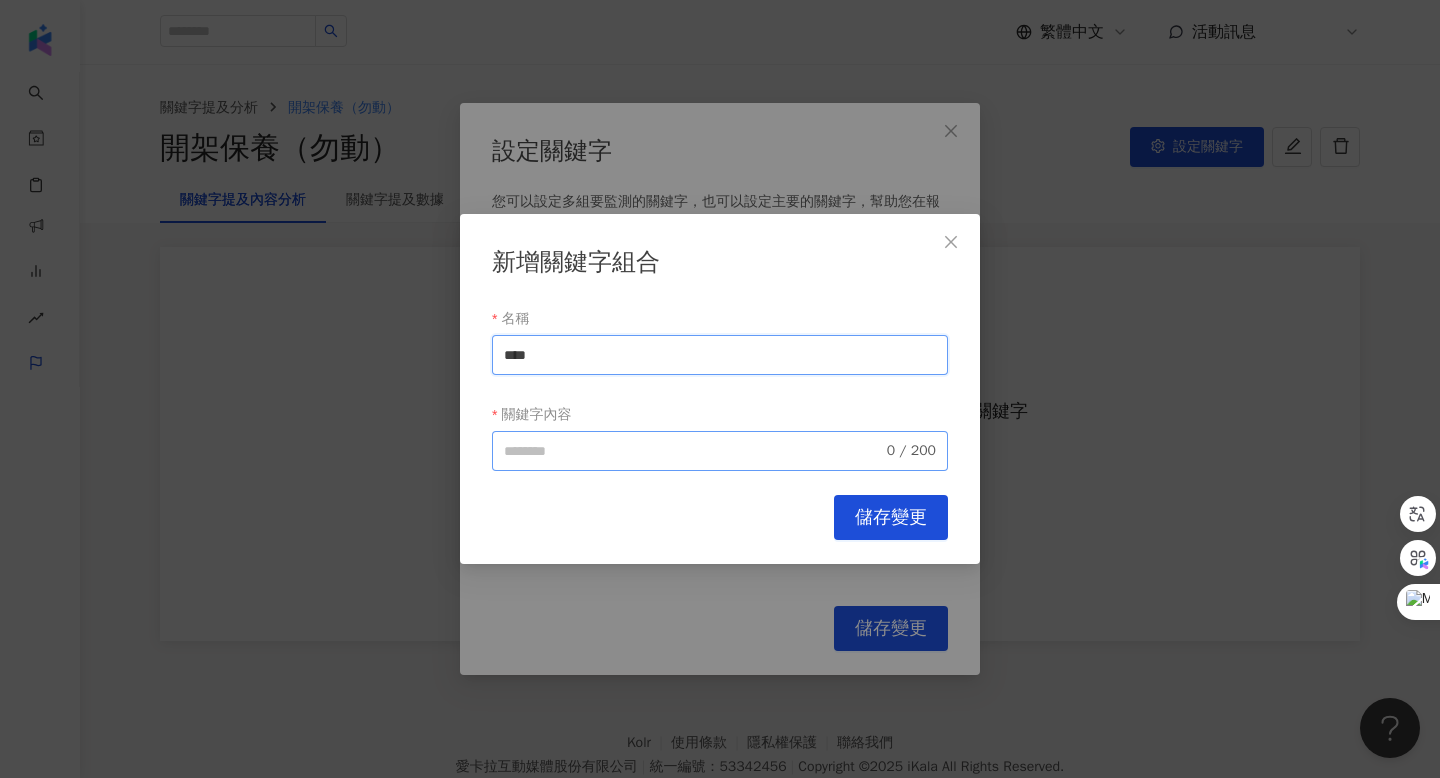 type on "****" 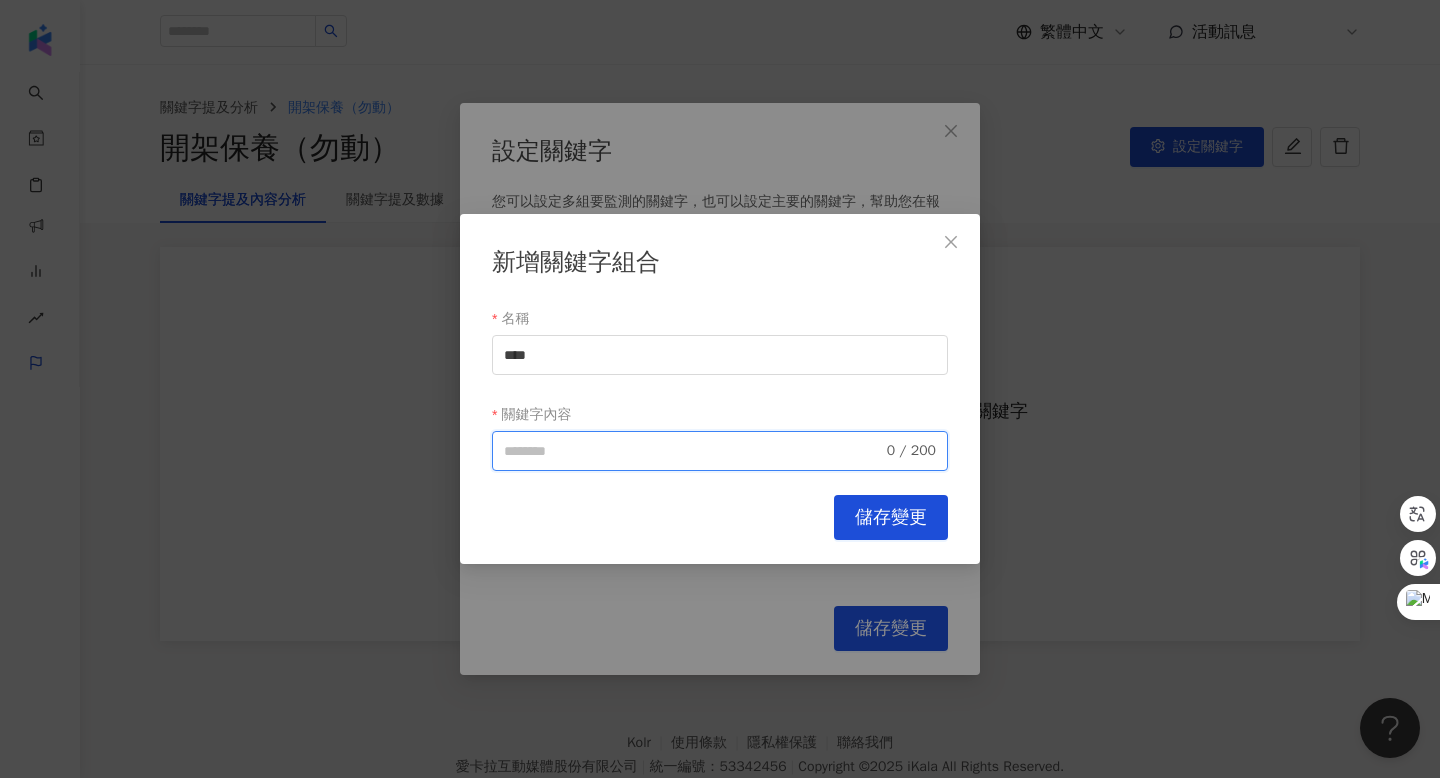 click on "關鍵字內容" at bounding box center [693, 451] 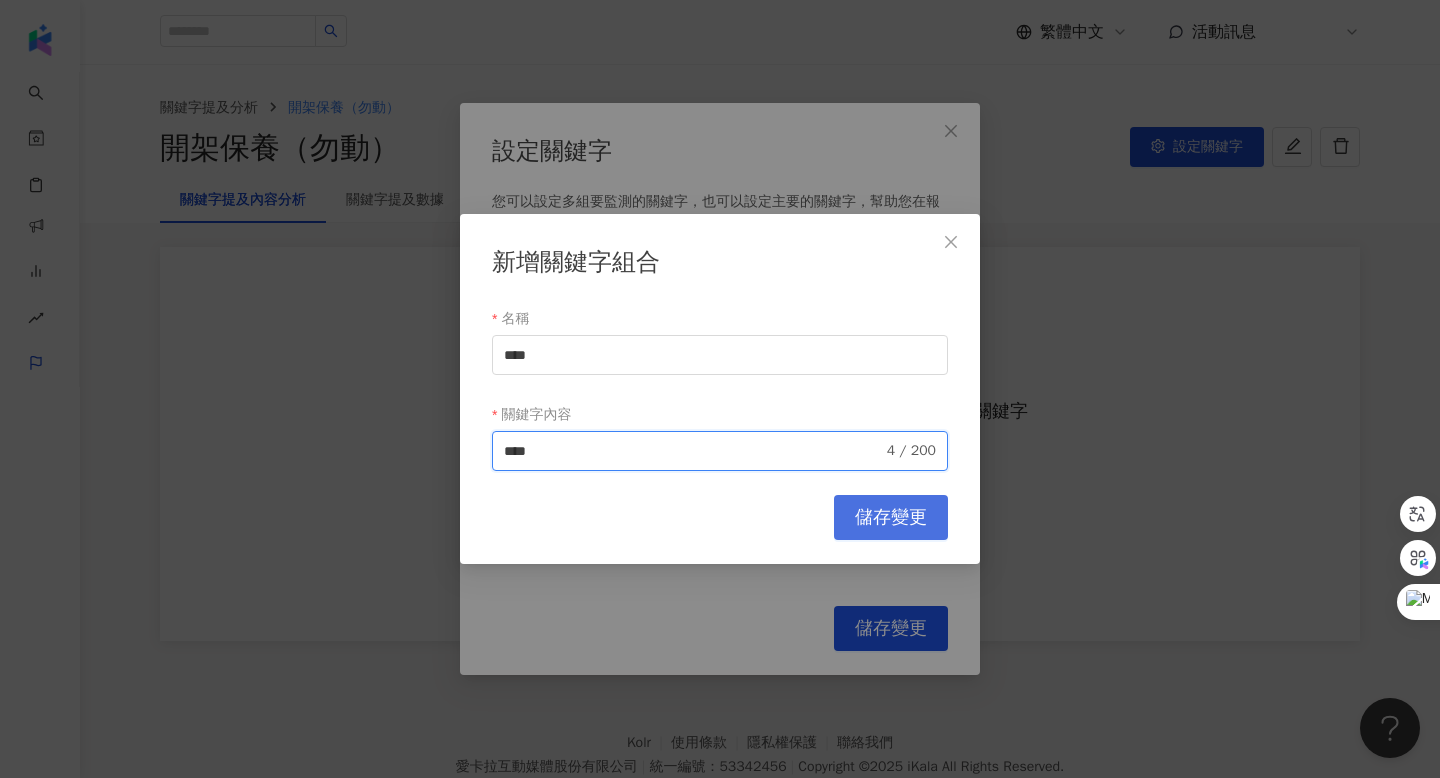 type on "****" 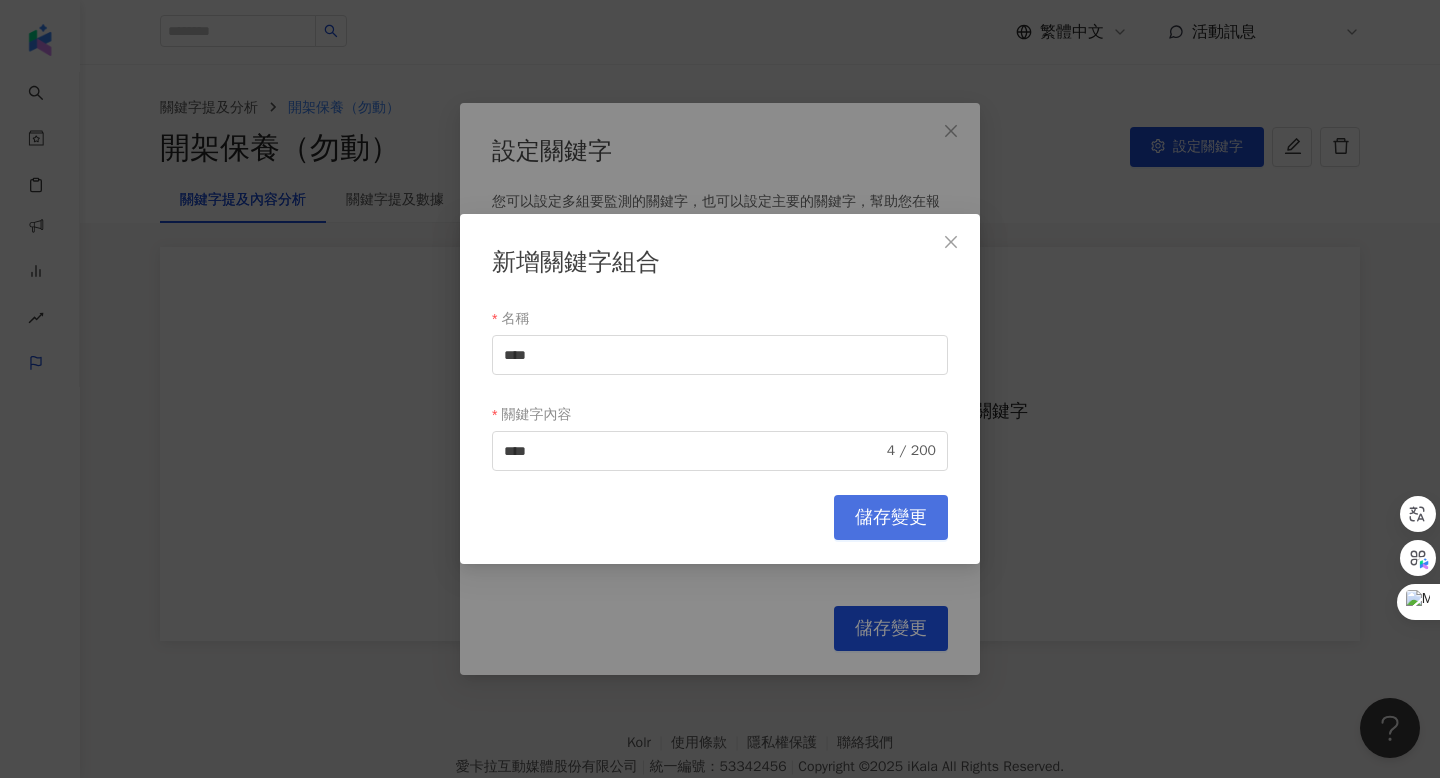 click on "儲存變更" at bounding box center (891, 518) 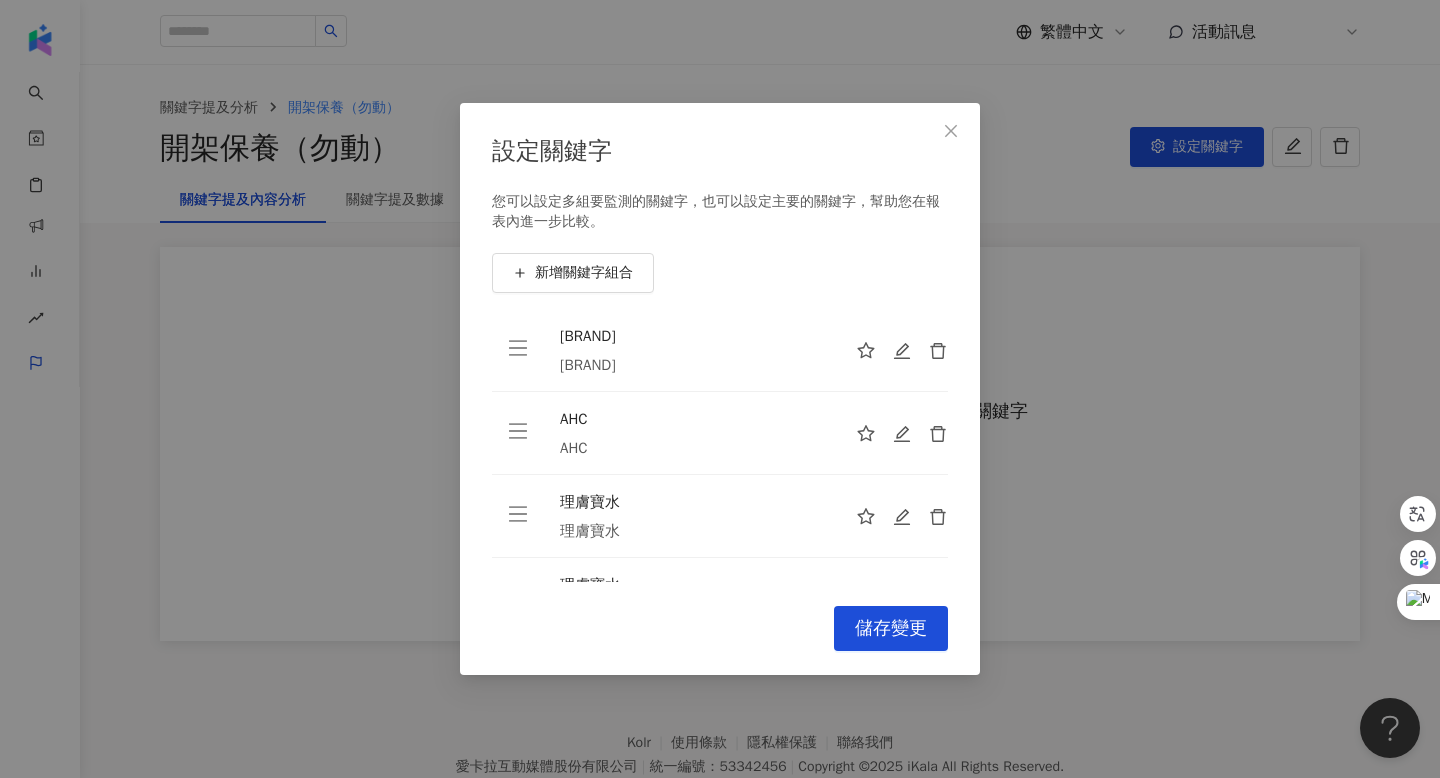 scroll, scrollTop: 148, scrollLeft: 0, axis: vertical 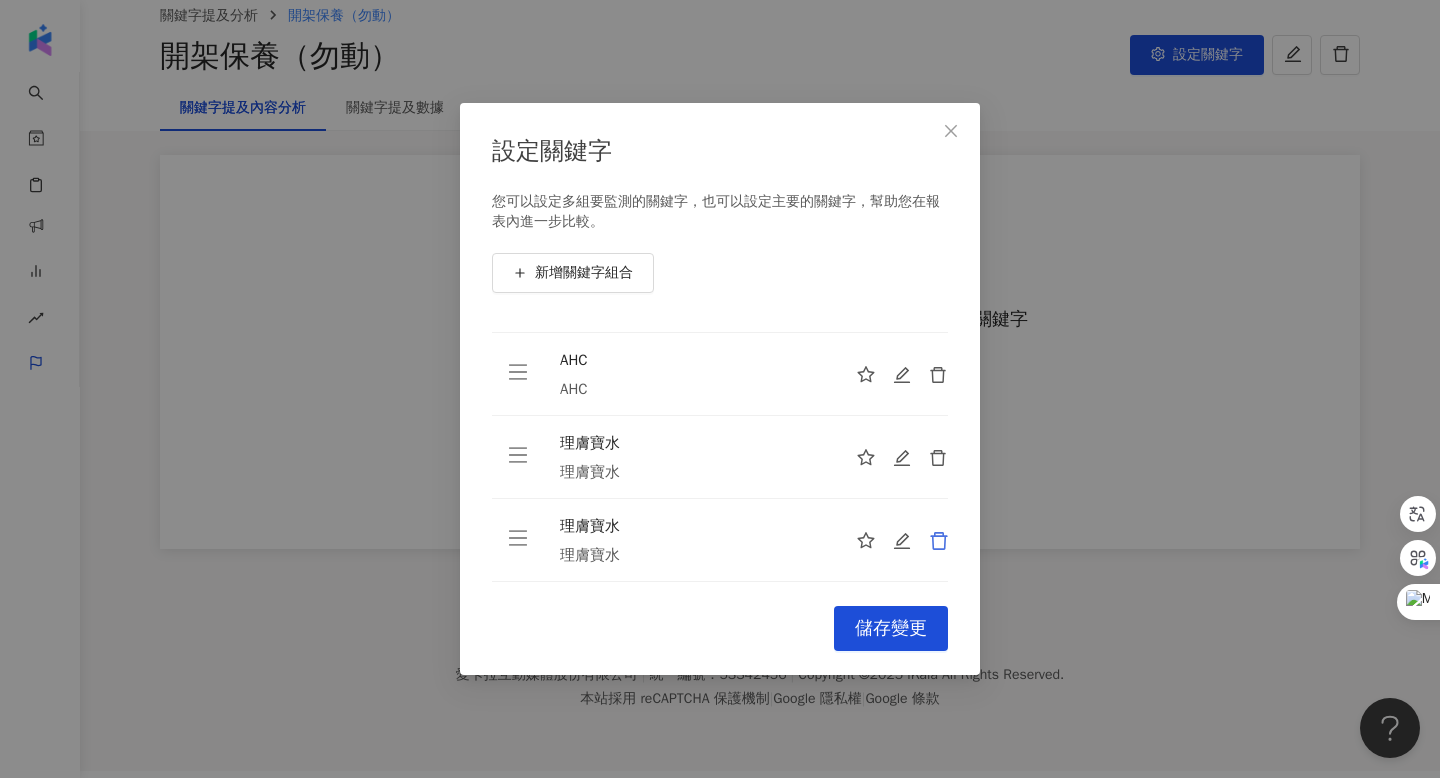 click 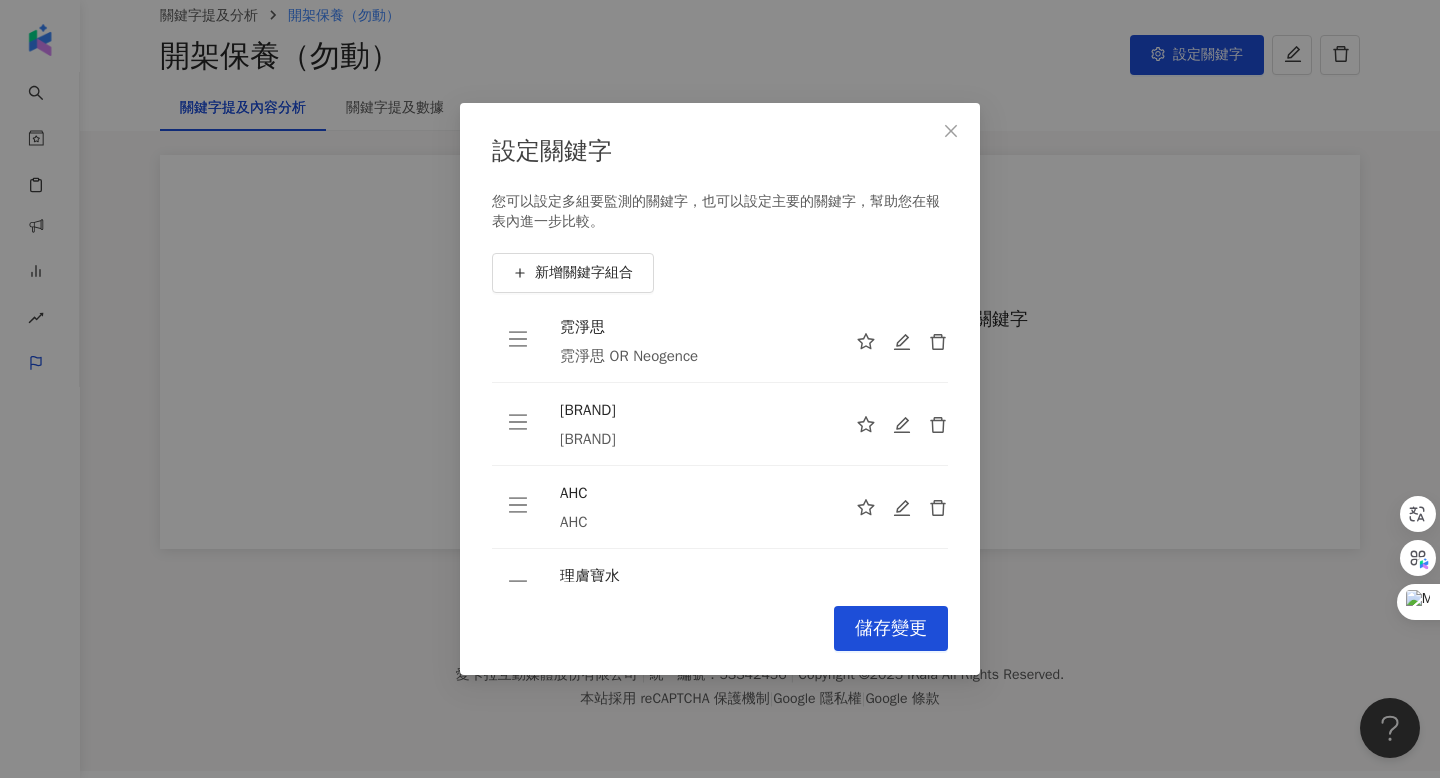 scroll, scrollTop: 0, scrollLeft: 0, axis: both 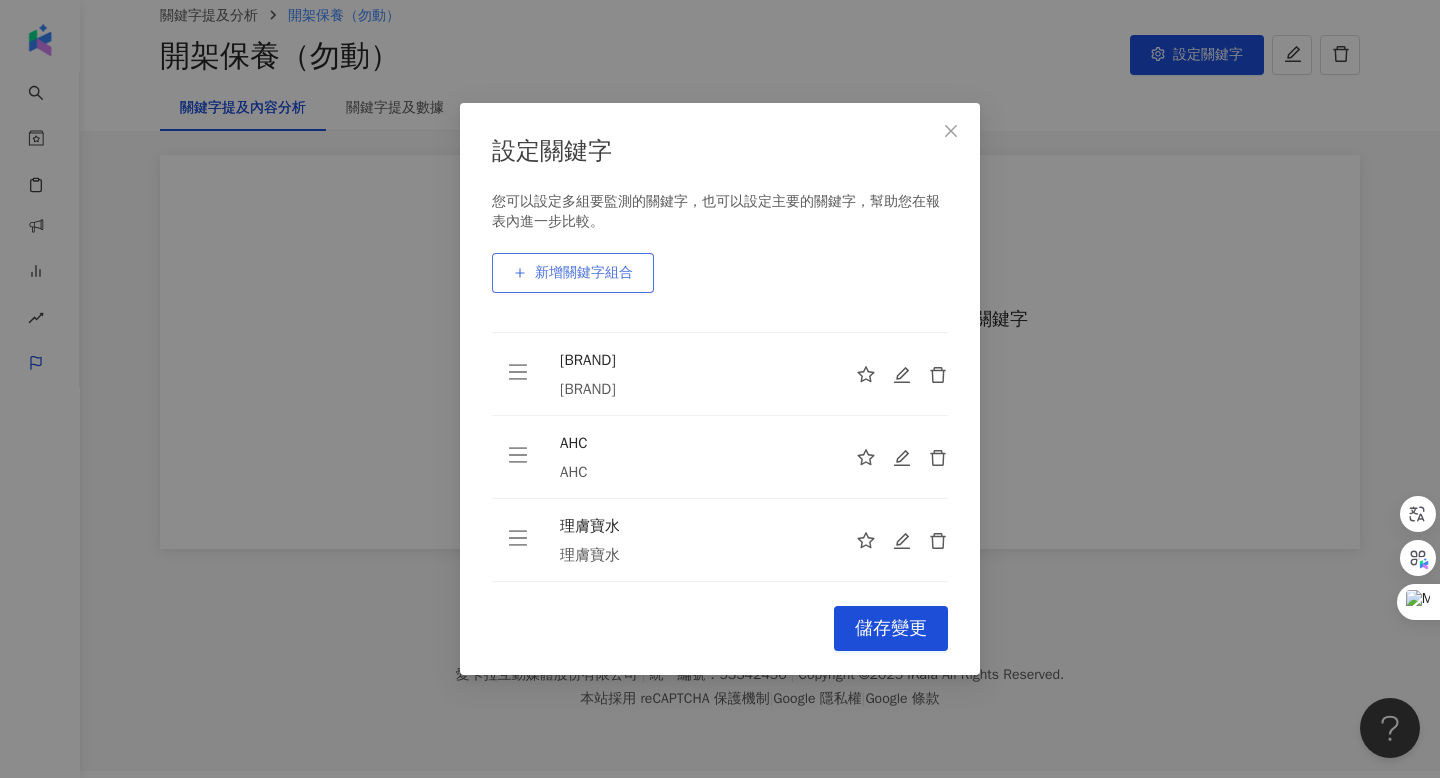 click on "新增關鍵字組合" at bounding box center (584, 273) 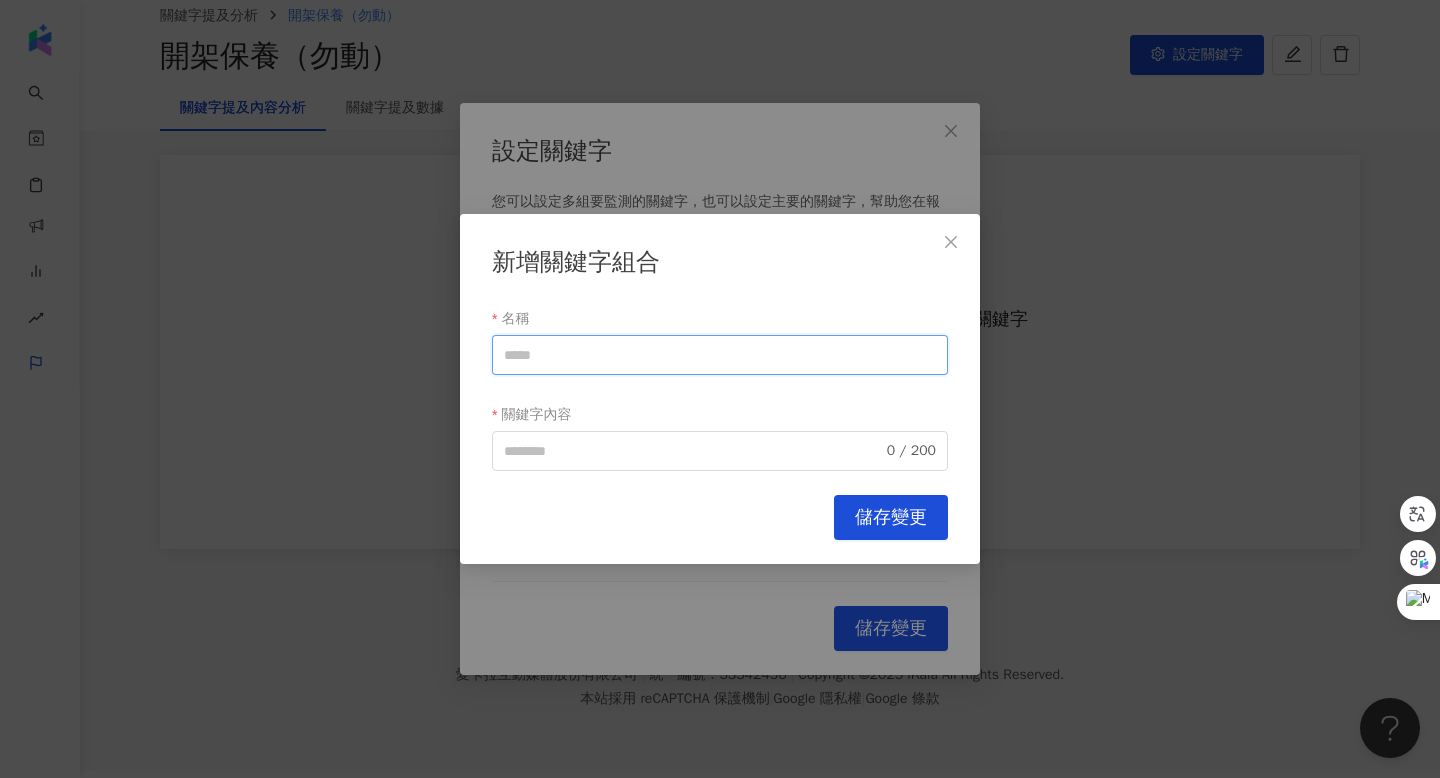 click on "名稱" at bounding box center (720, 355) 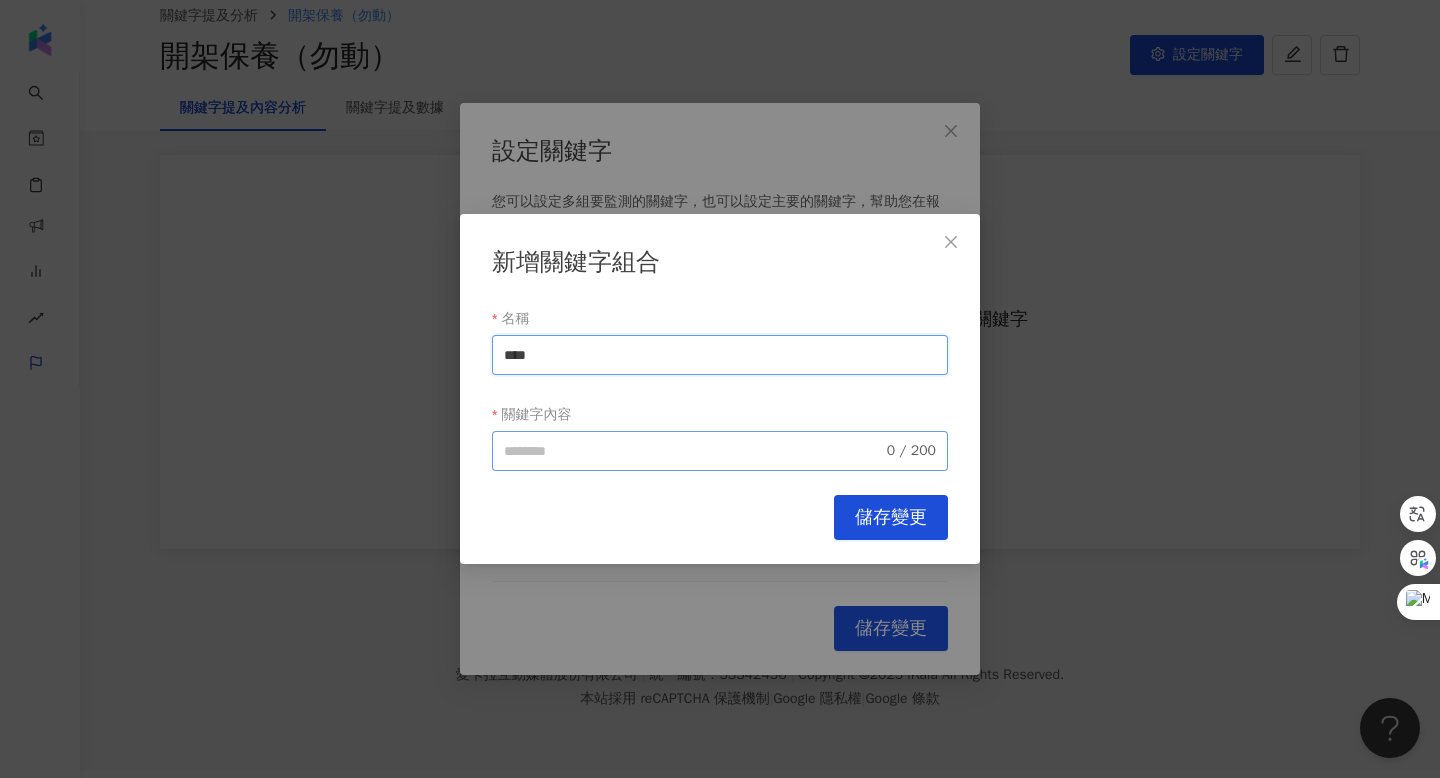 type on "****" 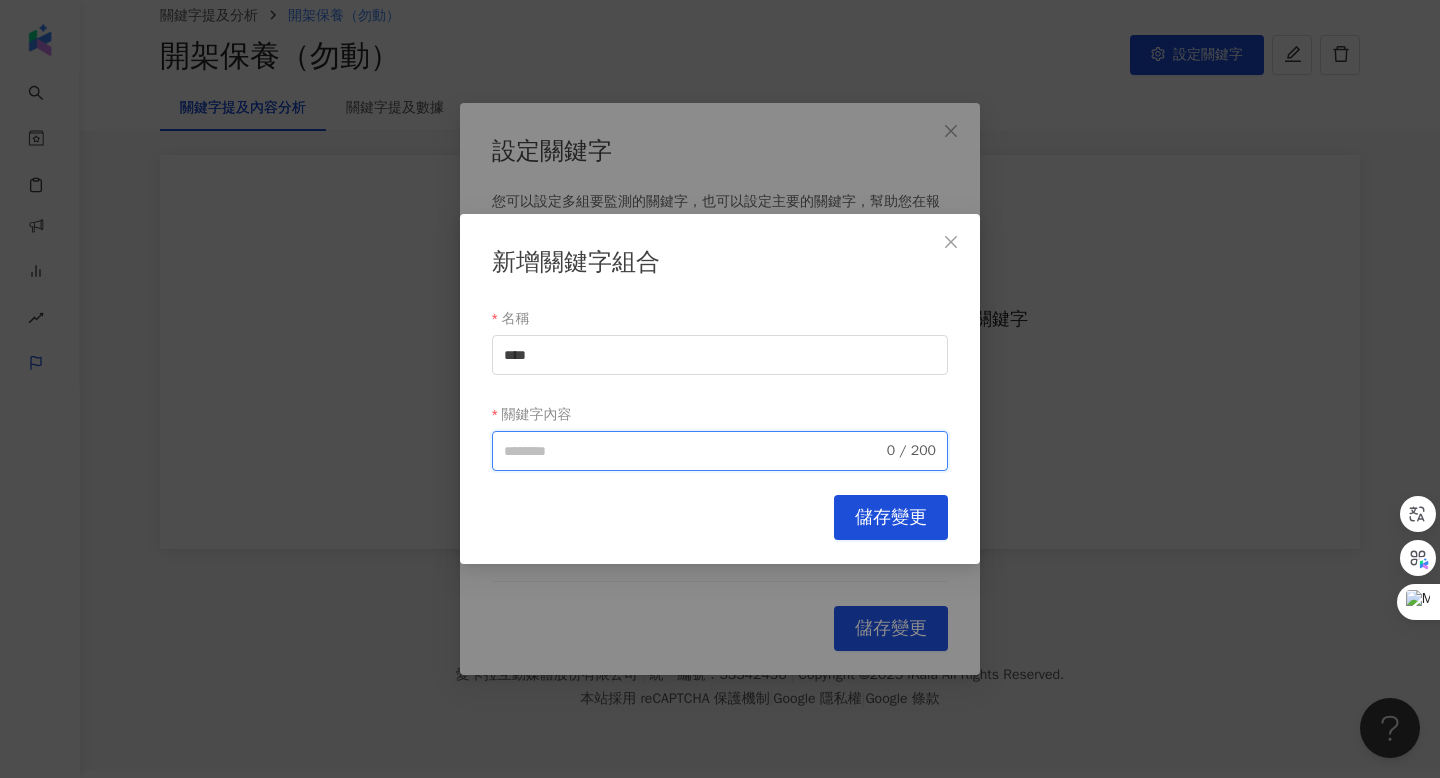 click on "關鍵字內容" at bounding box center (693, 451) 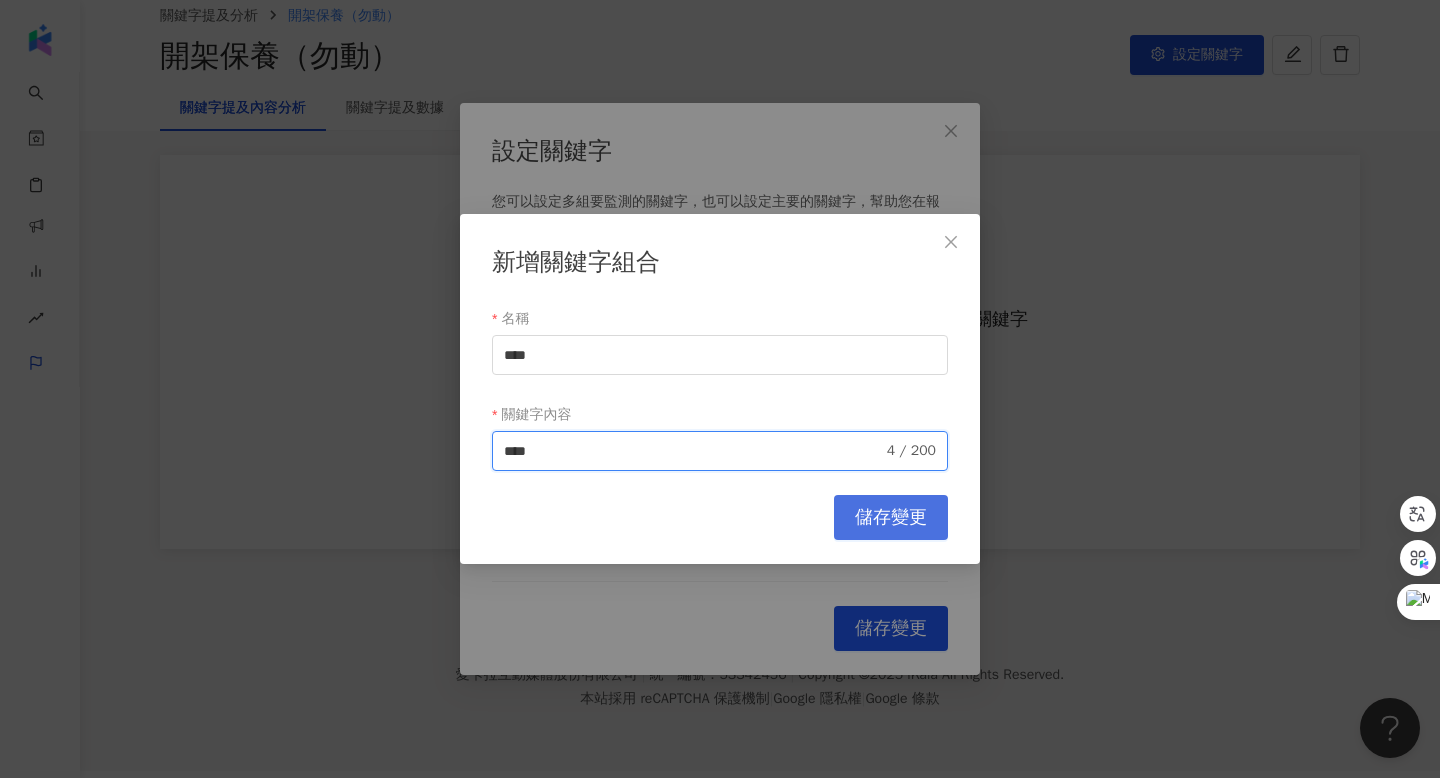 type on "****" 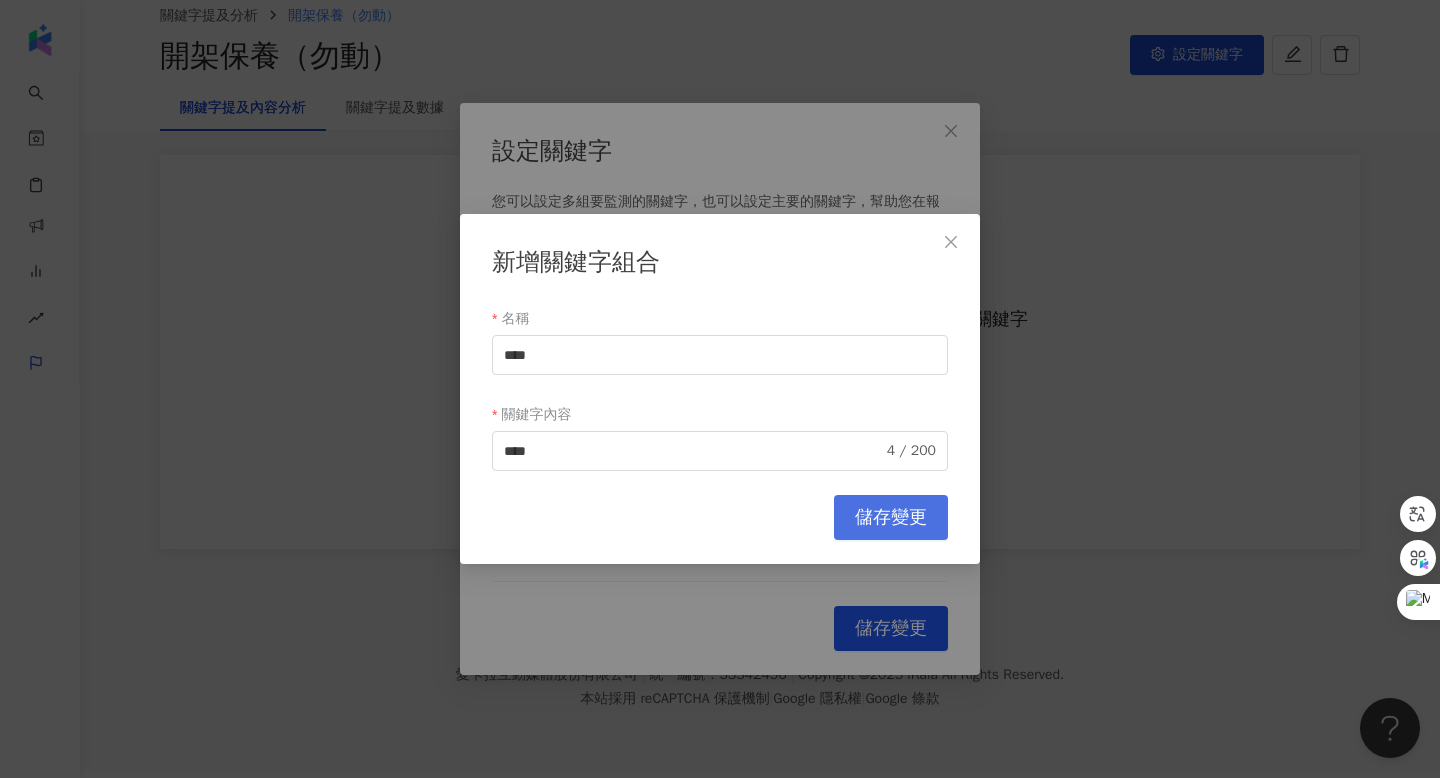 click on "儲存變更" at bounding box center [891, 518] 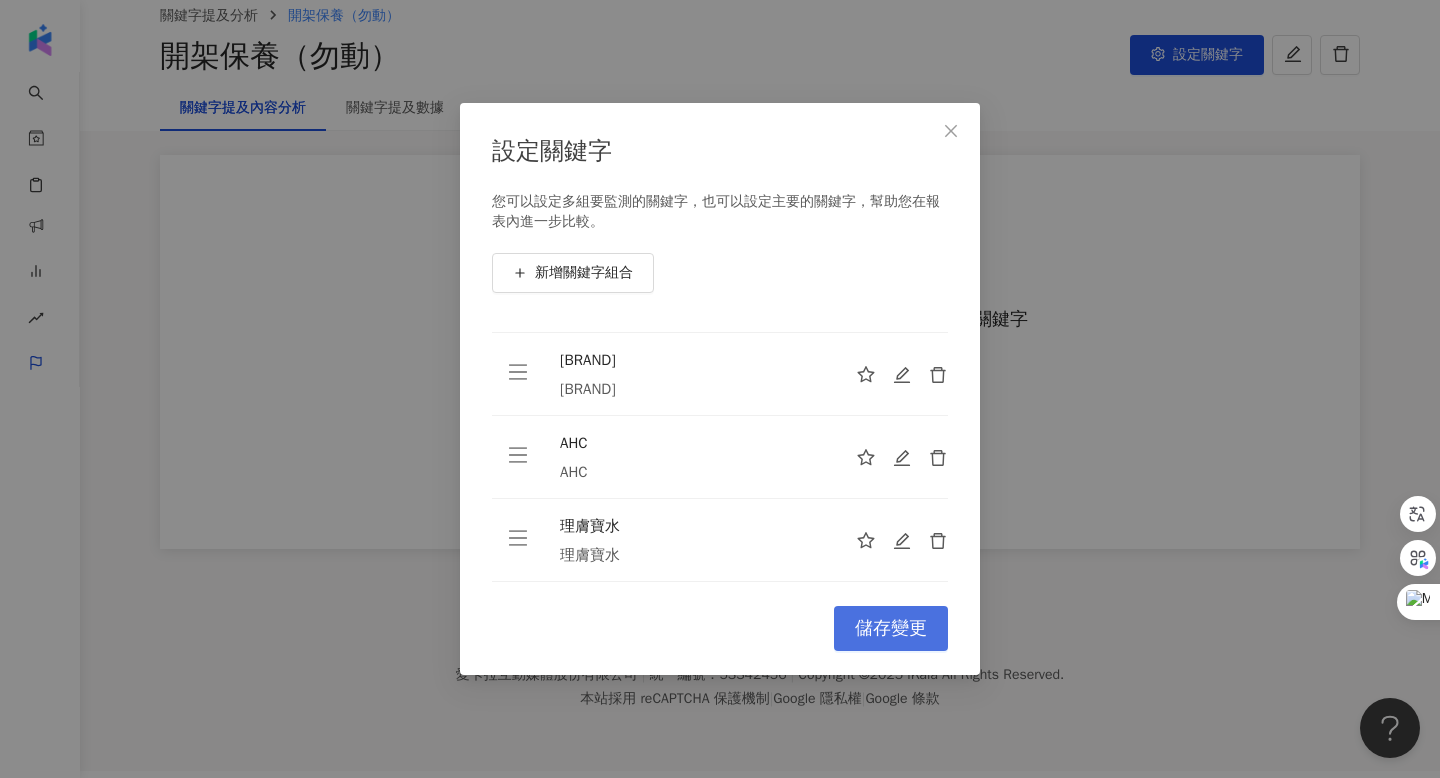 click on "儲存變更" at bounding box center (891, 629) 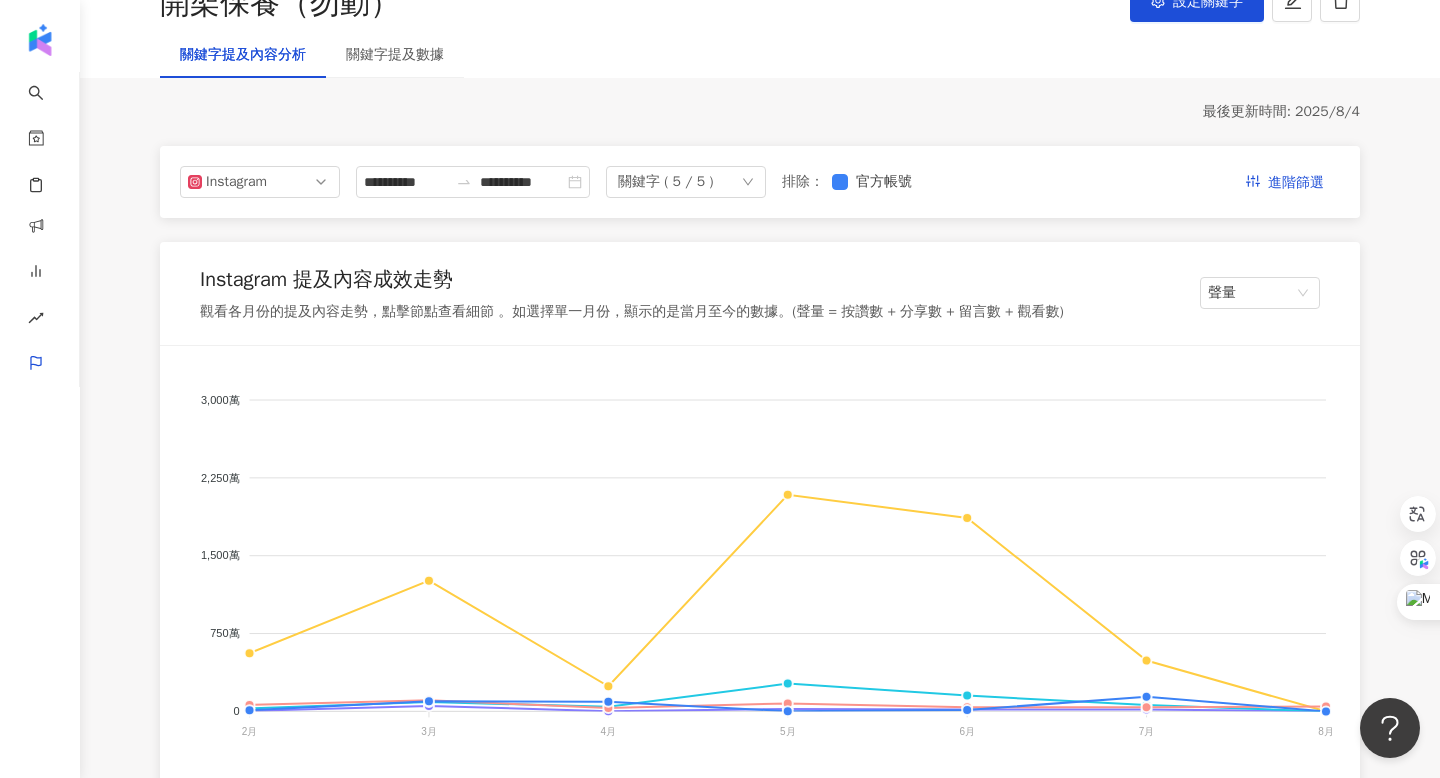 scroll, scrollTop: 115, scrollLeft: 0, axis: vertical 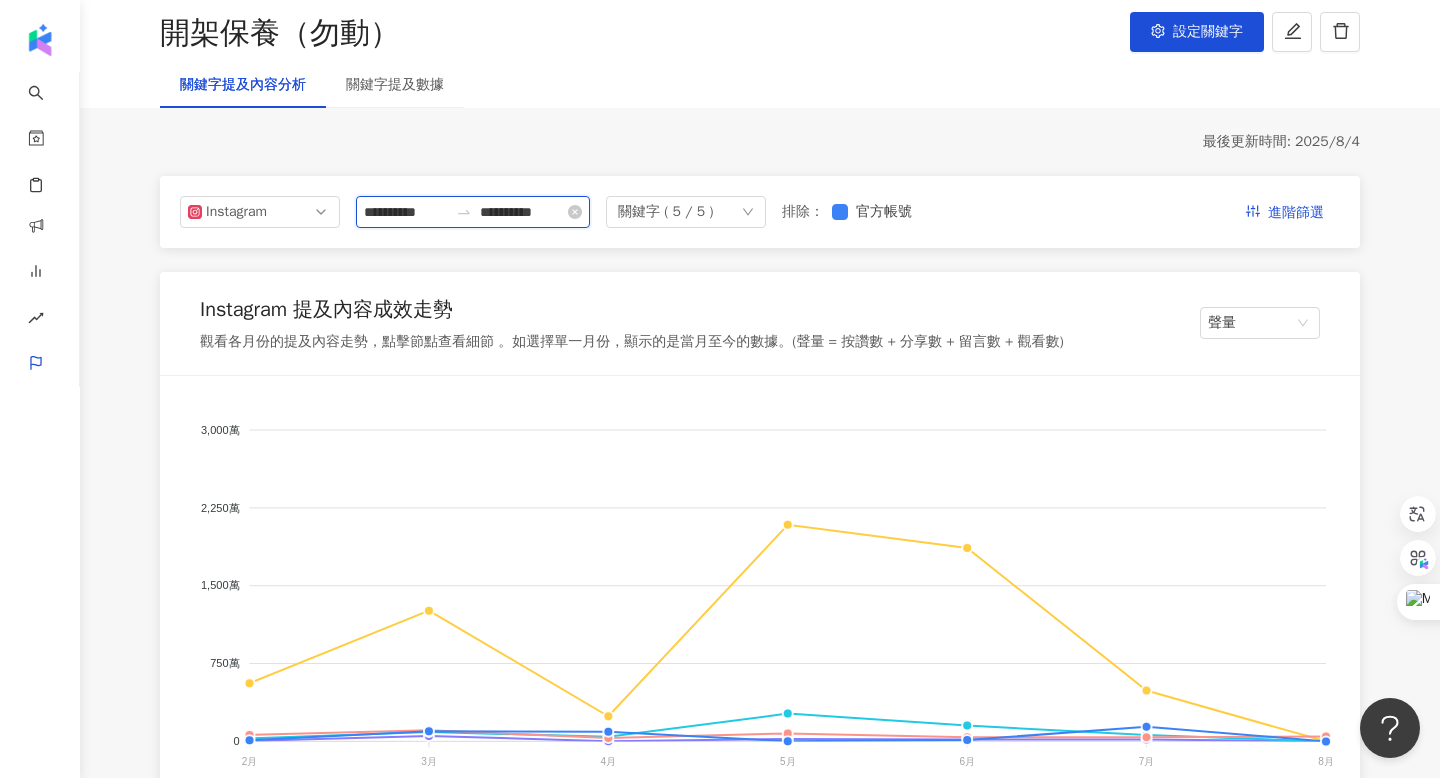 click on "**********" at bounding box center (522, 212) 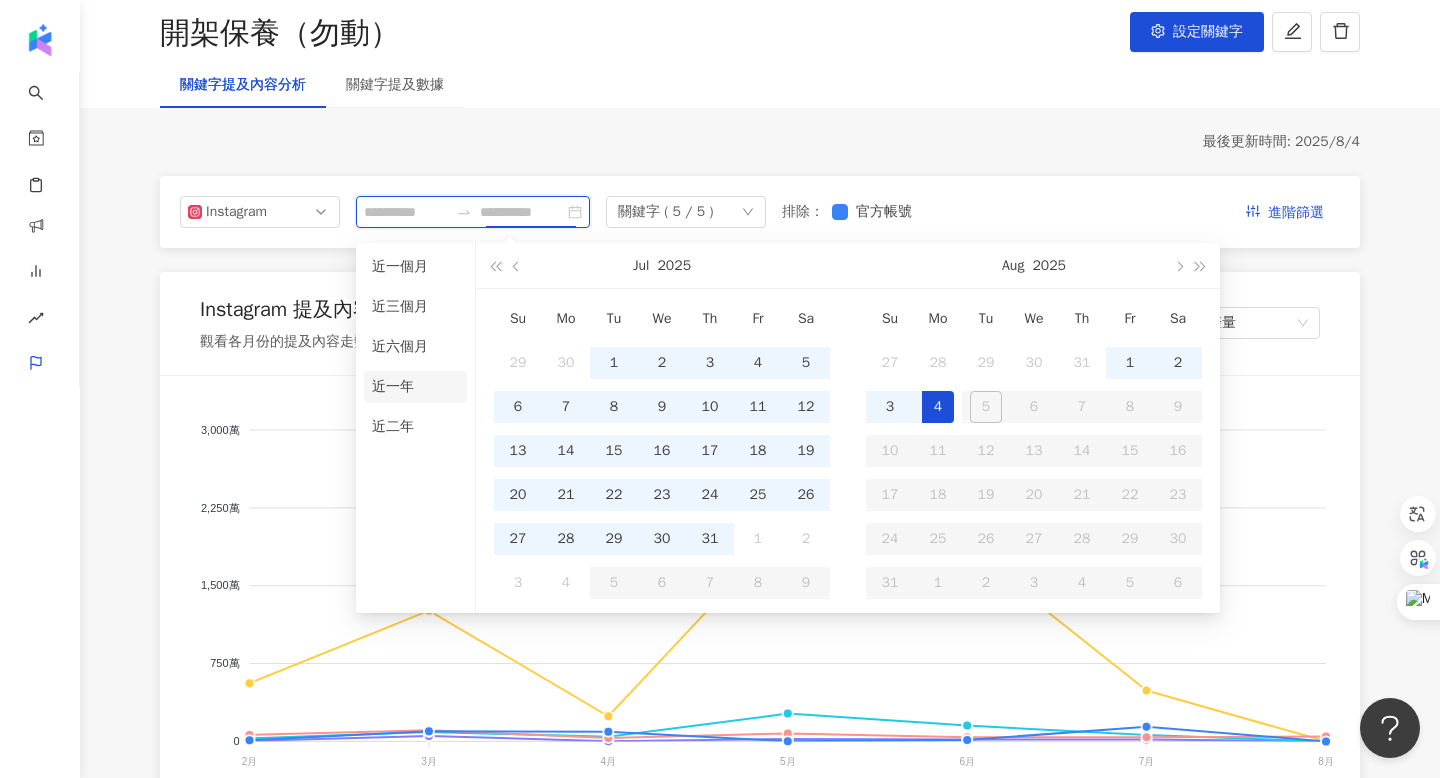type on "**********" 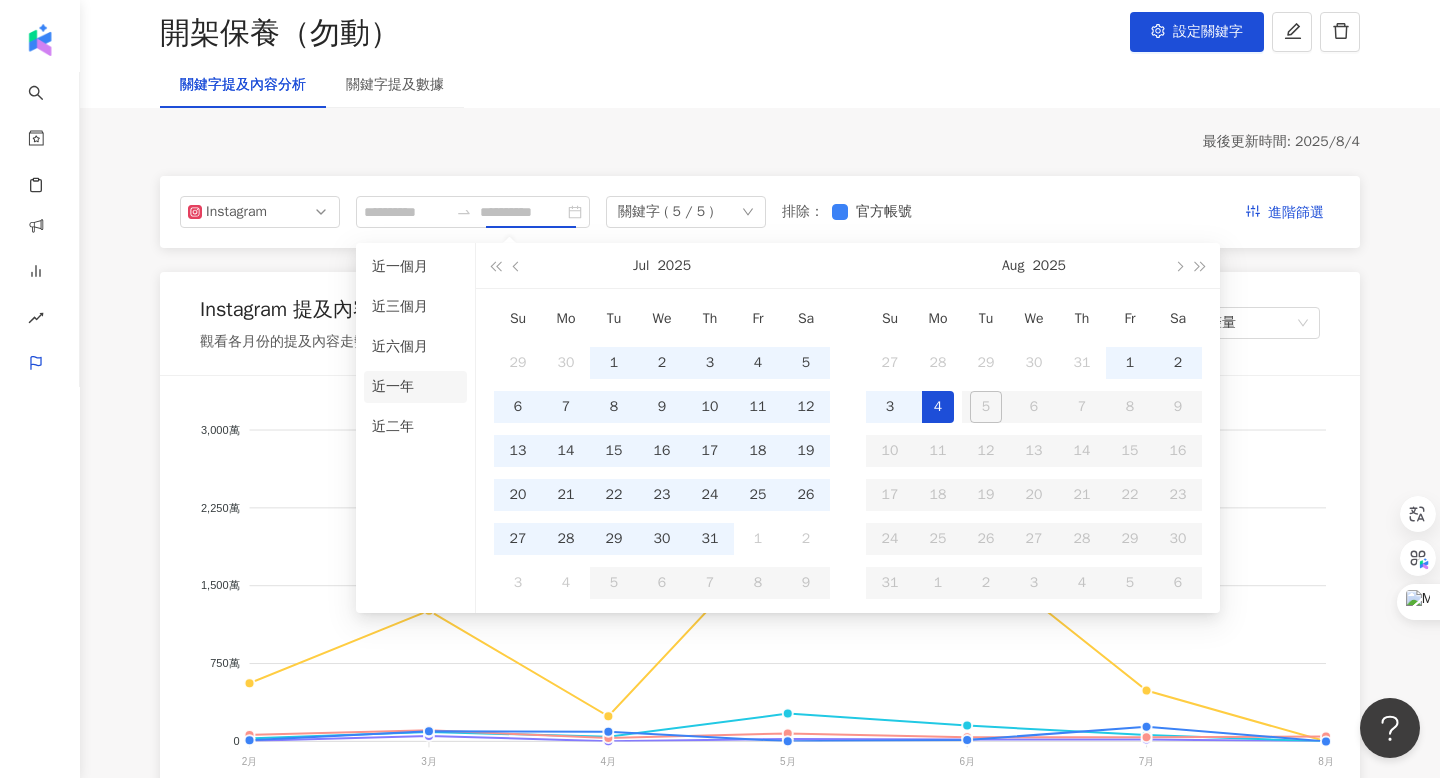 click on "近一年" at bounding box center [415, 387] 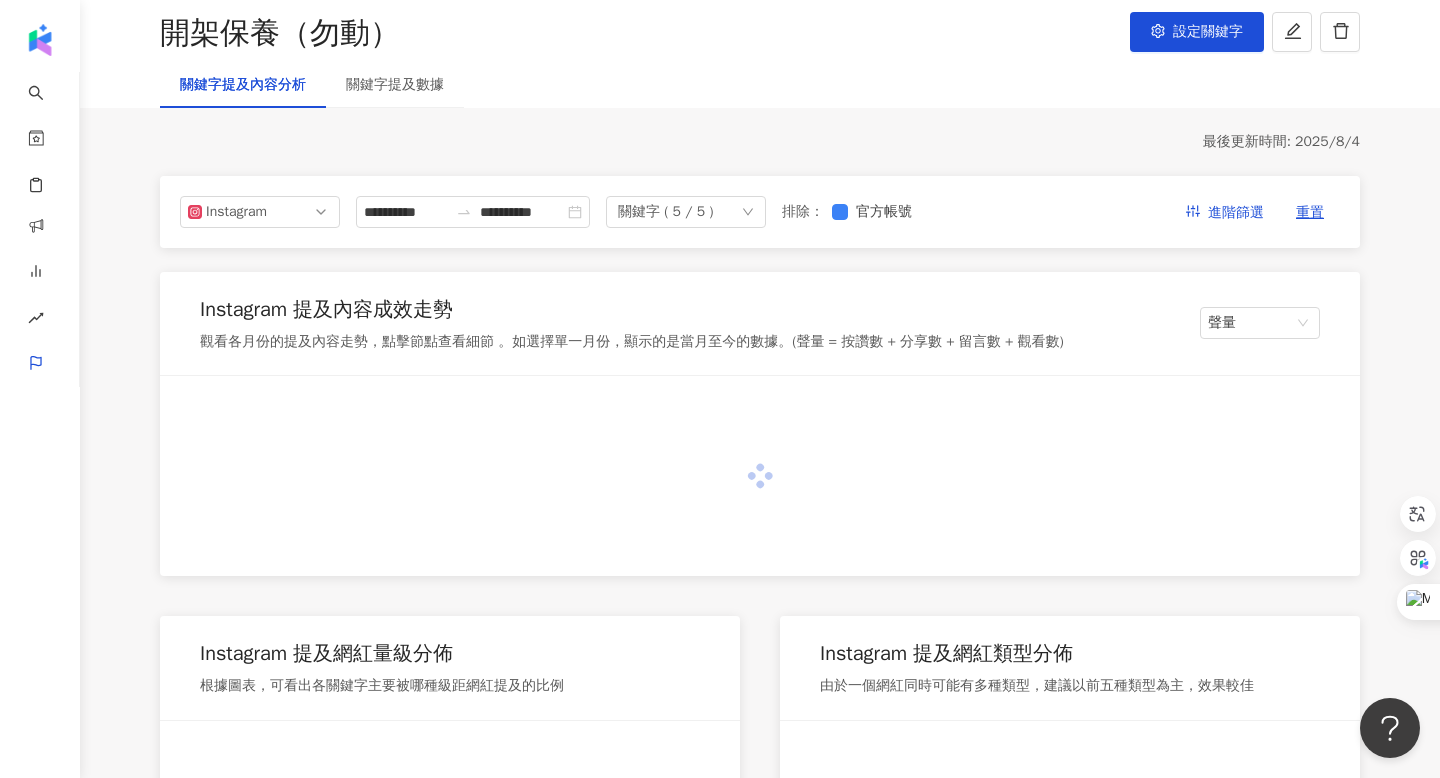 click on "最後更新時間: 2025/8/4" at bounding box center [760, 142] 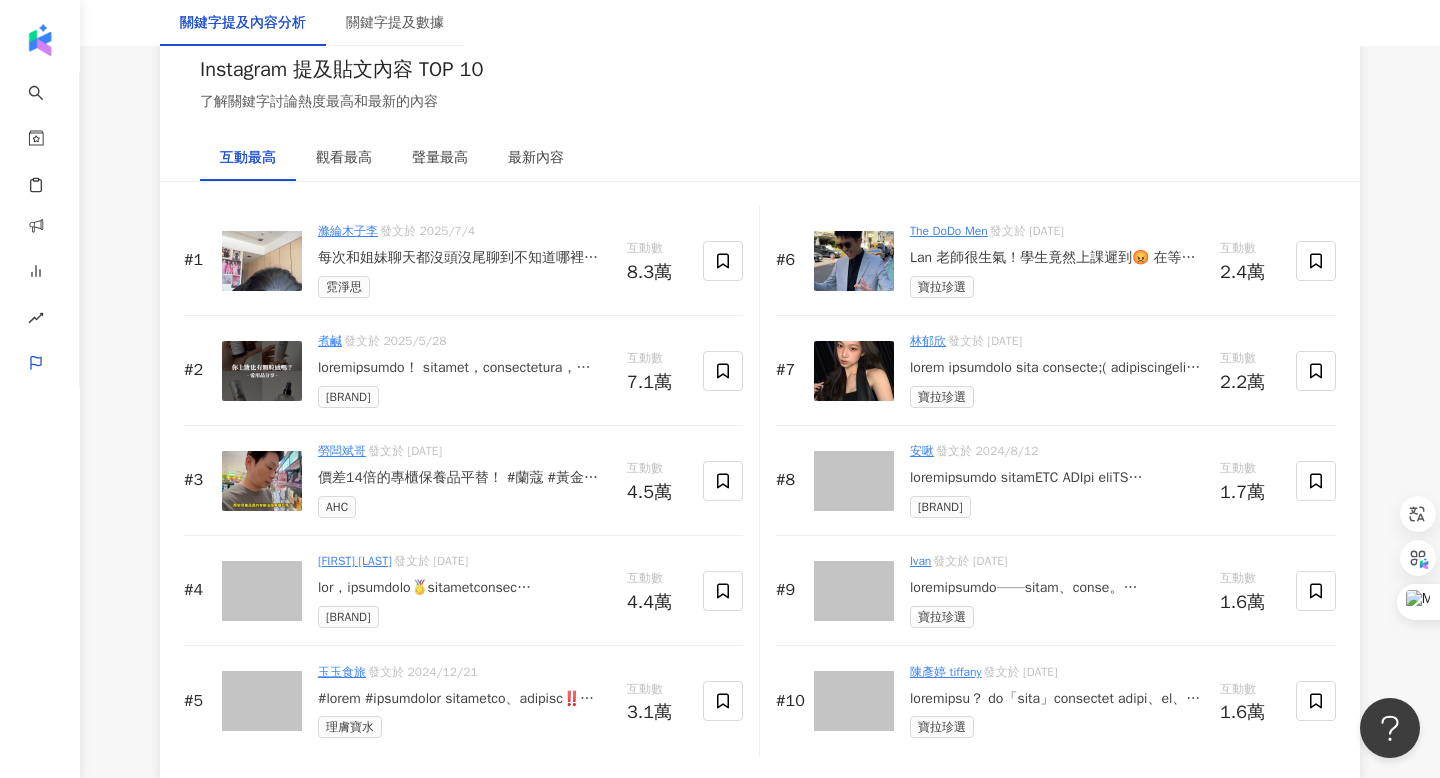 scroll, scrollTop: 3085, scrollLeft: 0, axis: vertical 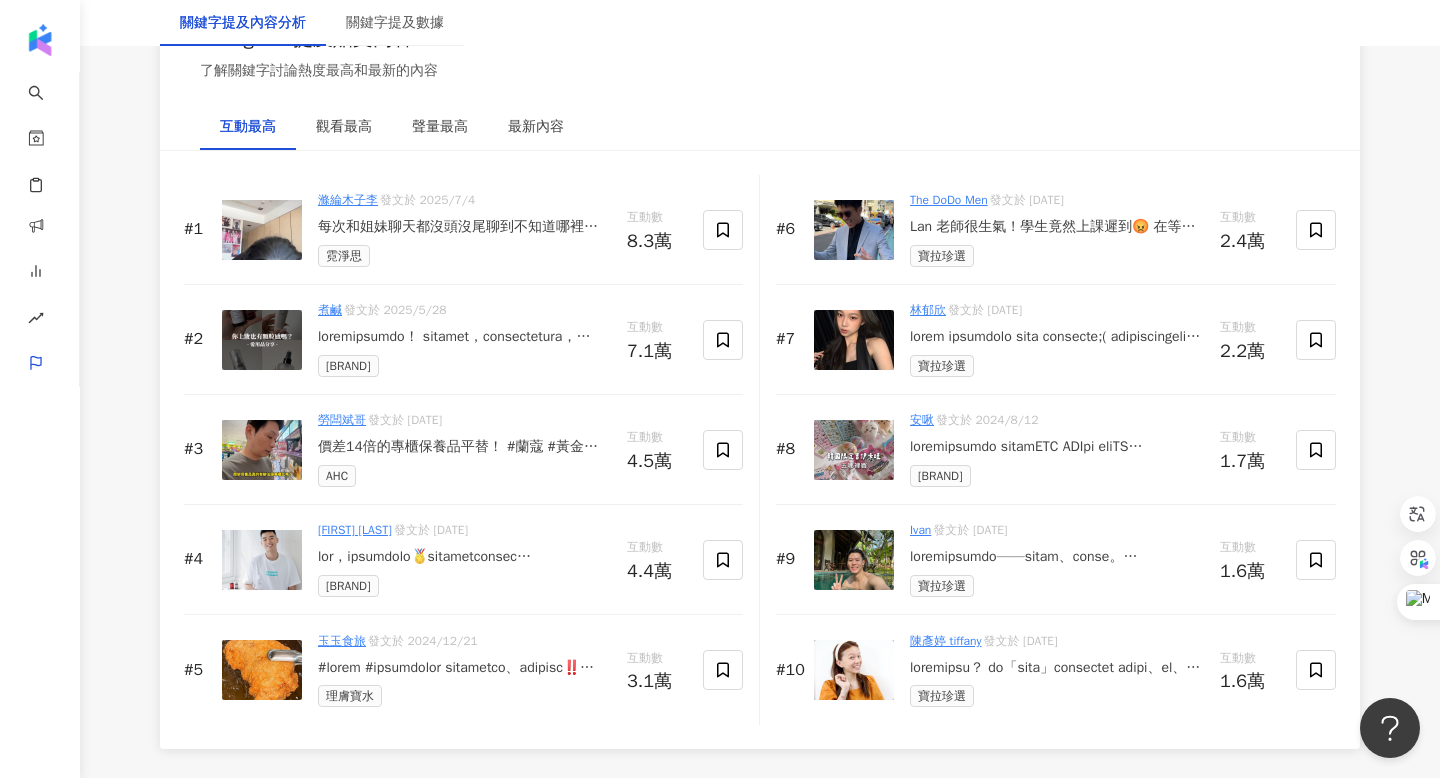 click at bounding box center [262, 450] 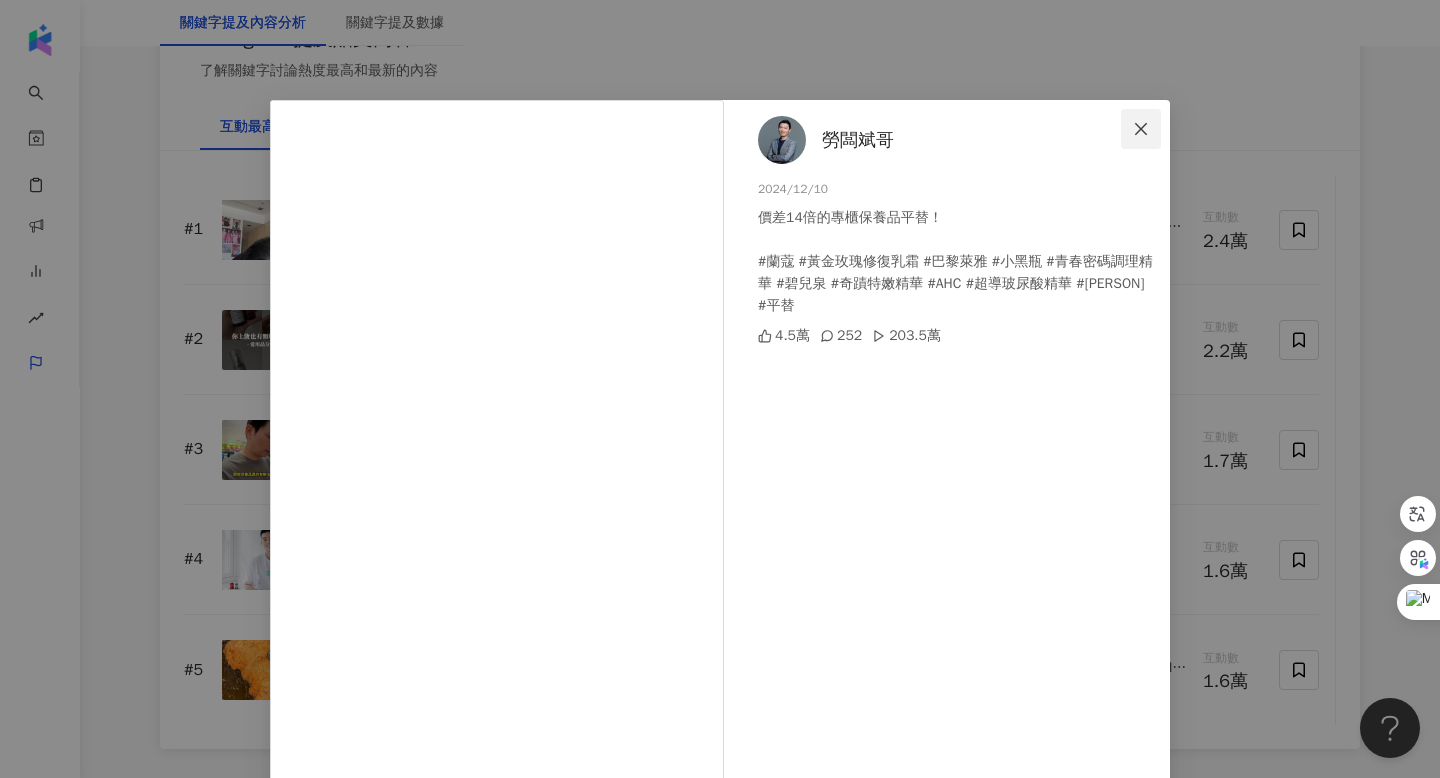 click at bounding box center [1141, 129] 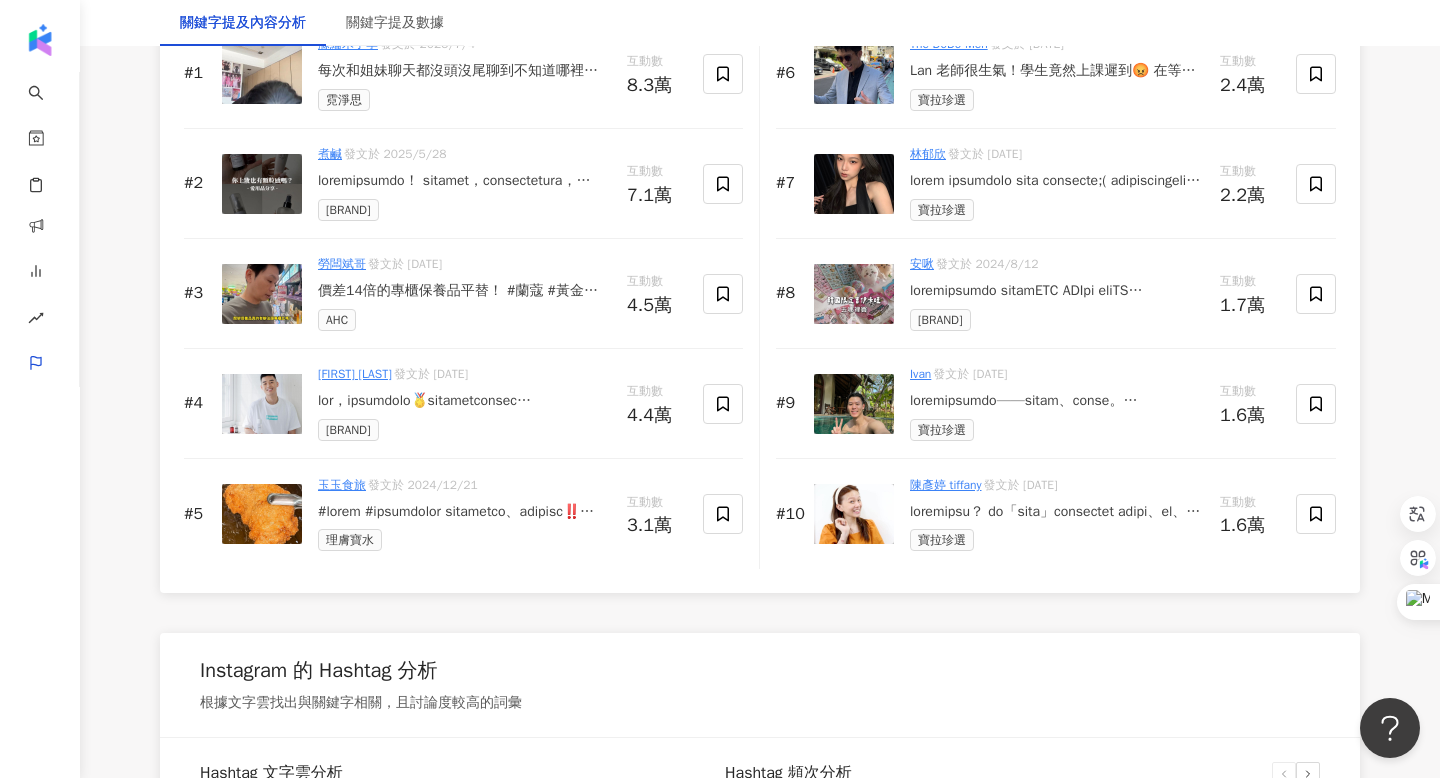 scroll, scrollTop: 3498, scrollLeft: 0, axis: vertical 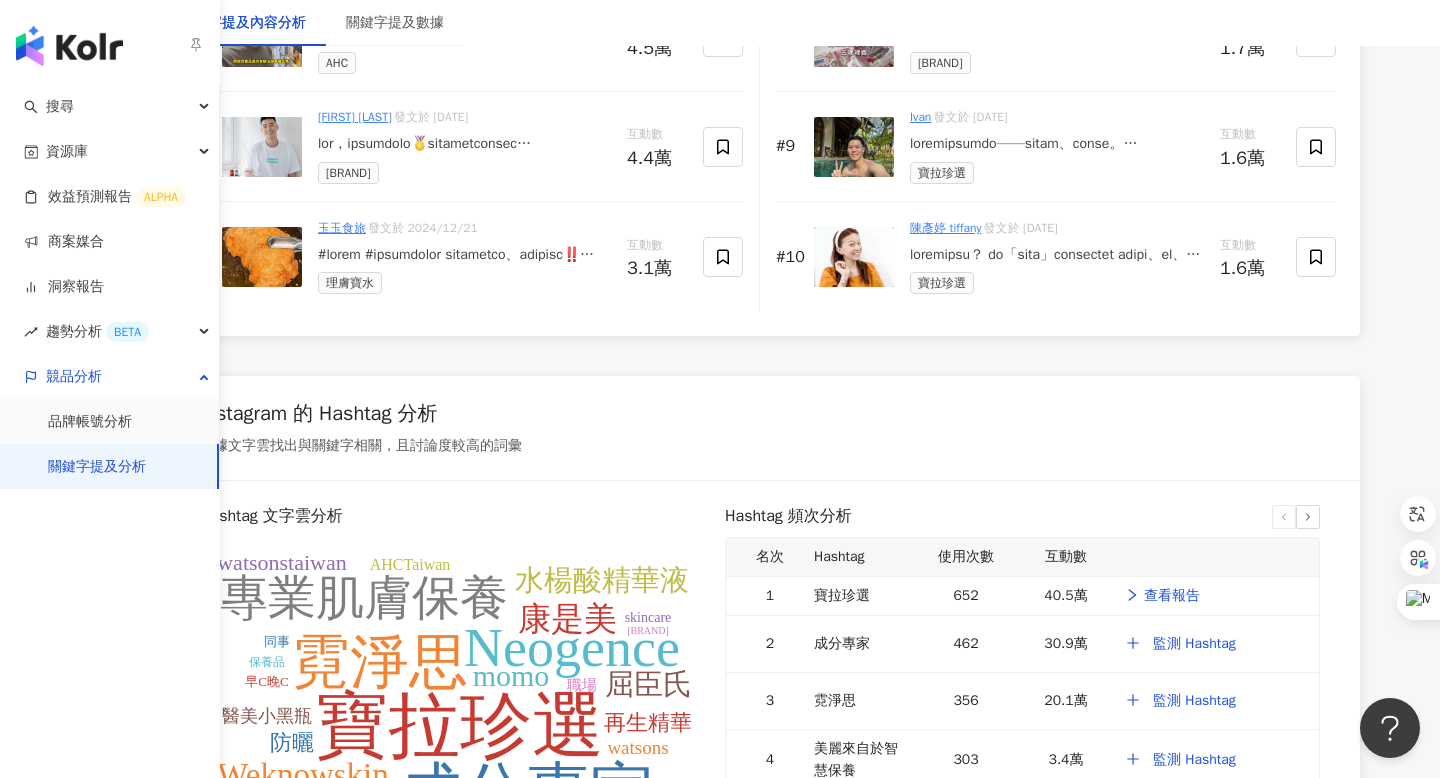click on "關鍵字提及分析" at bounding box center (97, 467) 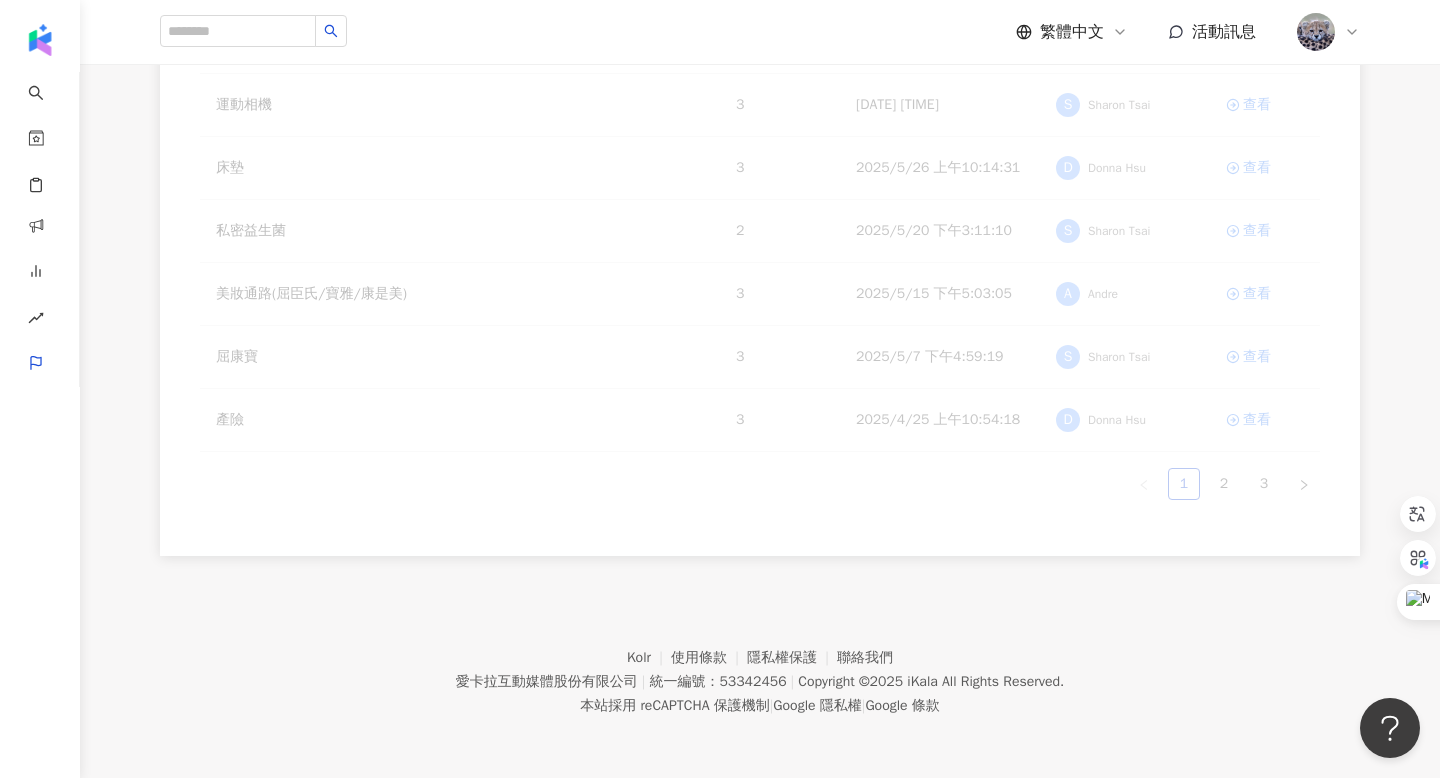 scroll, scrollTop: 0, scrollLeft: 0, axis: both 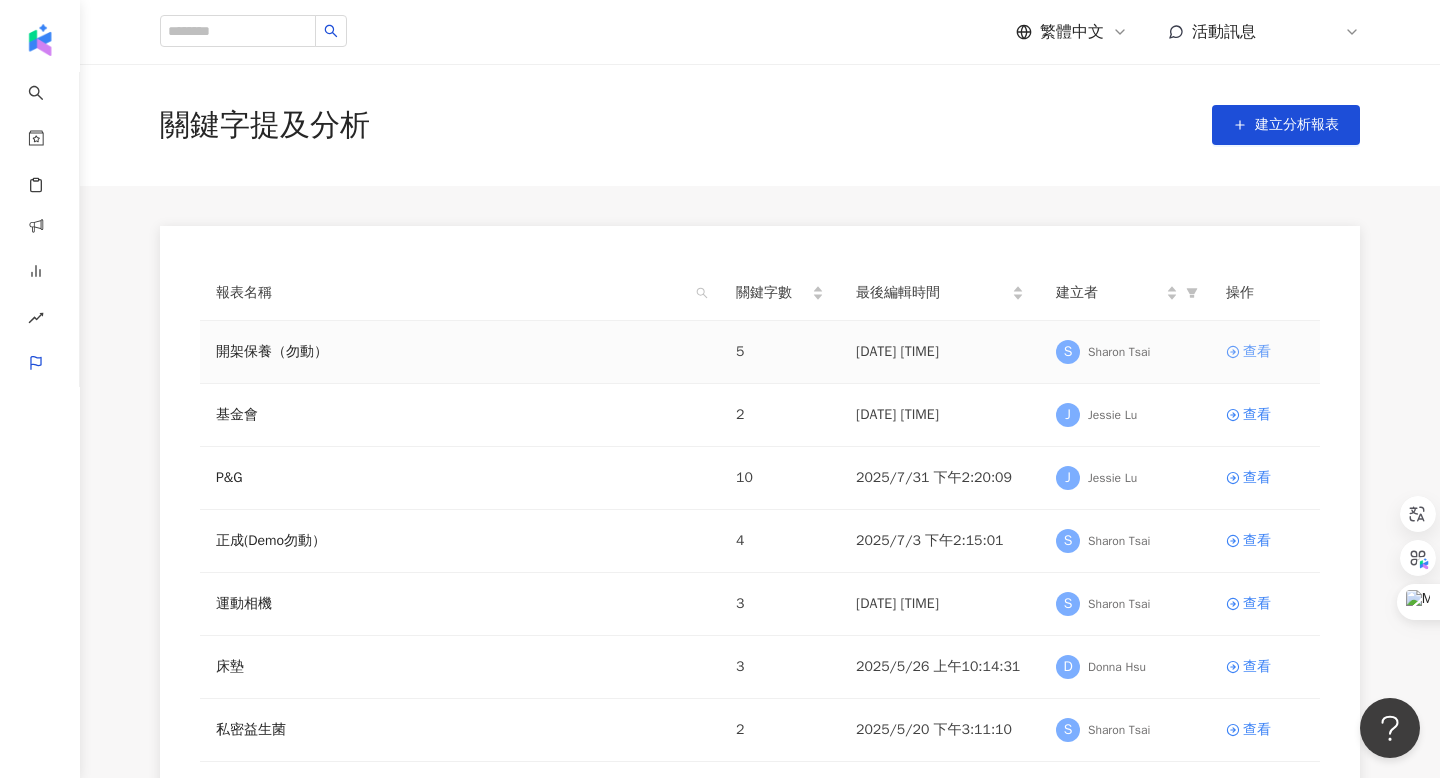 click on "查看" at bounding box center (1257, 352) 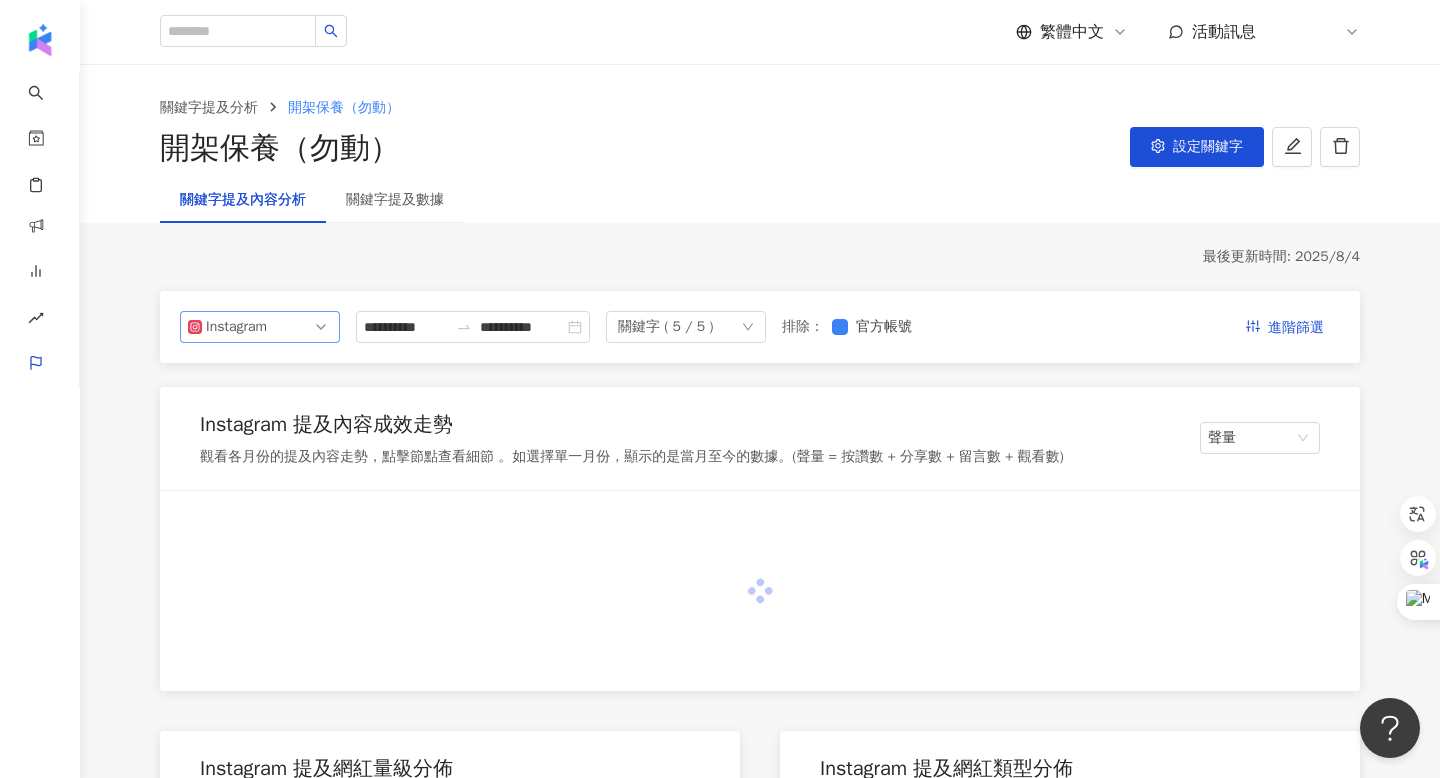 click on "Instagram" at bounding box center (238, 327) 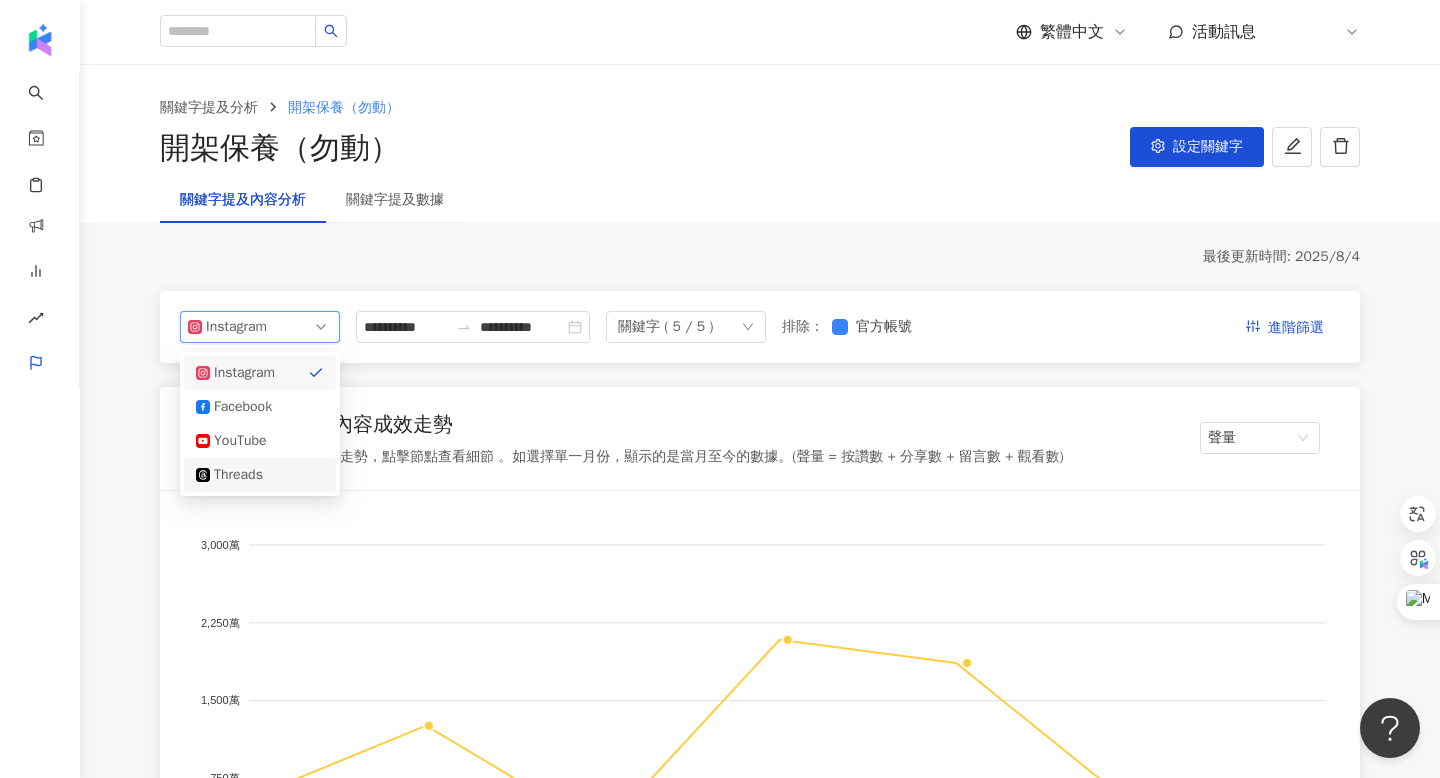 click on "Threads" at bounding box center (260, 475) 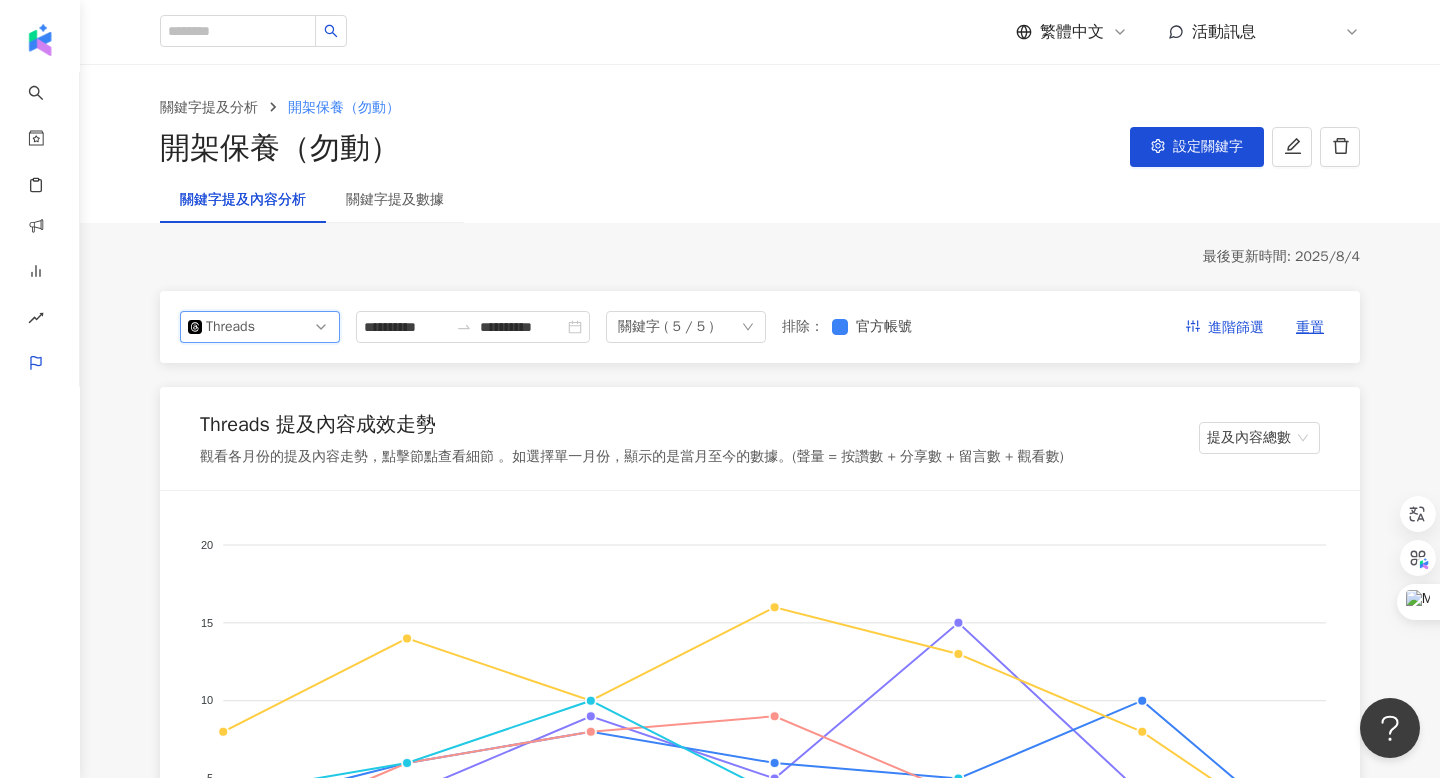 click on "關鍵字提及內容分析 關鍵字提及數據" at bounding box center (760, 200) 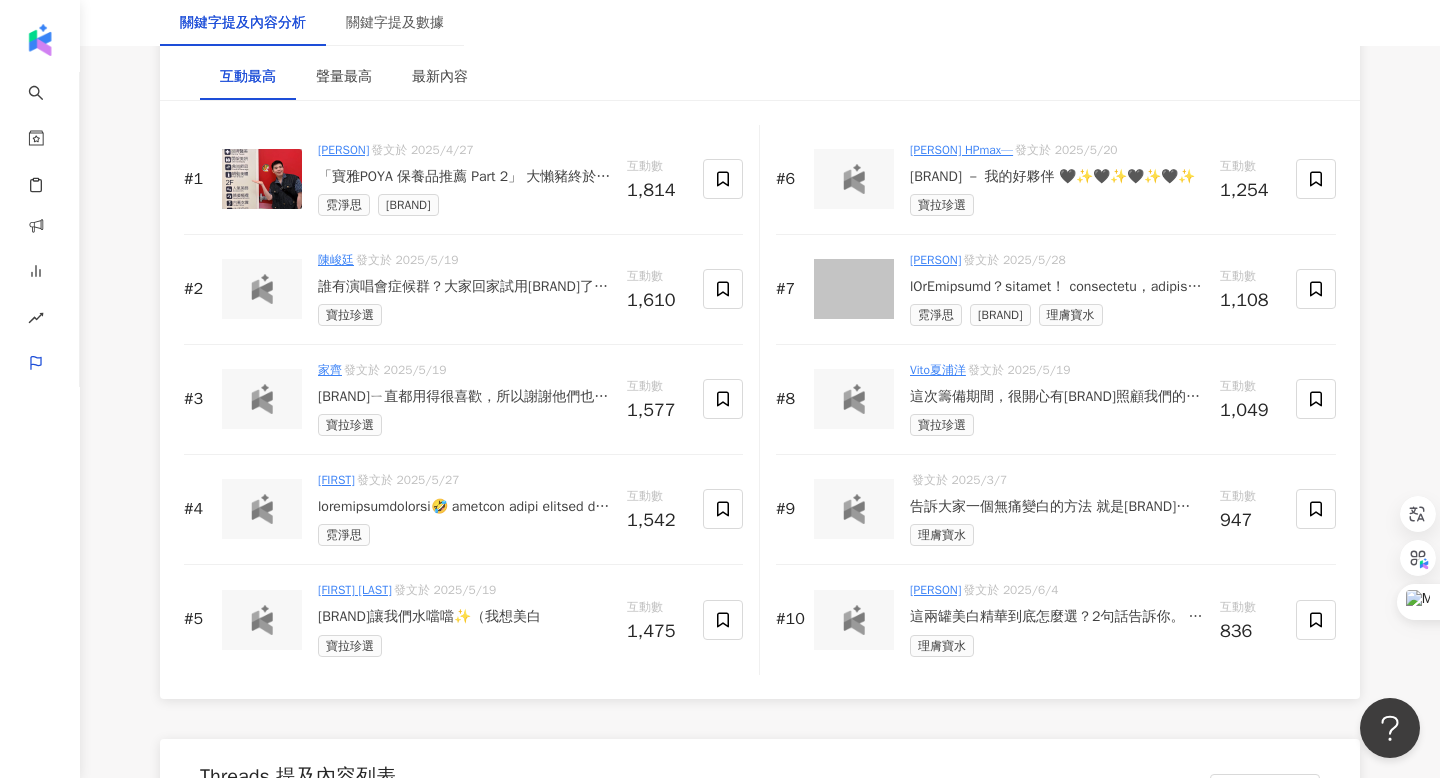 scroll, scrollTop: 2489, scrollLeft: 0, axis: vertical 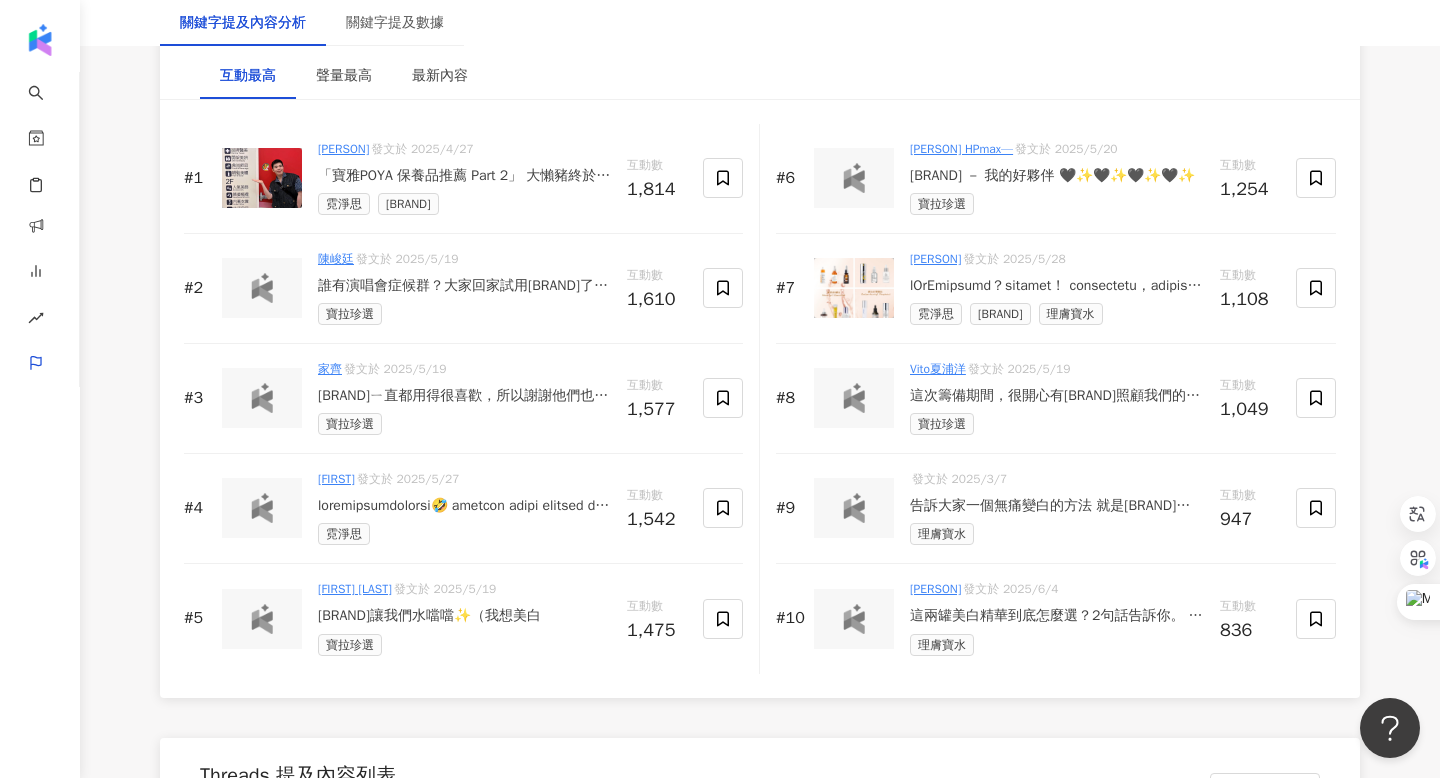 click at bounding box center (262, 398) 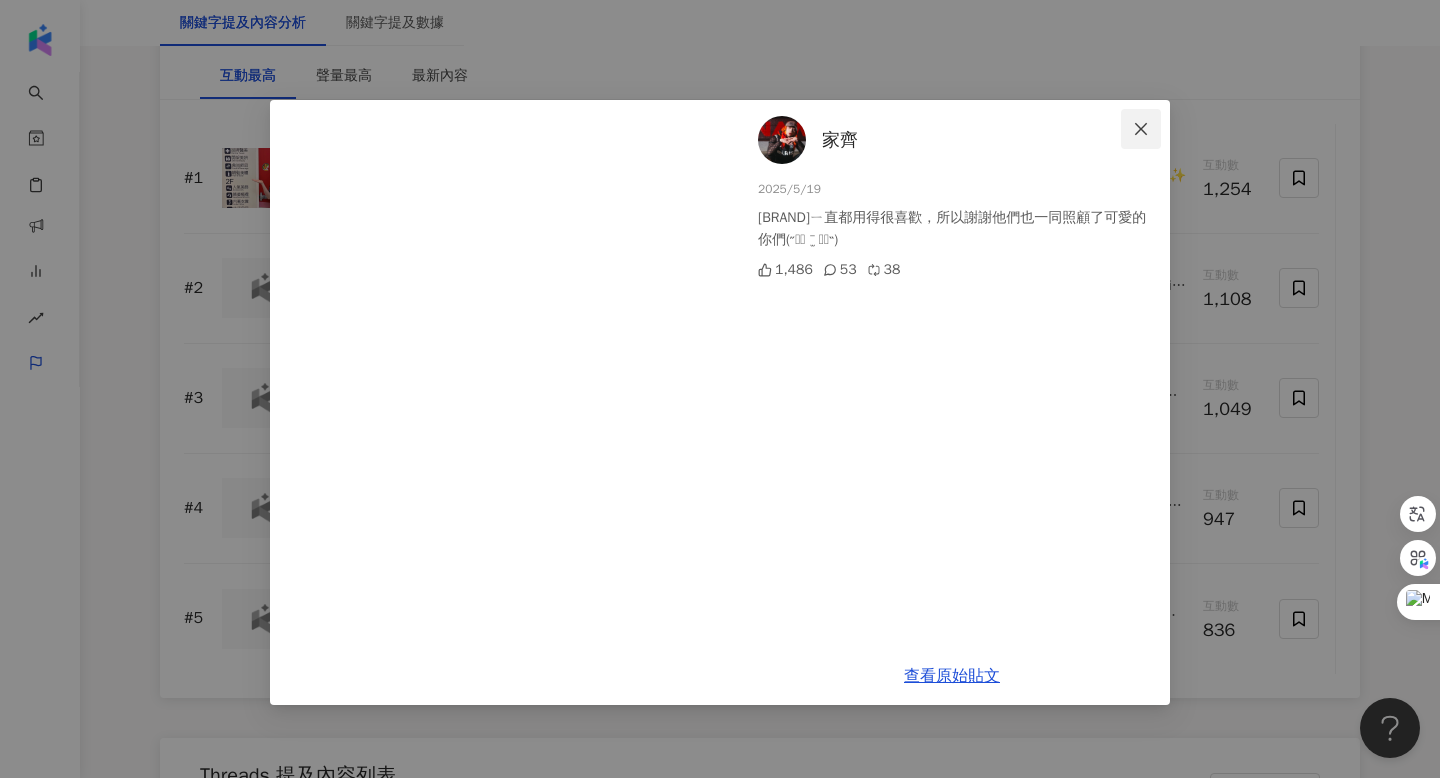 click at bounding box center [1141, 129] 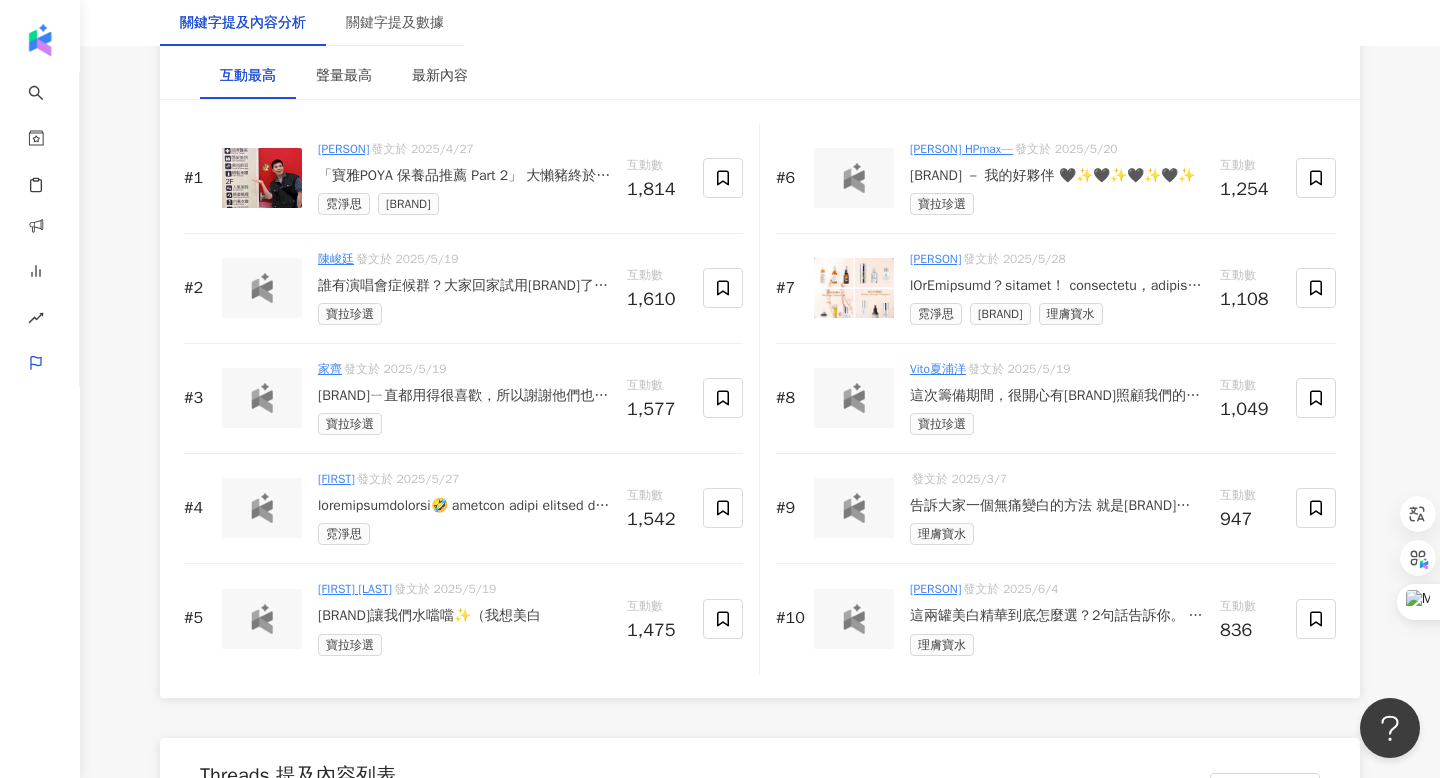click at bounding box center (262, 178) 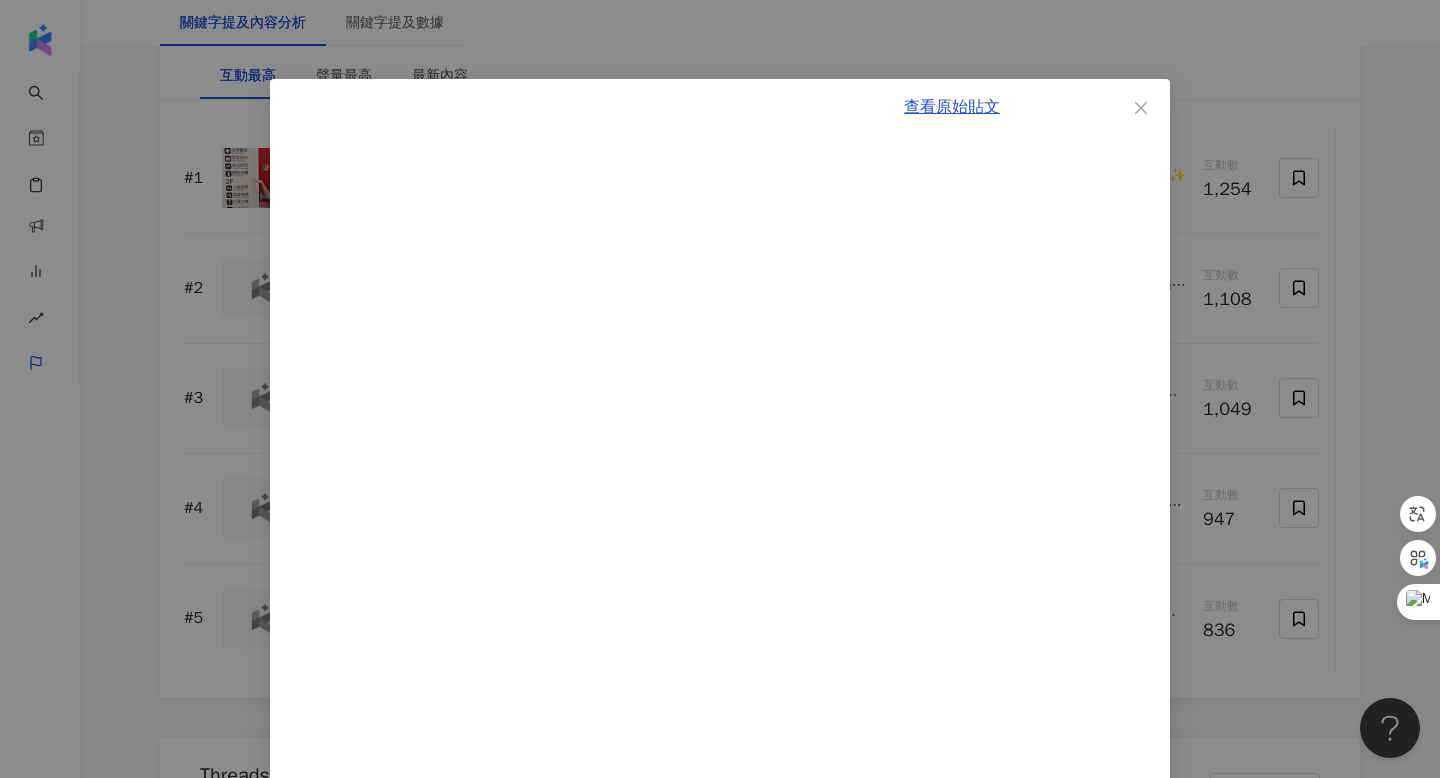 scroll, scrollTop: 0, scrollLeft: 0, axis: both 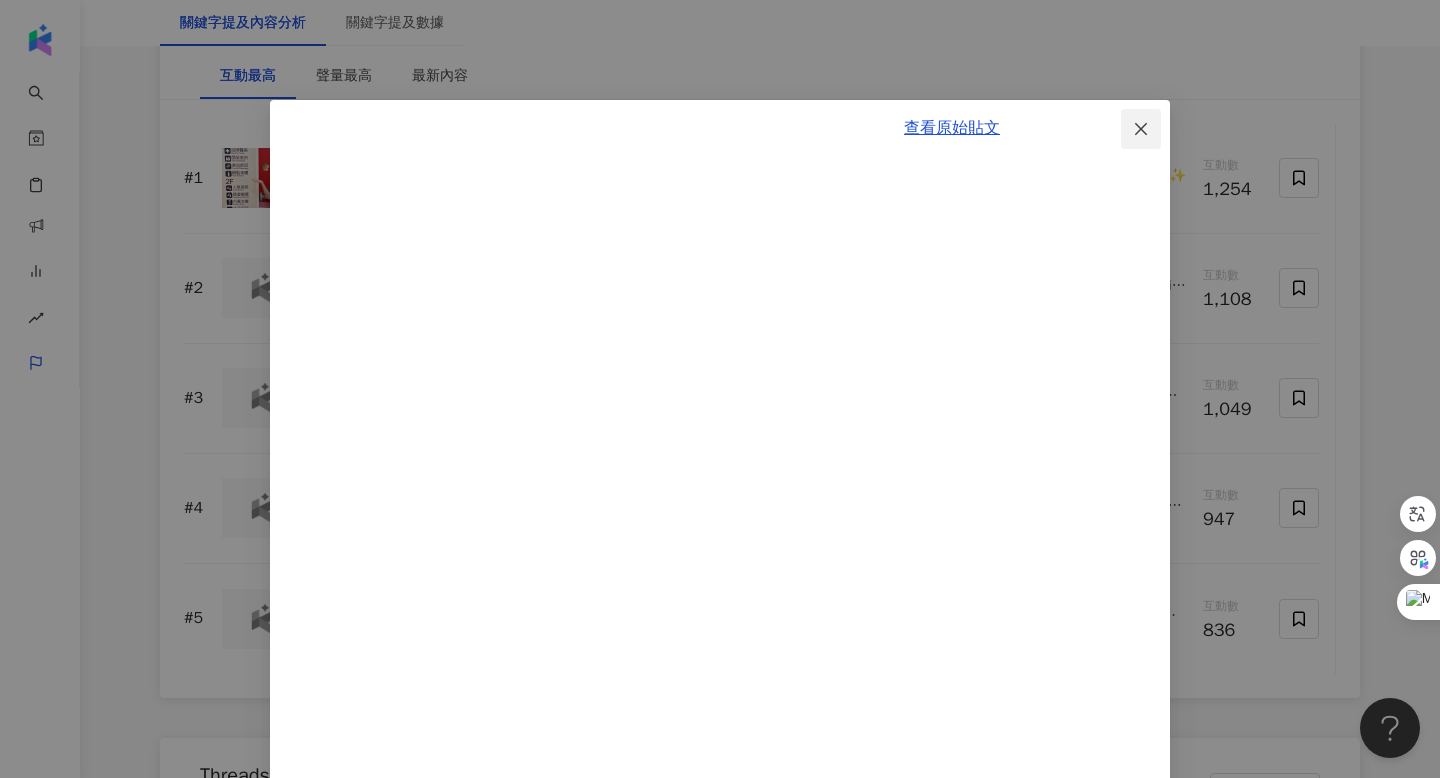 click 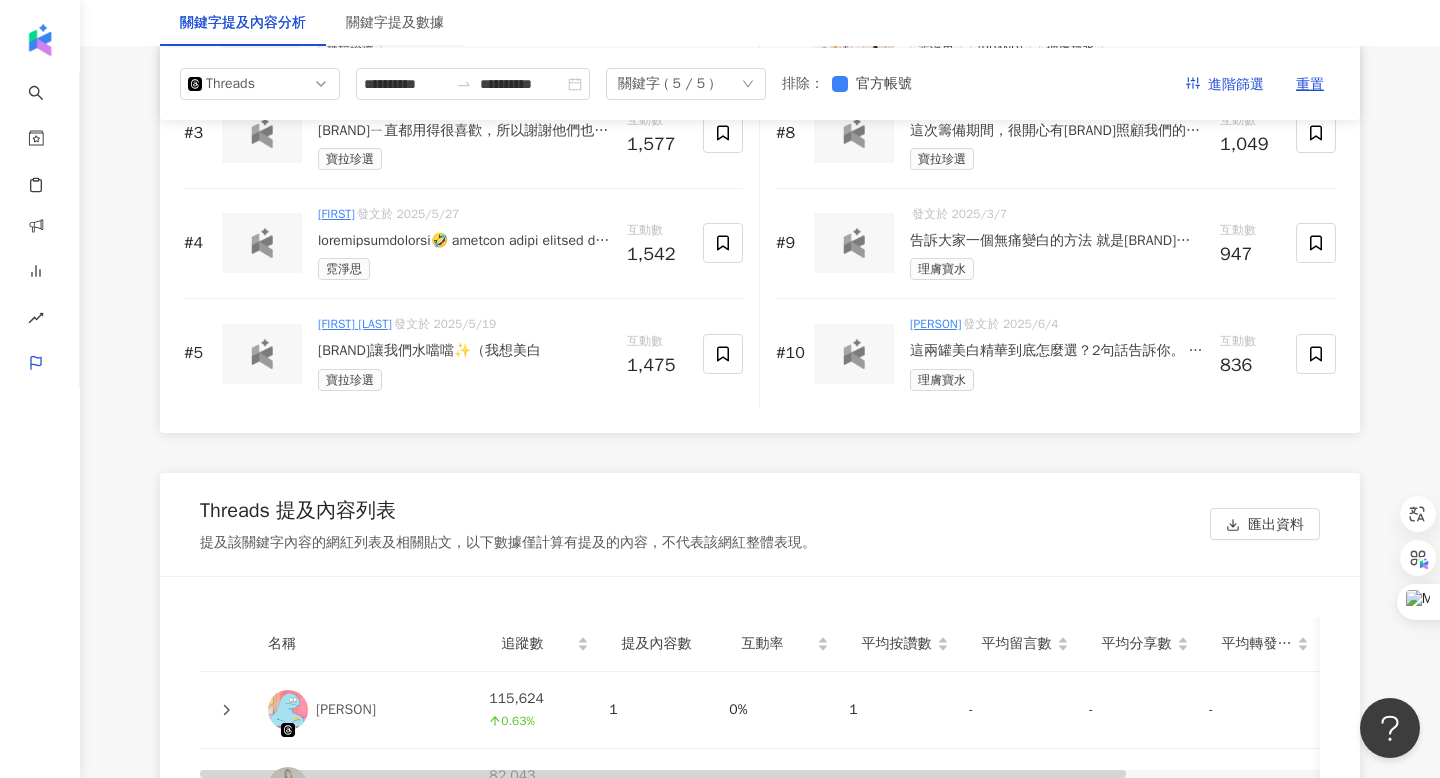 scroll, scrollTop: 2694, scrollLeft: 0, axis: vertical 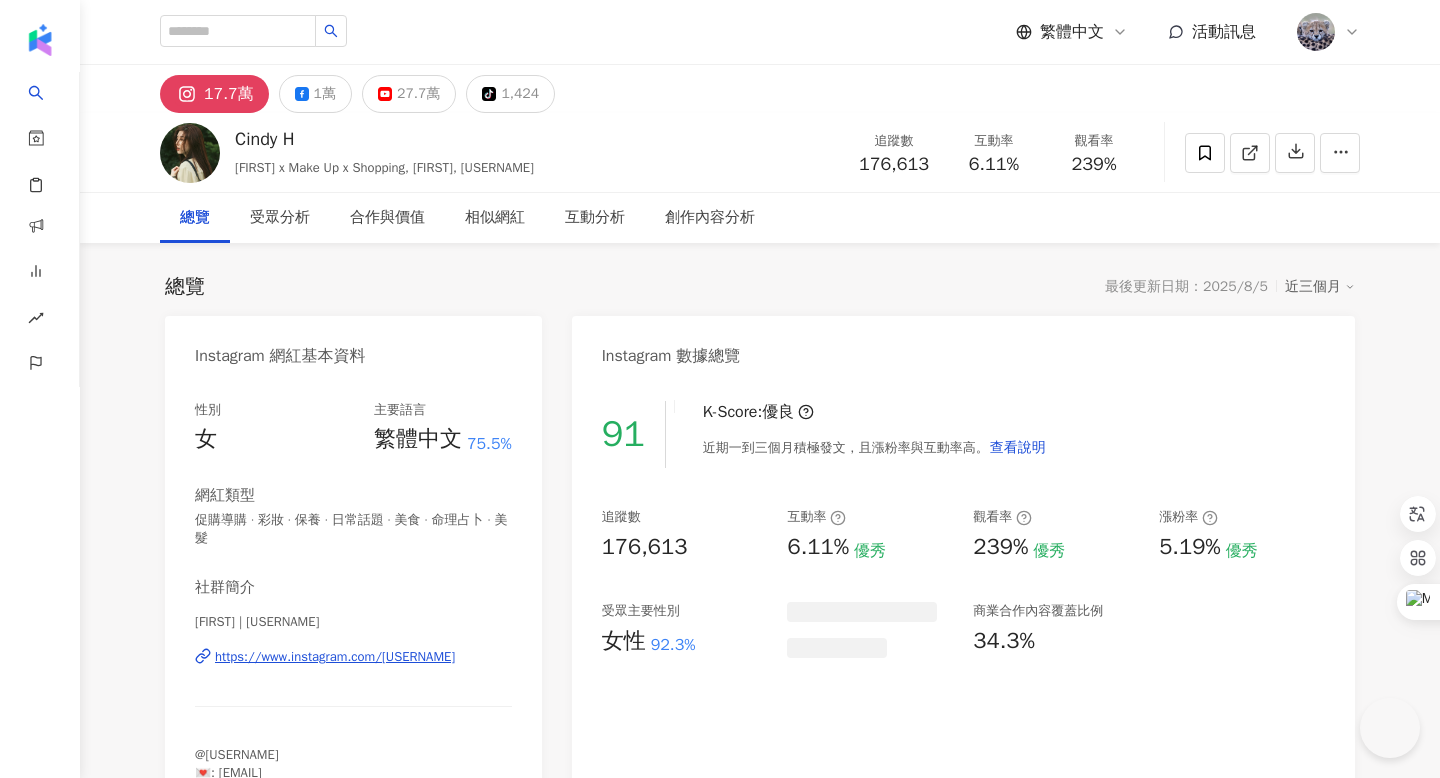 click on "Instagram 數據總覽" at bounding box center [671, 356] 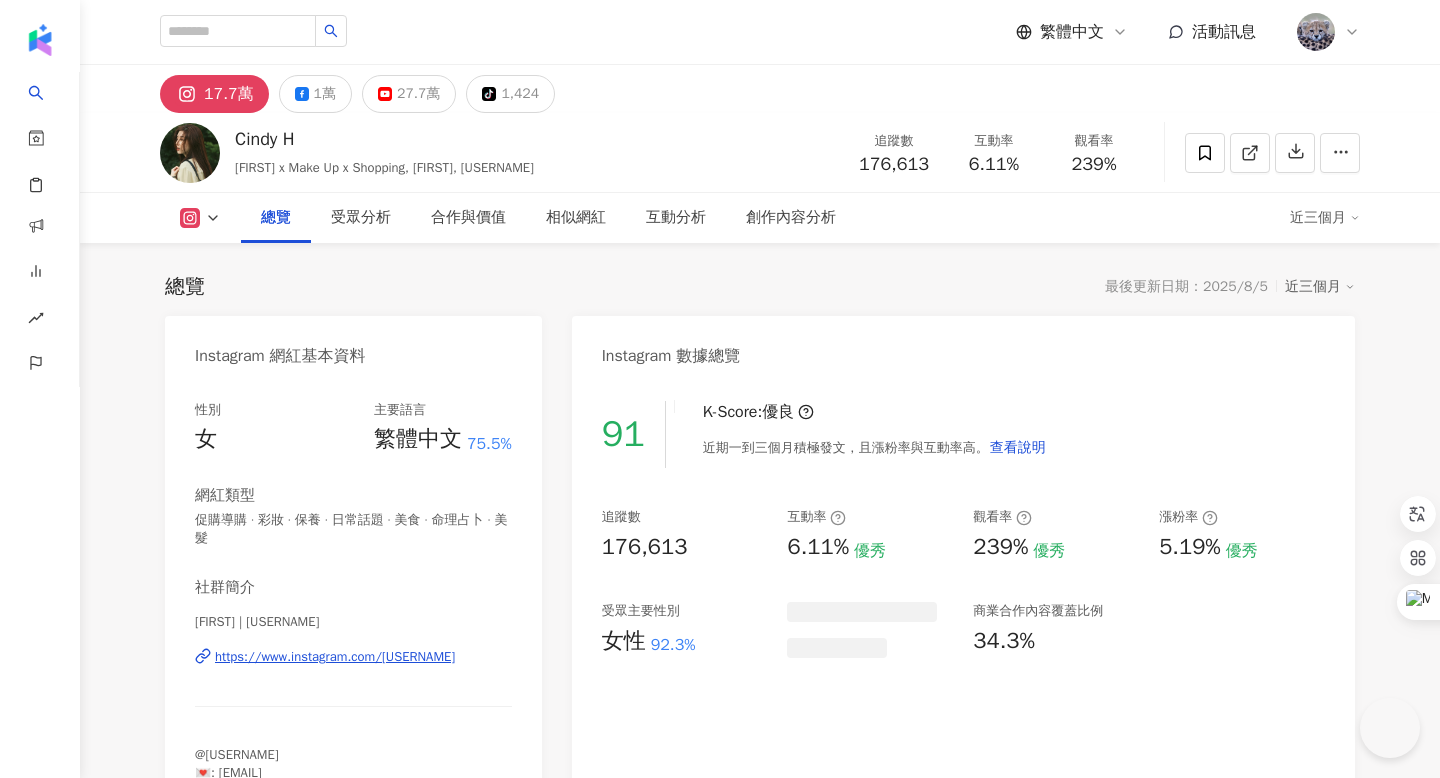 scroll, scrollTop: 123, scrollLeft: 0, axis: vertical 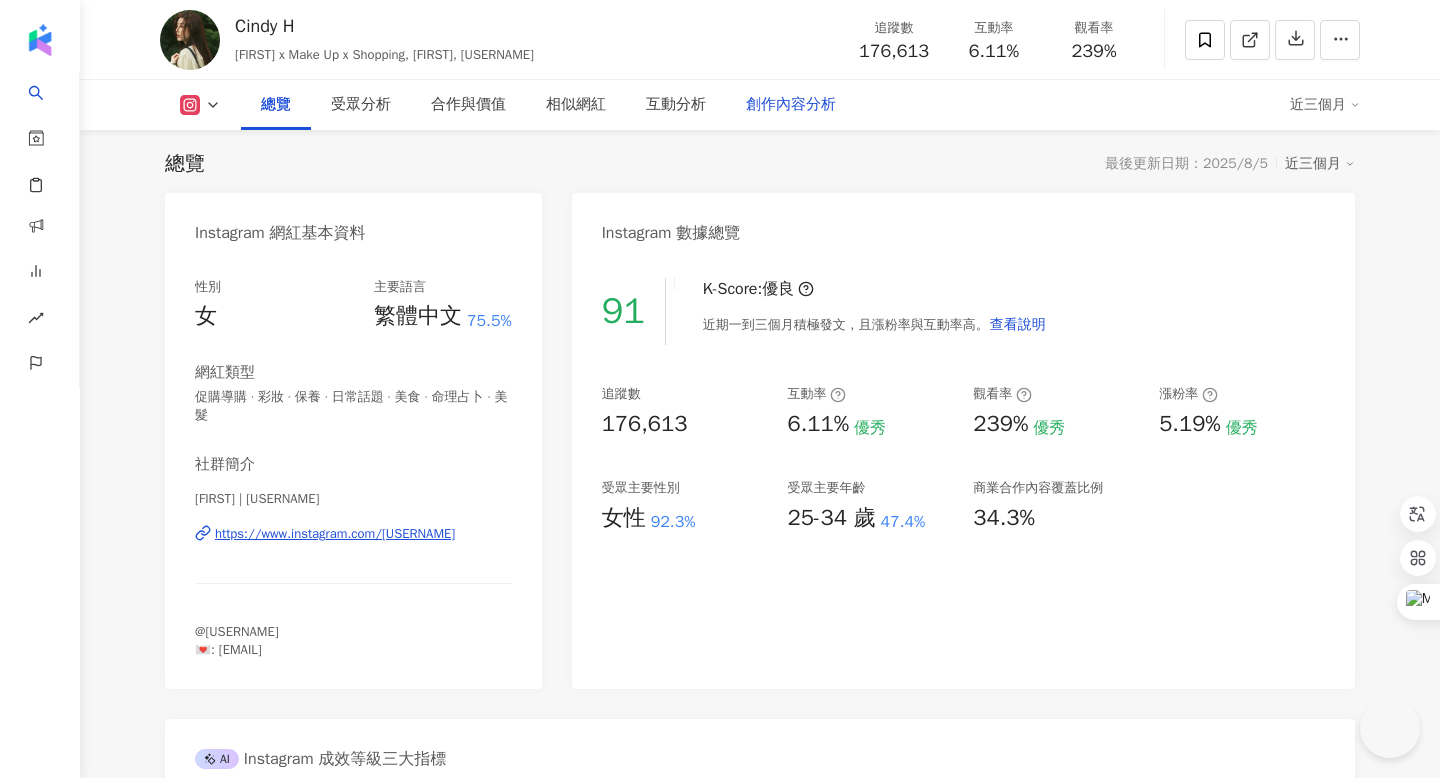 click on "創作內容分析" at bounding box center [791, 105] 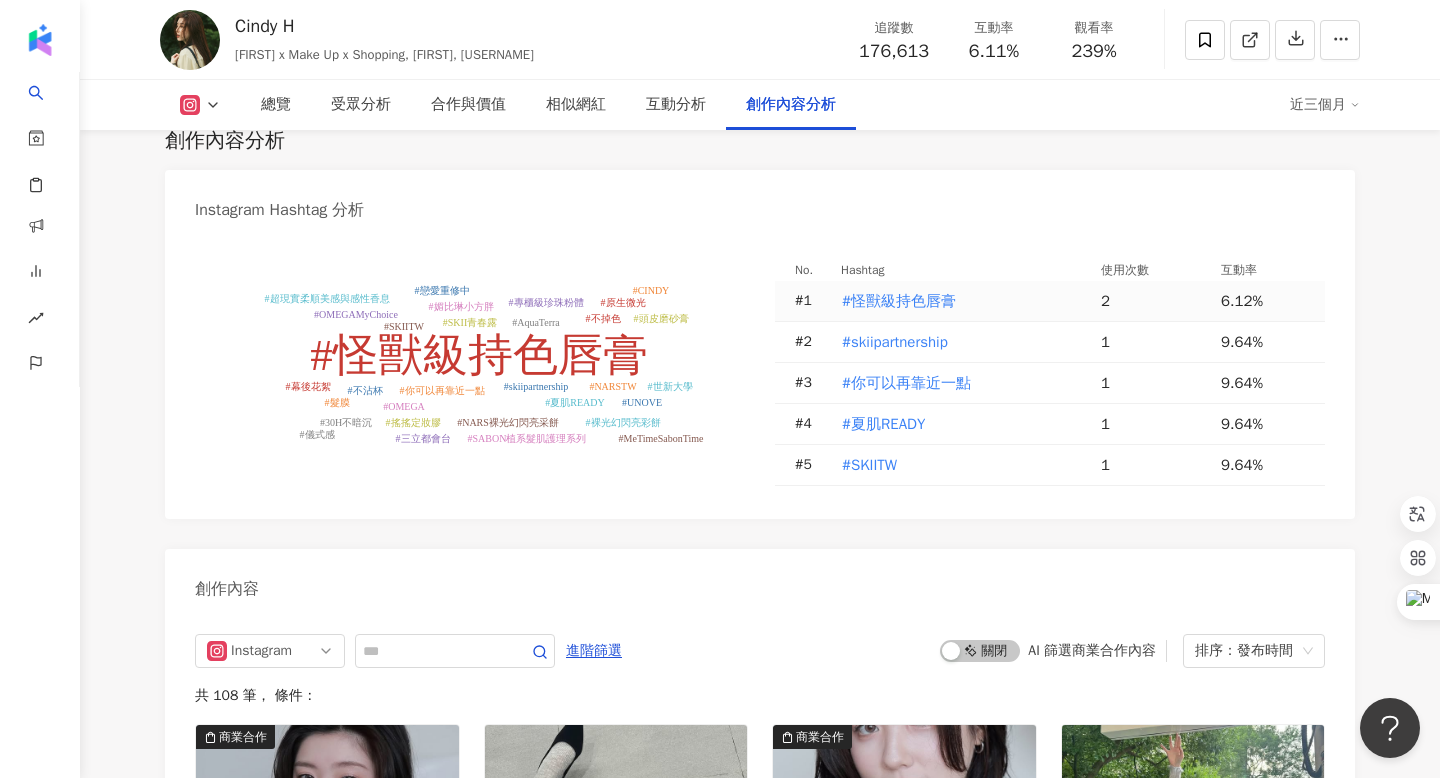 scroll, scrollTop: 6034, scrollLeft: 0, axis: vertical 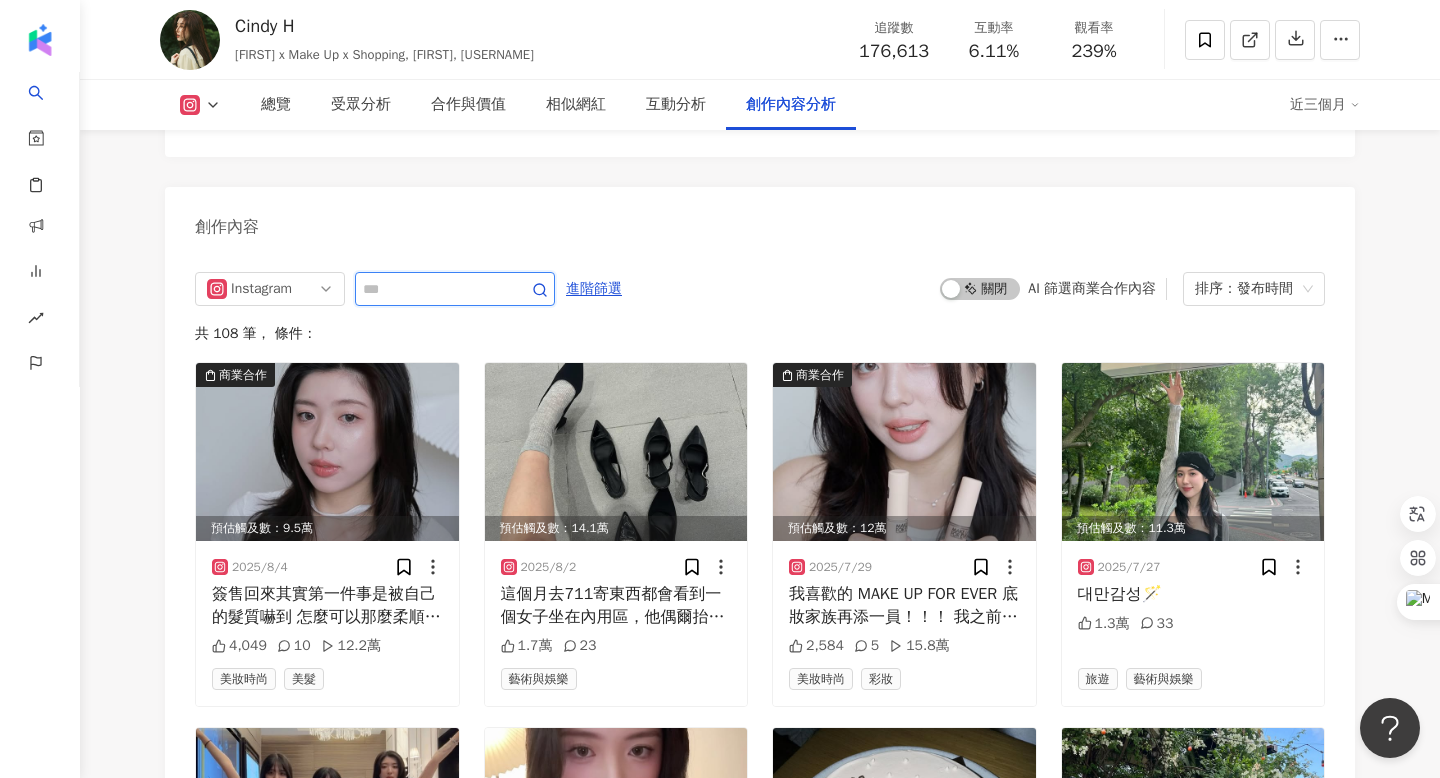 click at bounding box center [433, 289] 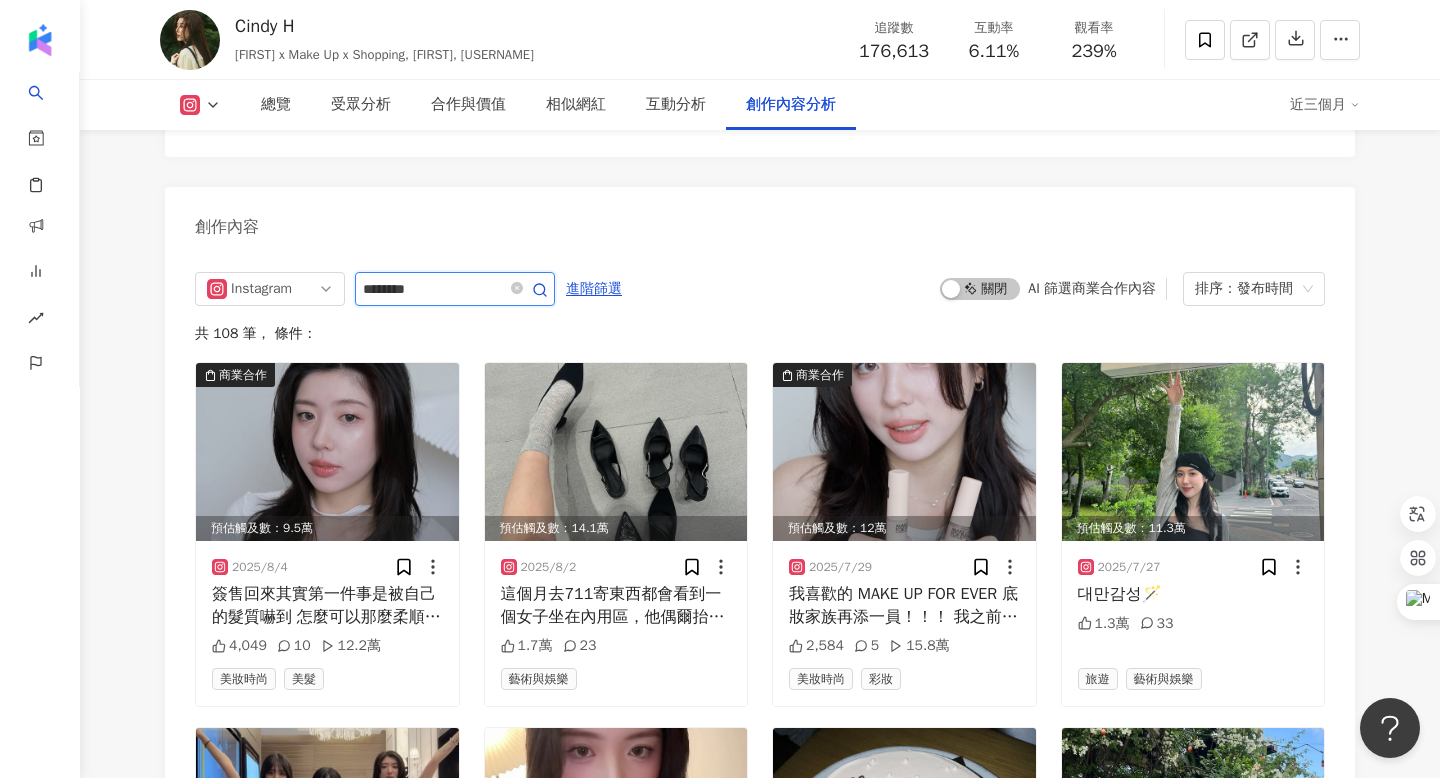 type on "********" 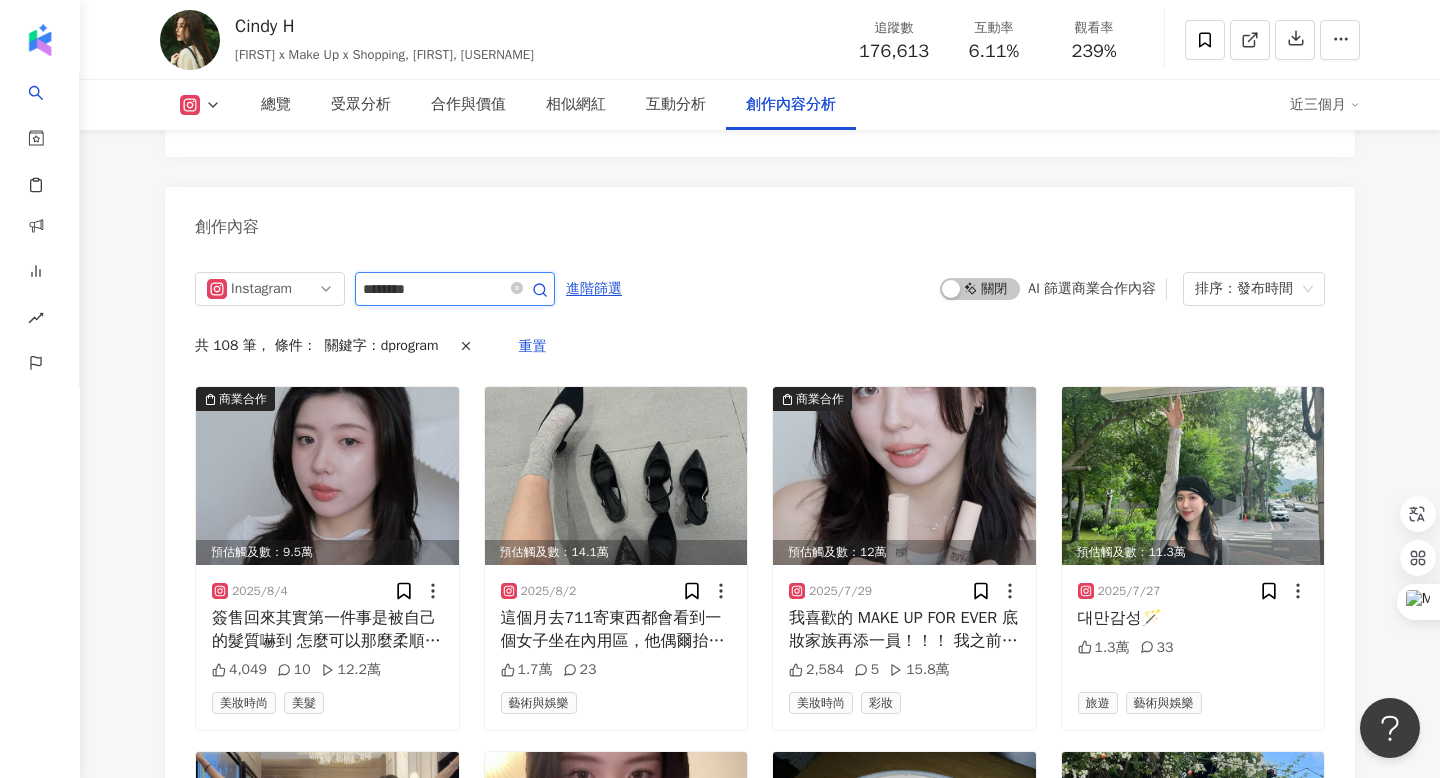 scroll, scrollTop: 6113, scrollLeft: 0, axis: vertical 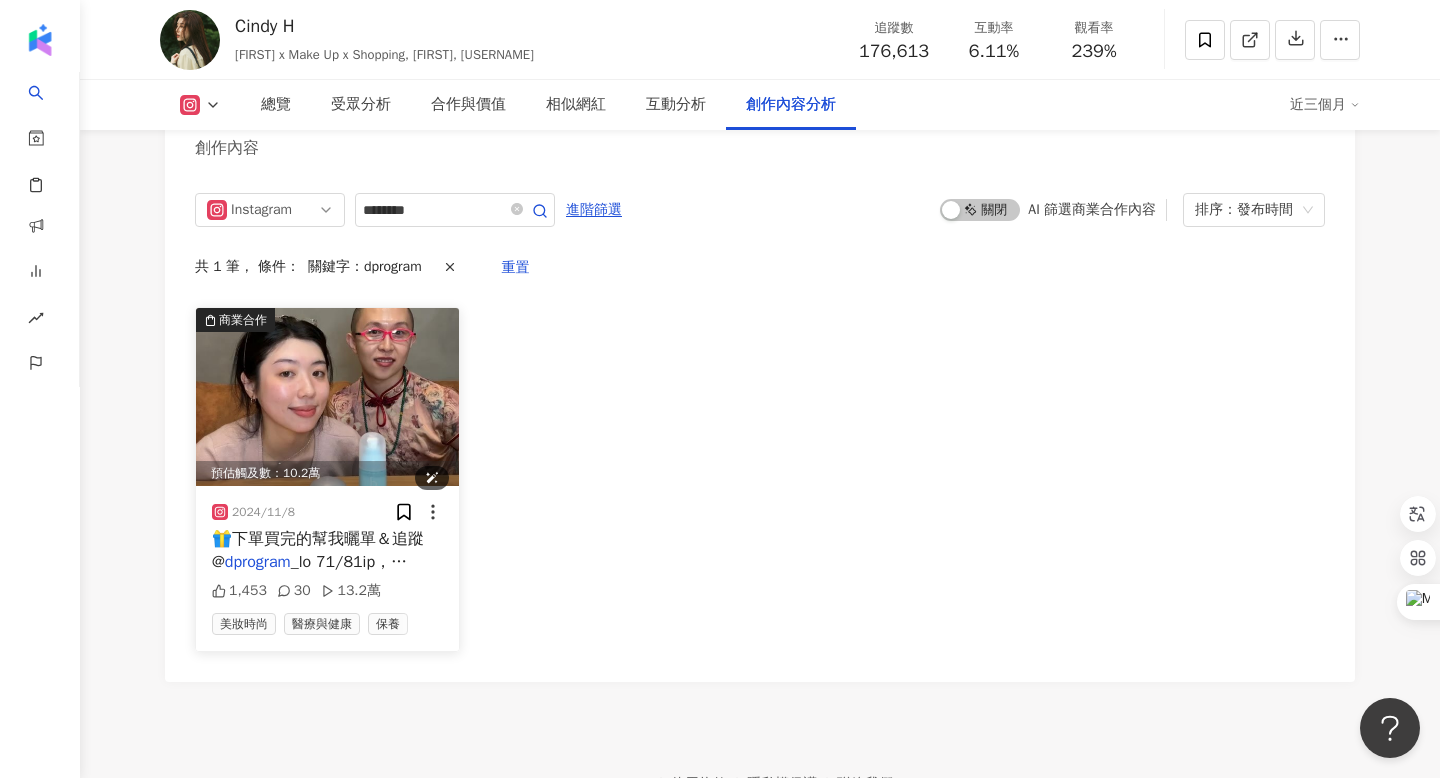 click at bounding box center [327, 397] 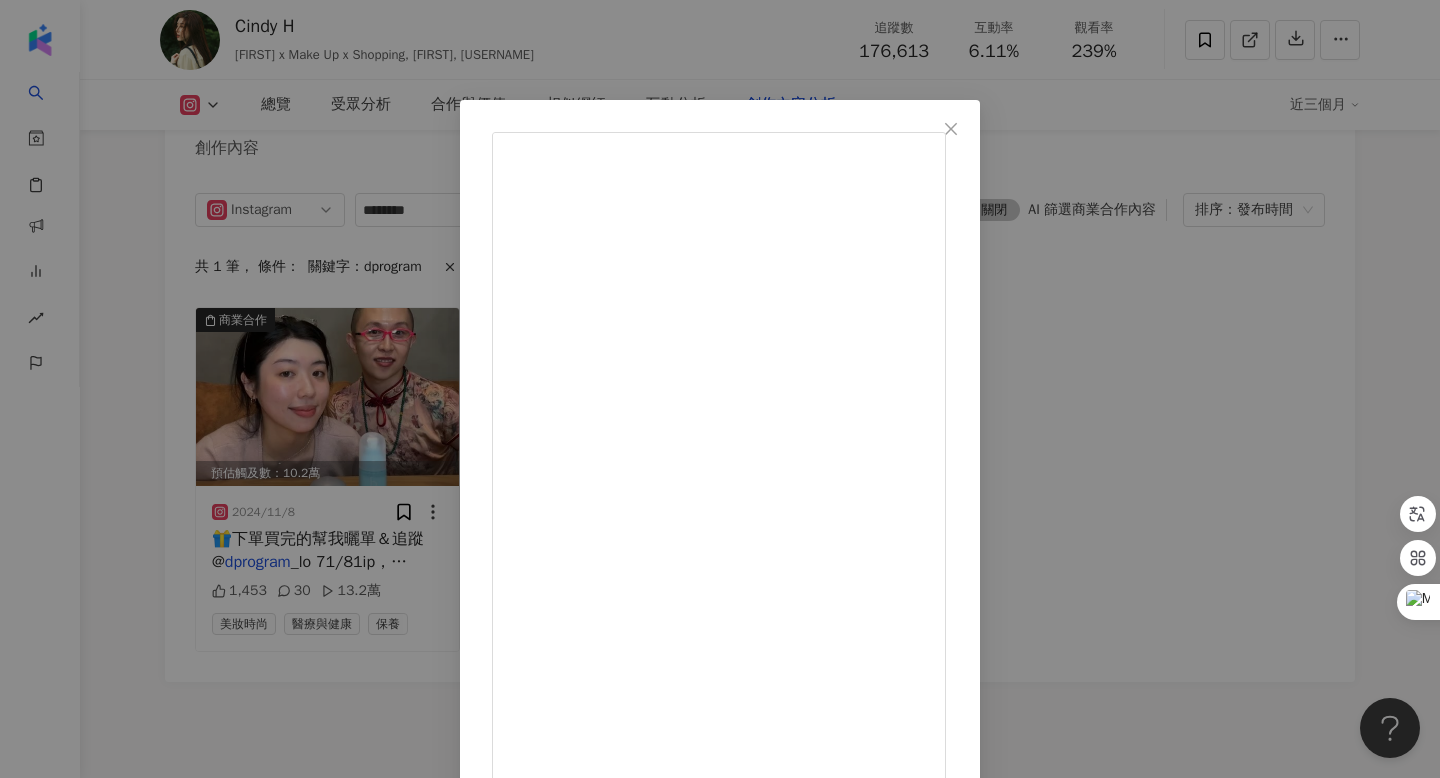 scroll, scrollTop: 257, scrollLeft: 0, axis: vertical 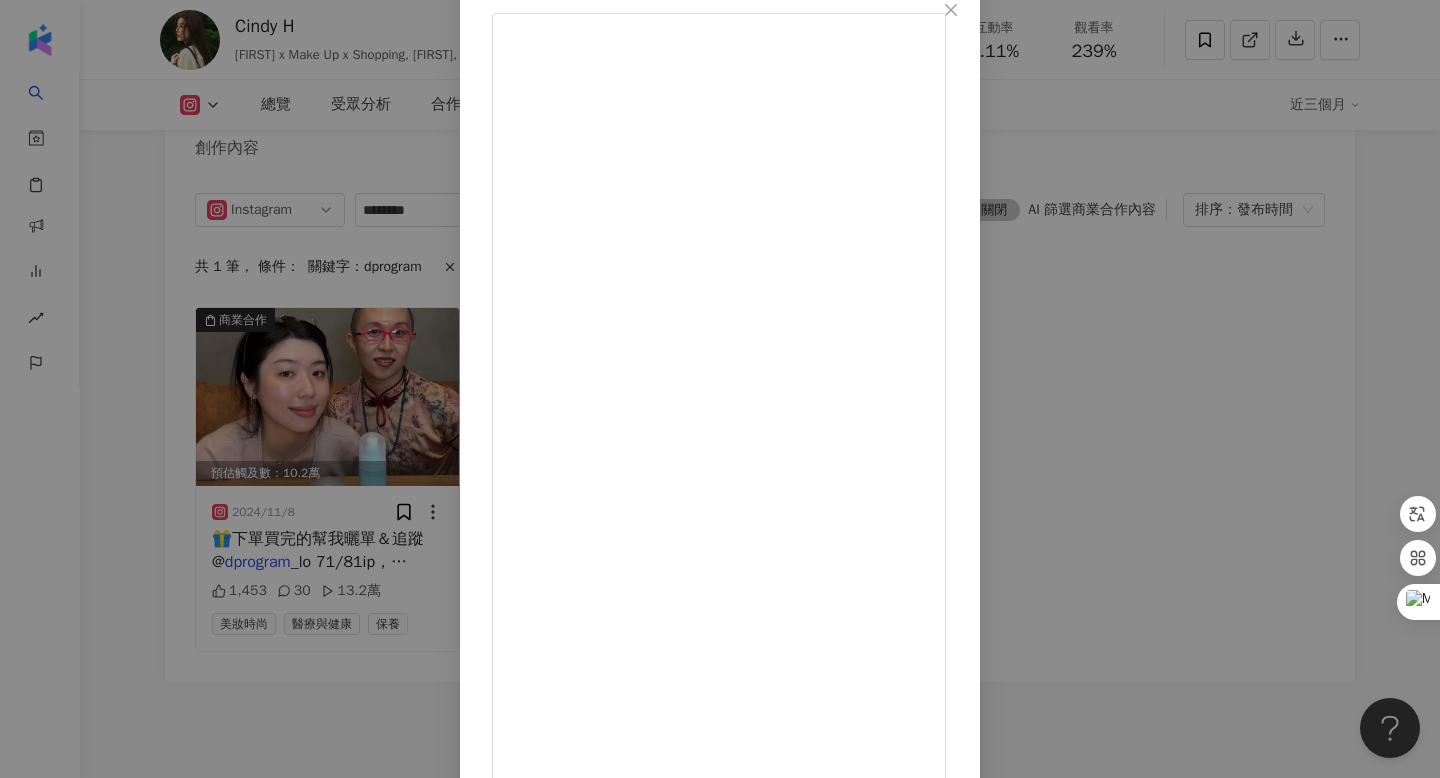 click on "[FIRST] [LAST] [DATE] [NUMBER] [NUMBER] [NUMBER] [NUMBER] 查看原始貼文" at bounding box center [720, 389] 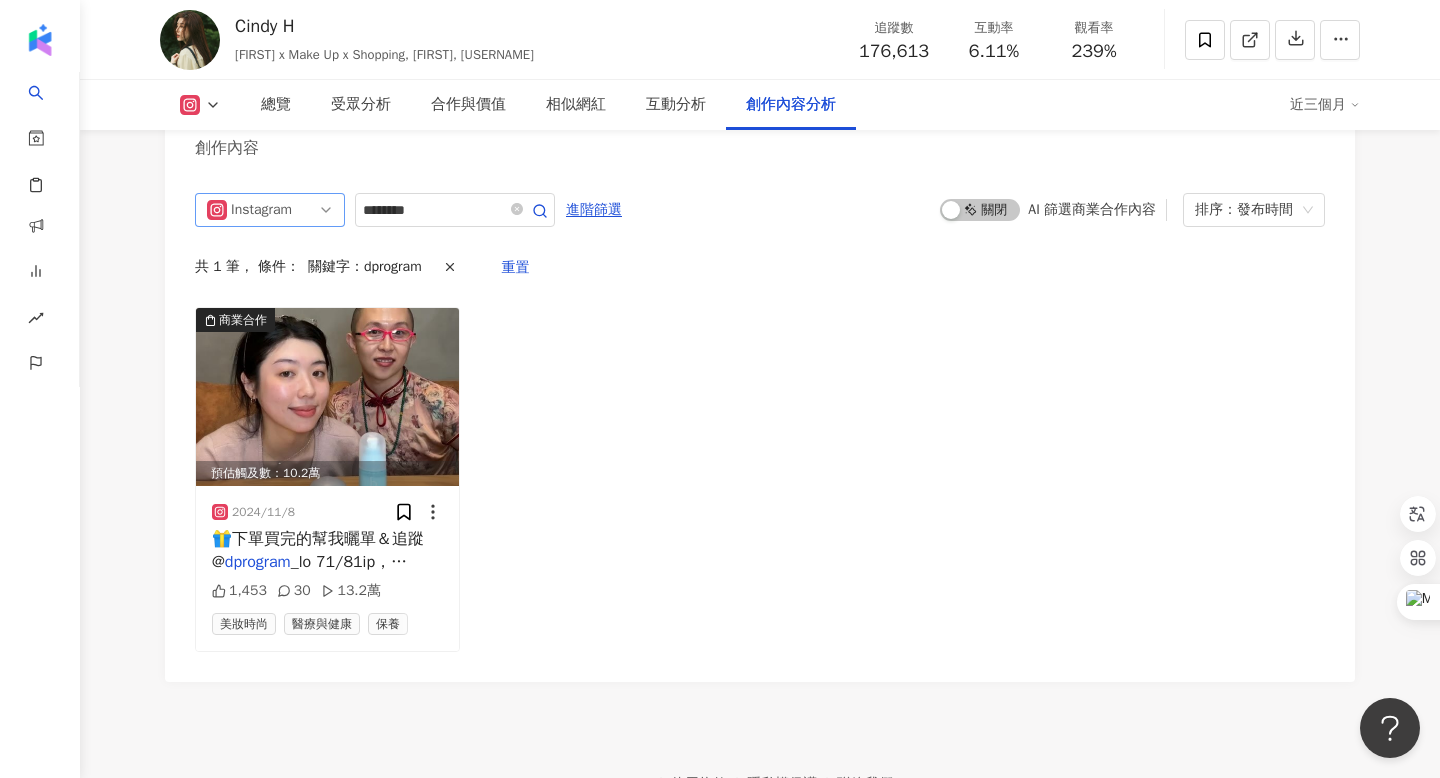 click on "Instagram" at bounding box center (270, 210) 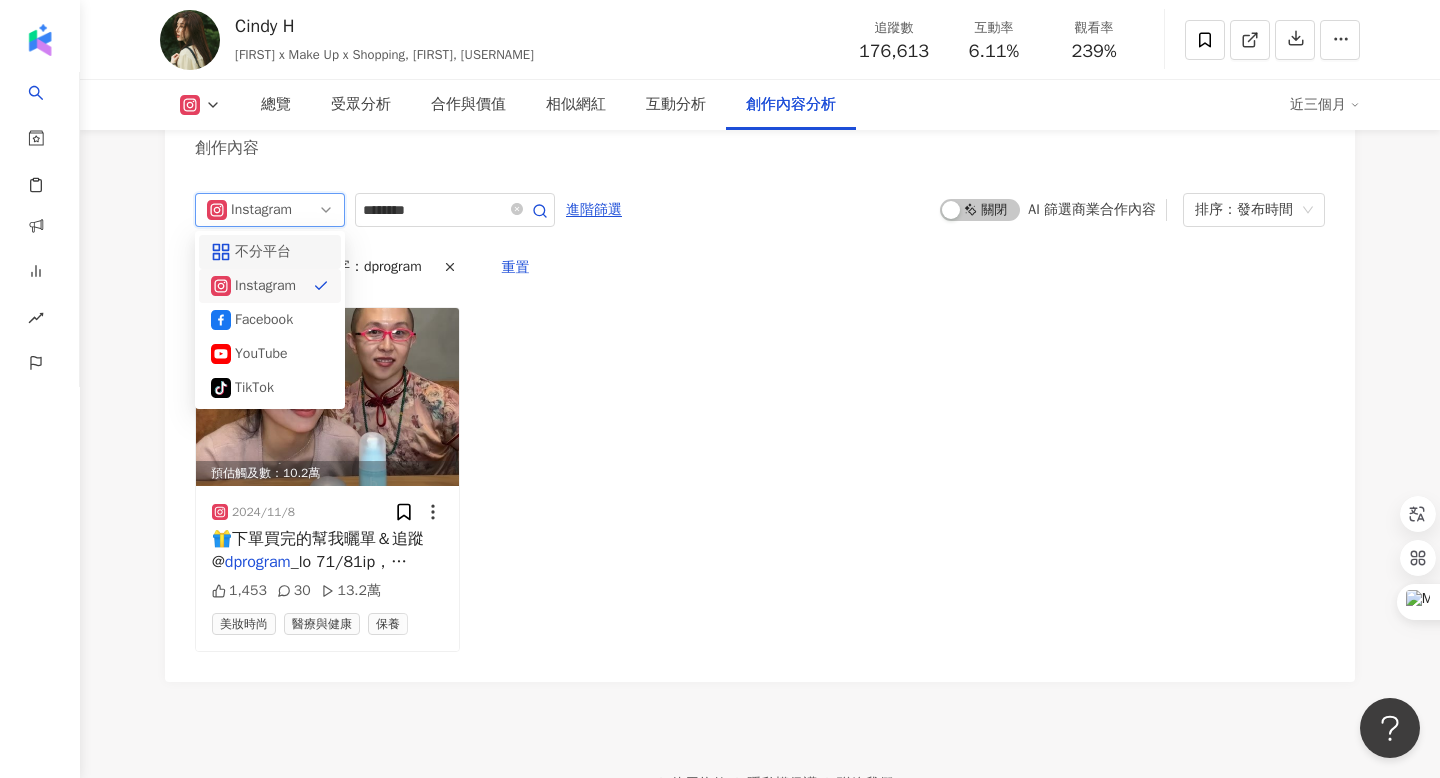 click on "不分平台" at bounding box center (270, 252) 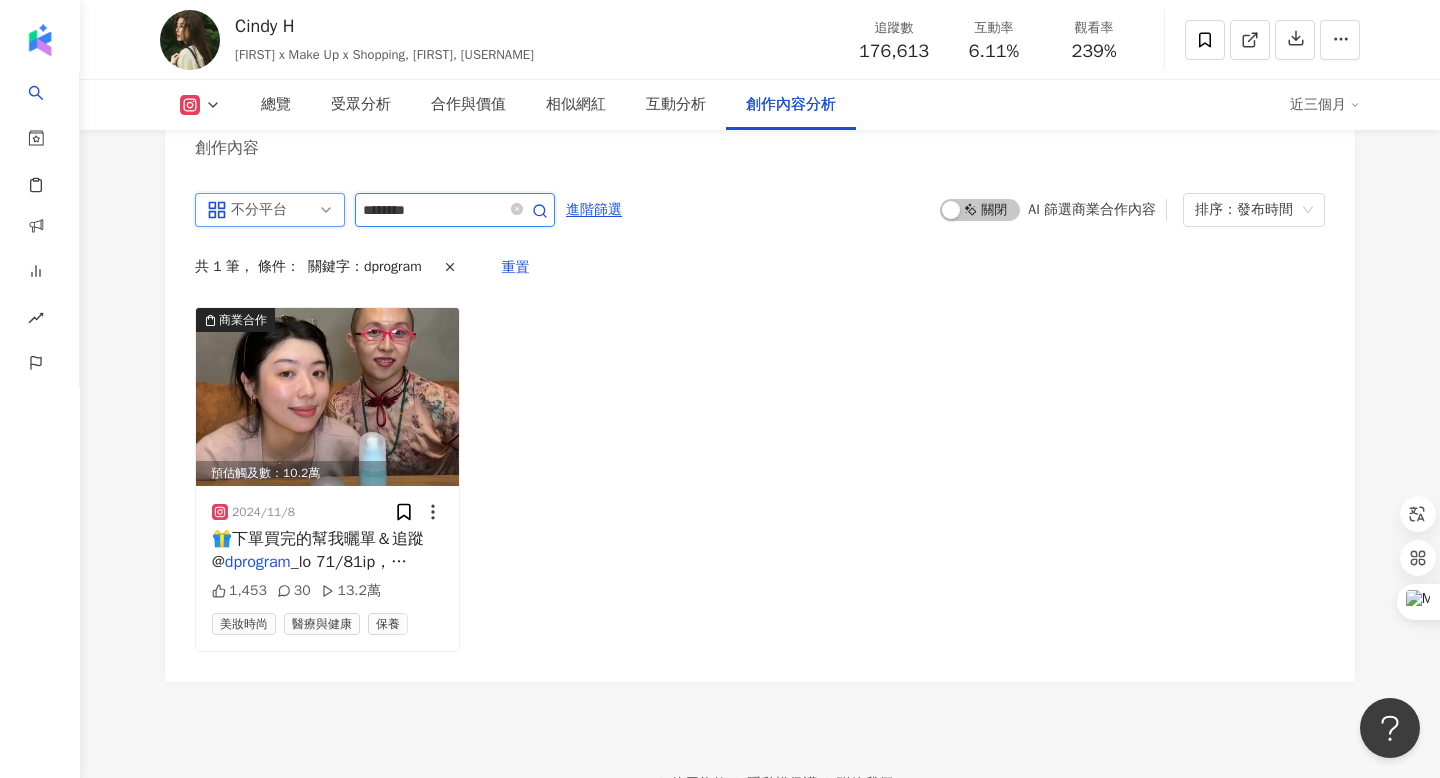 click 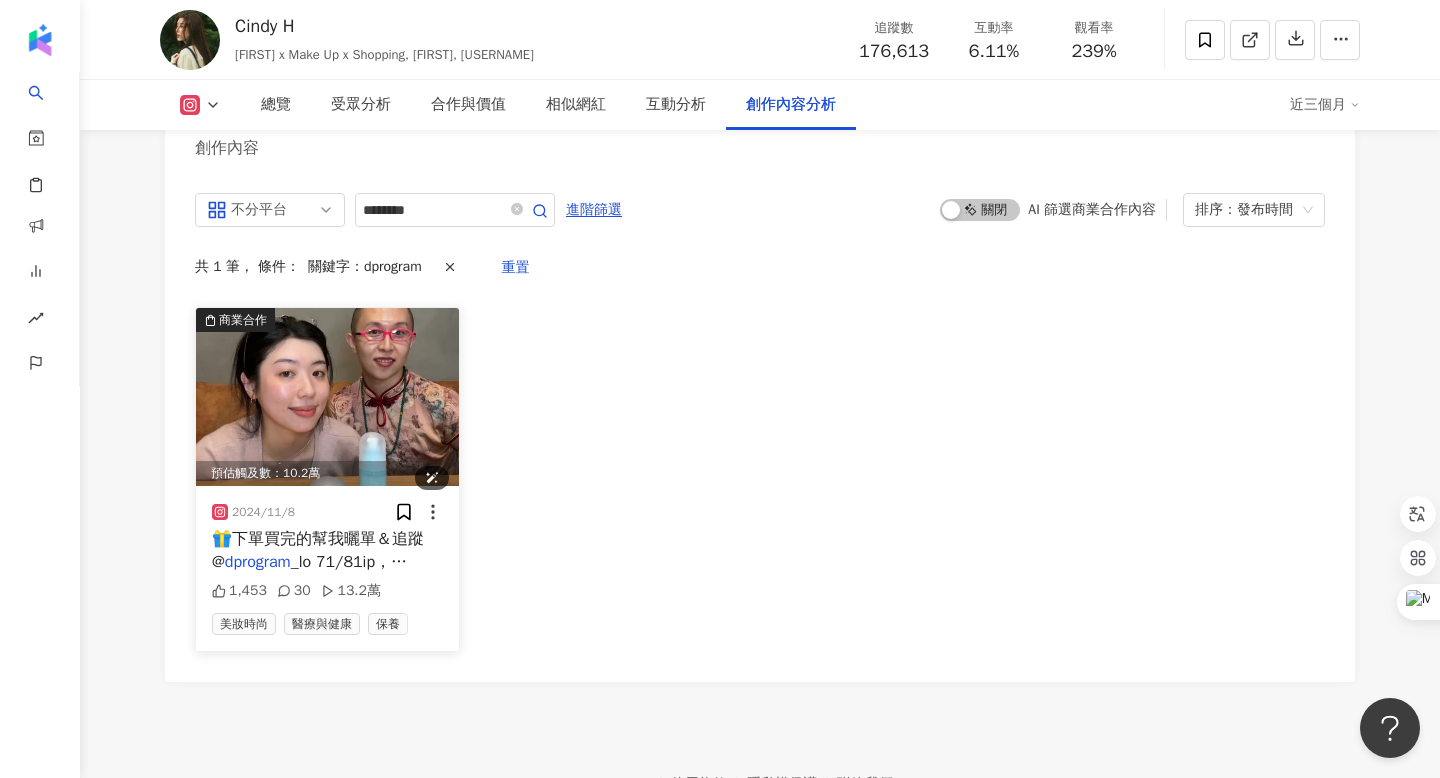 click at bounding box center [327, 397] 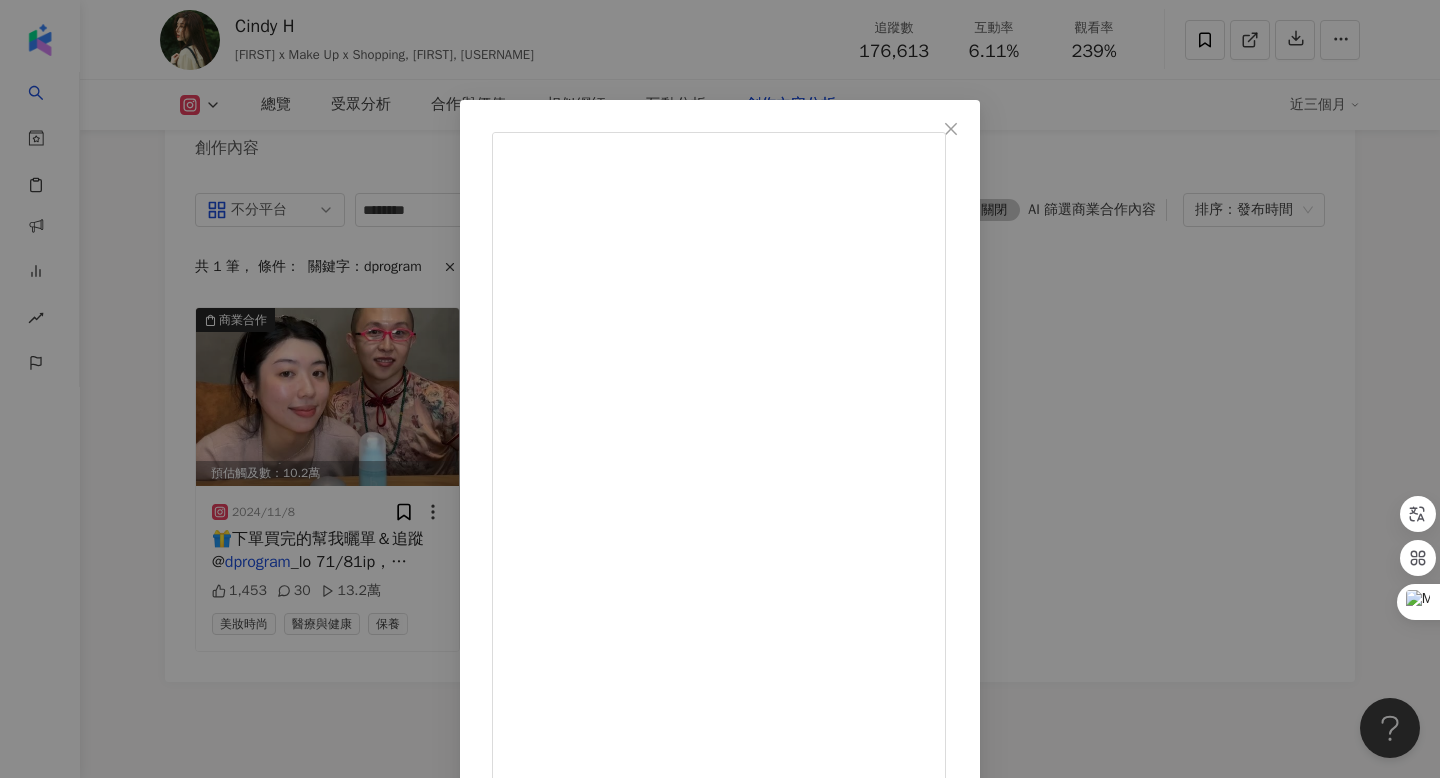 scroll, scrollTop: 119, scrollLeft: 0, axis: vertical 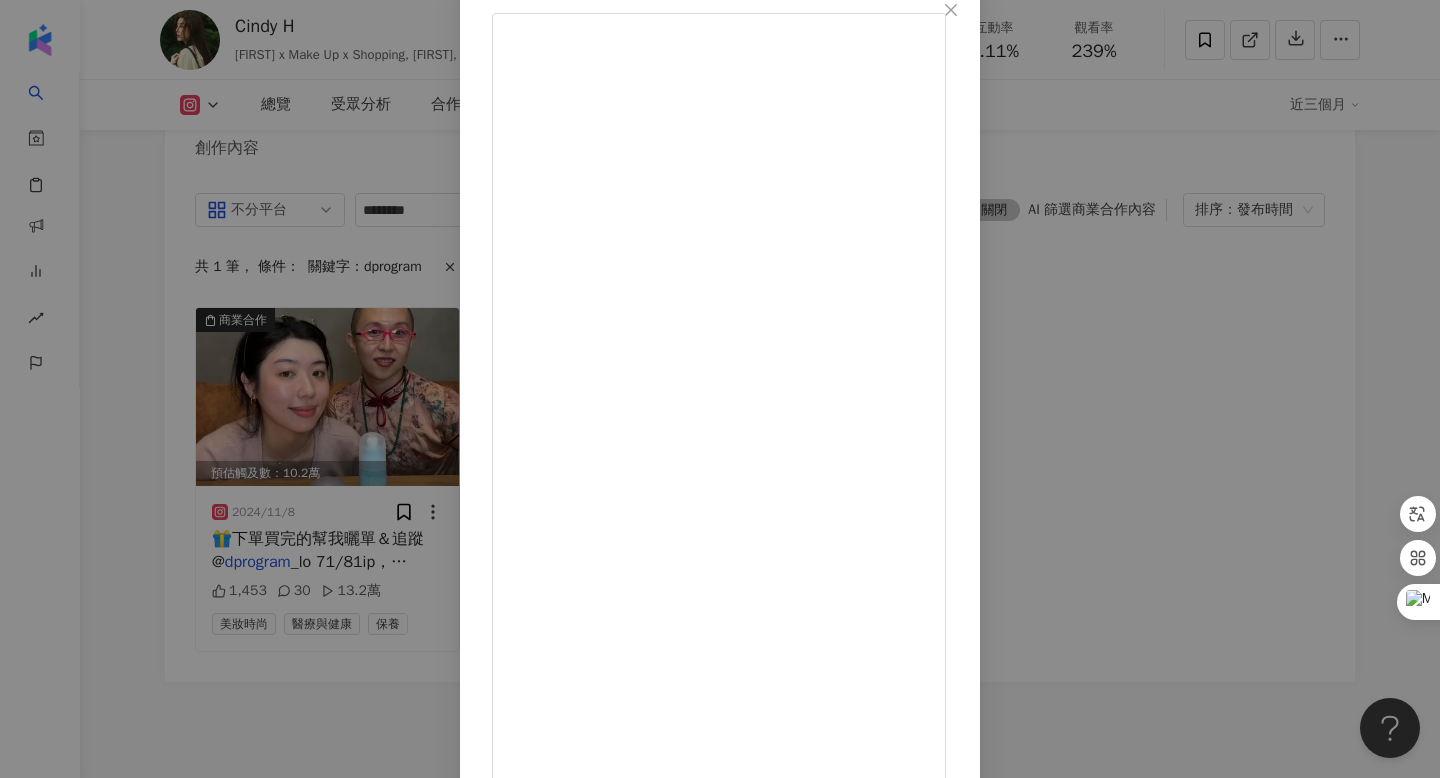 click on "查看原始貼文" at bounding box center [534, 1611] 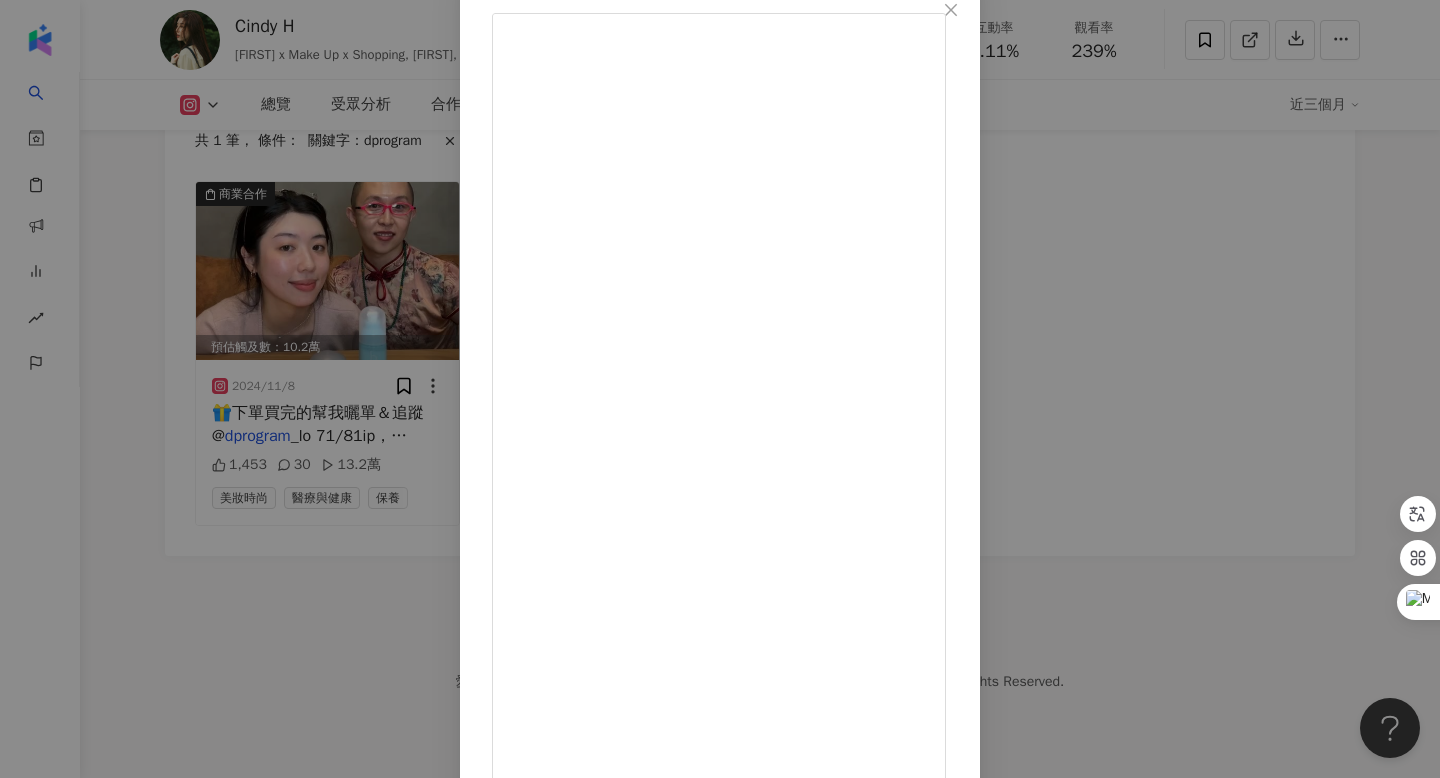 scroll, scrollTop: 6254, scrollLeft: 0, axis: vertical 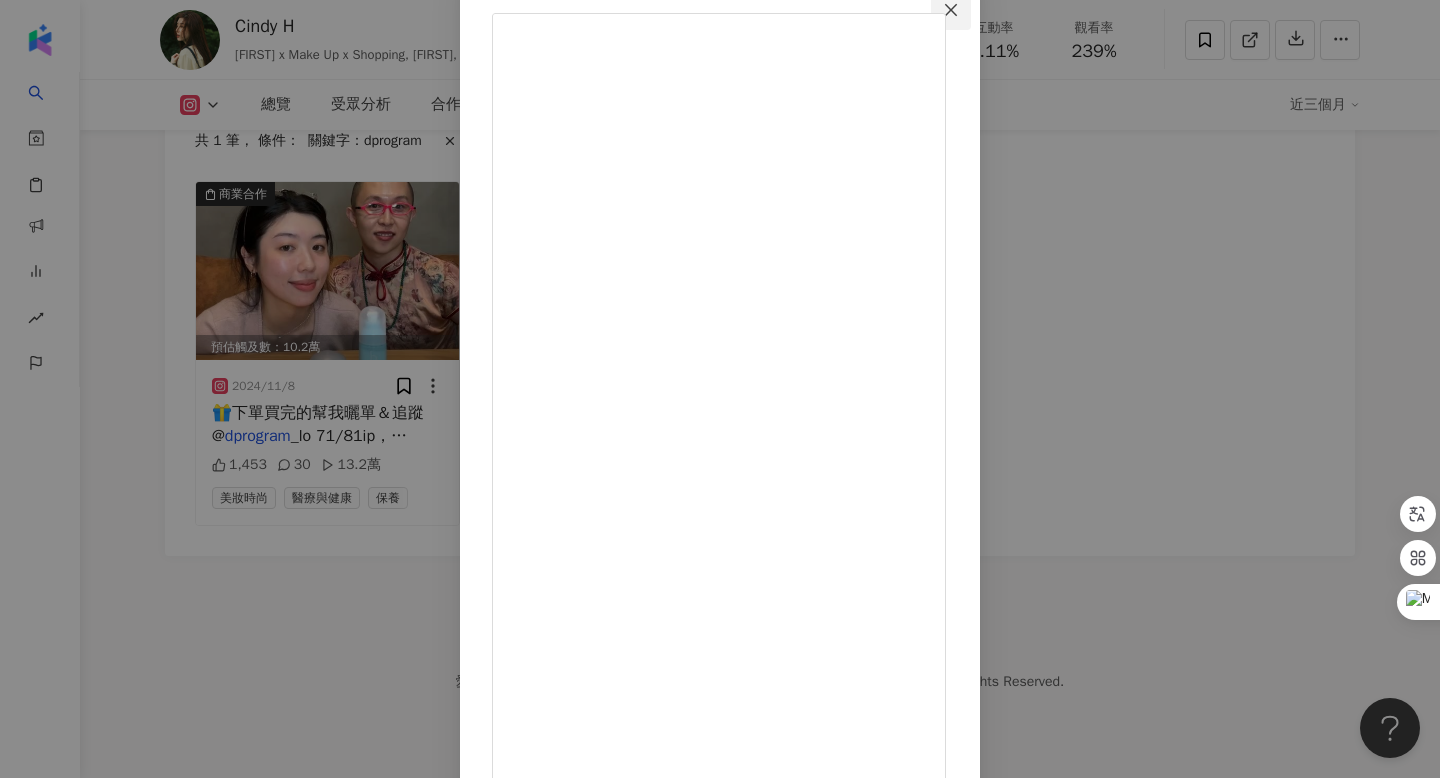 click 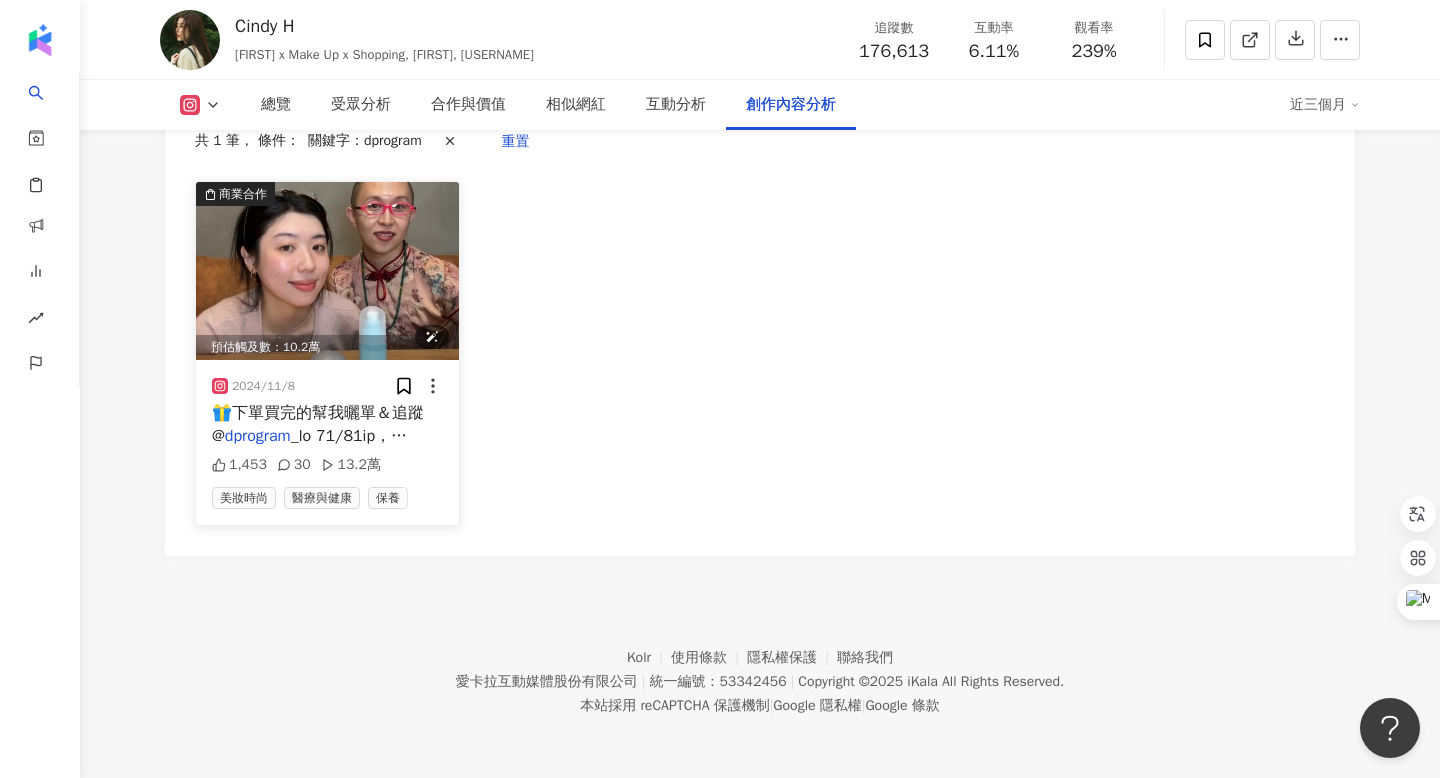 click at bounding box center [327, 271] 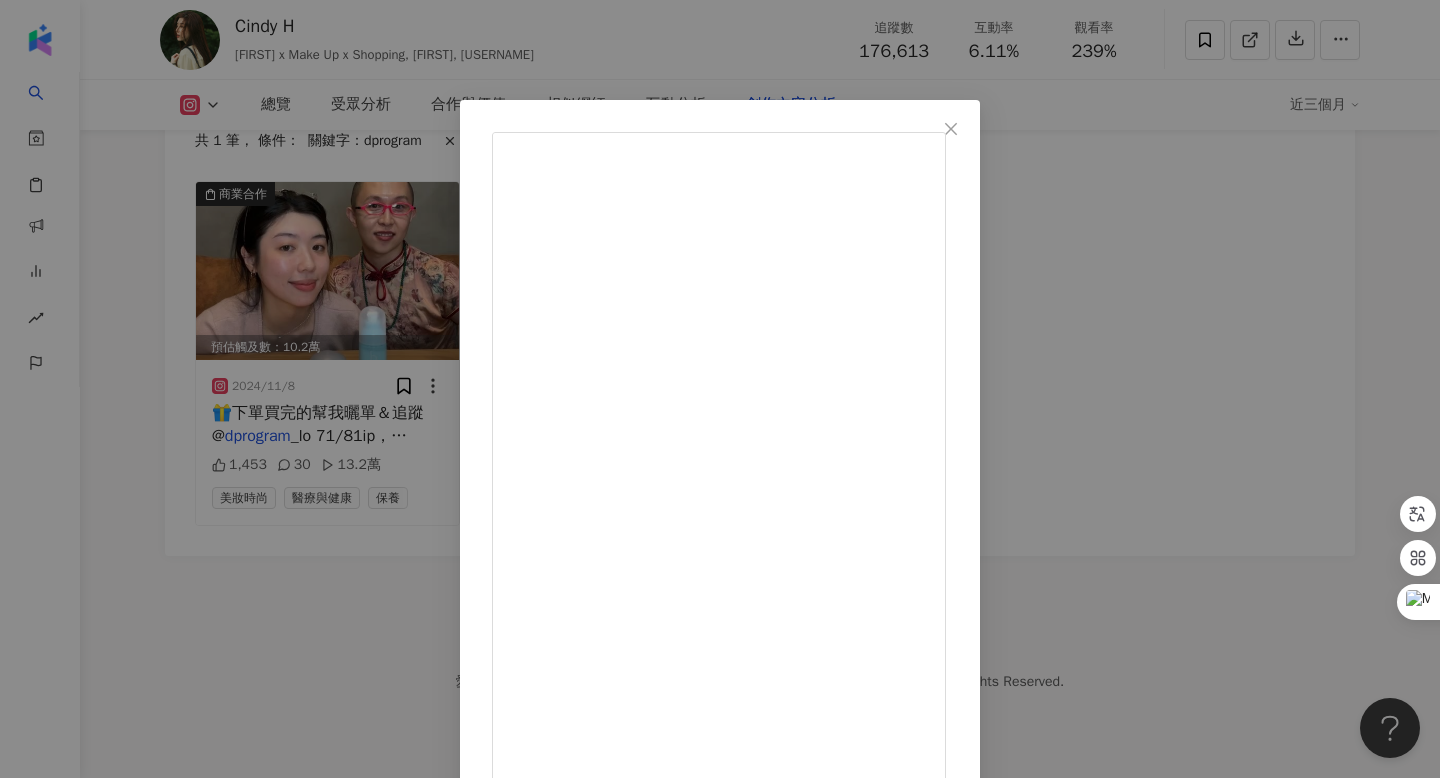 scroll, scrollTop: 33, scrollLeft: 0, axis: vertical 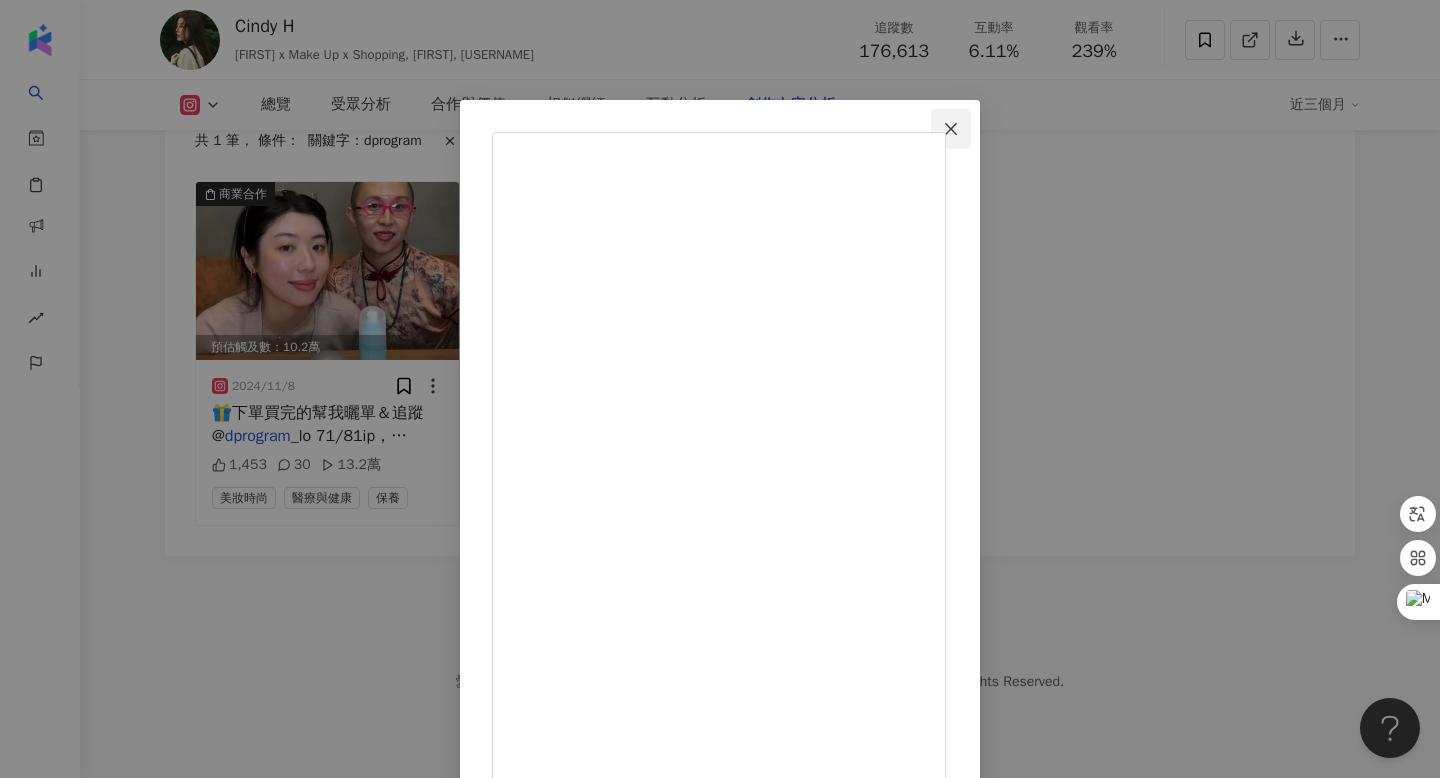 click 